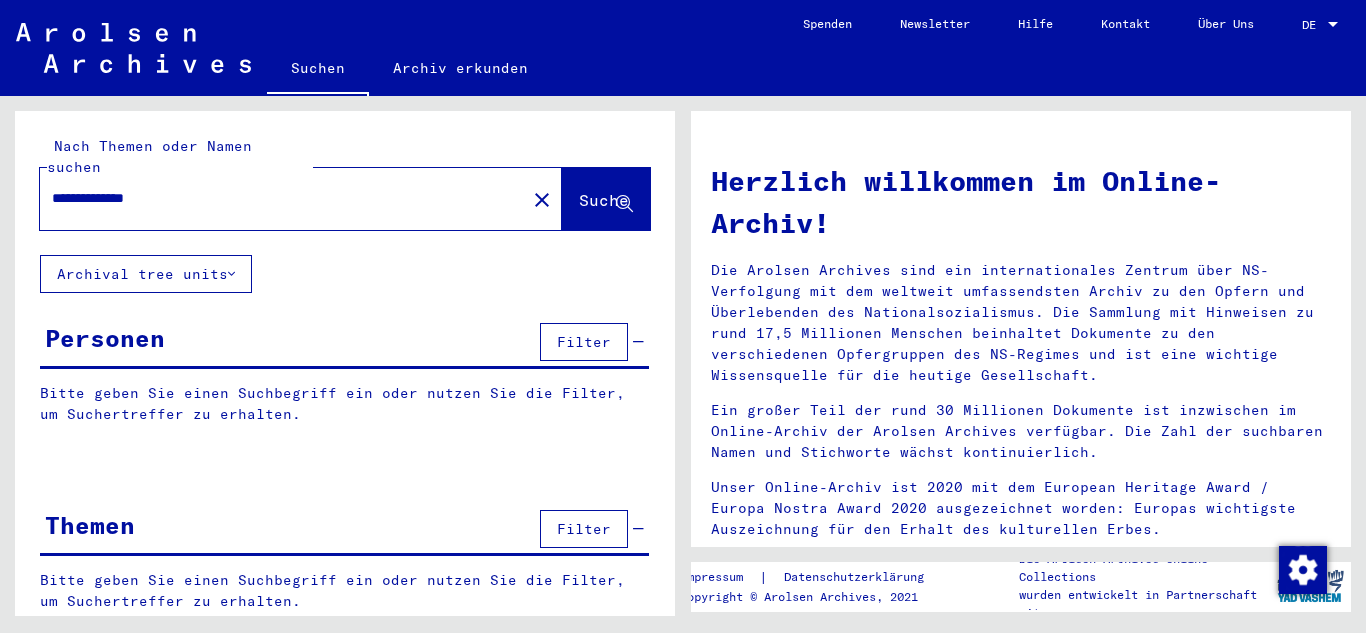 scroll, scrollTop: 0, scrollLeft: 0, axis: both 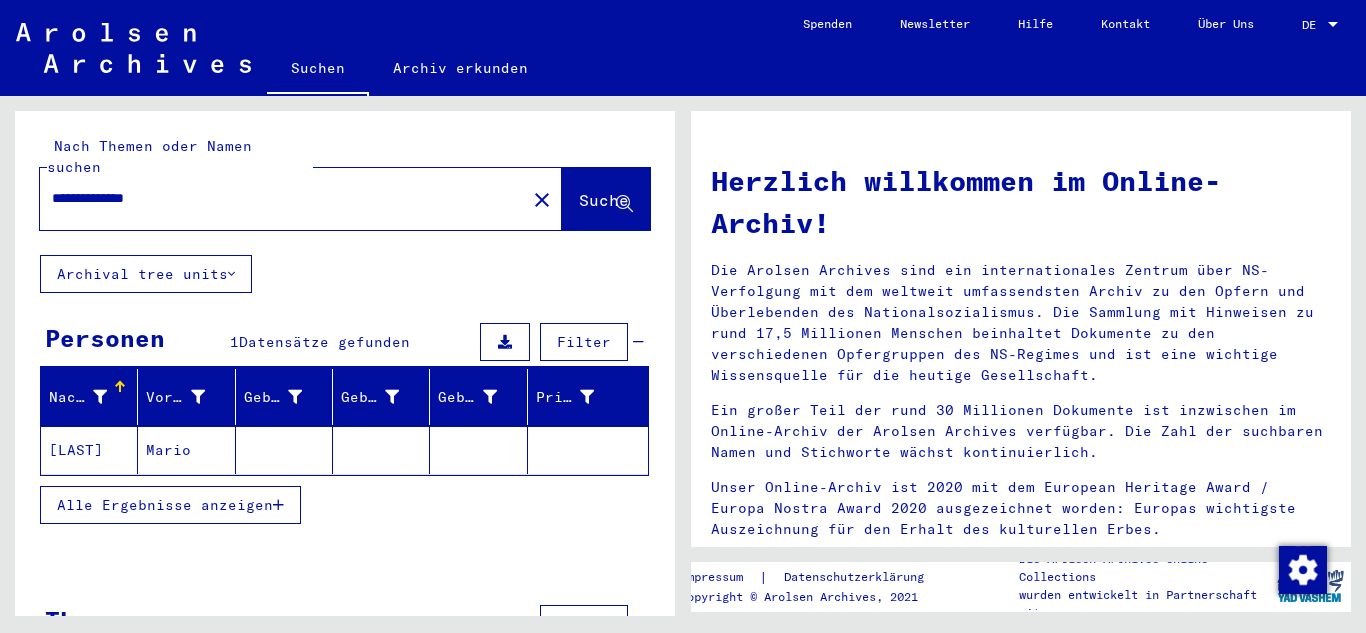 click on "Mario" 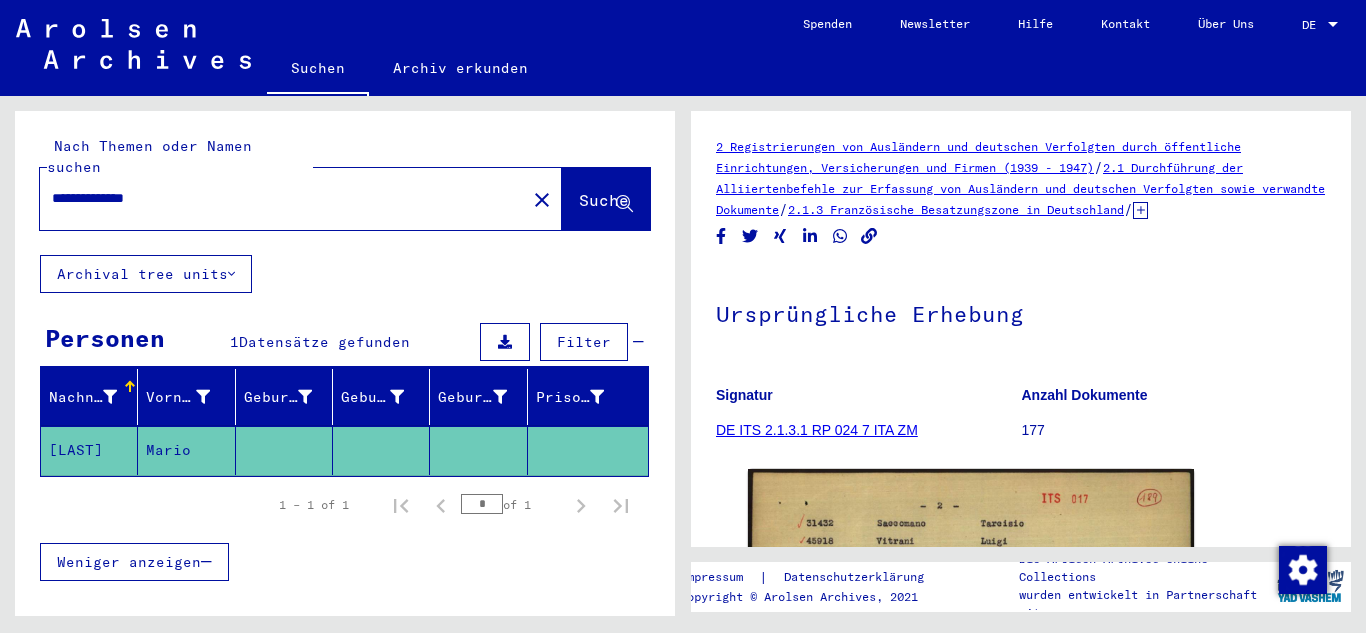 scroll, scrollTop: 0, scrollLeft: 0, axis: both 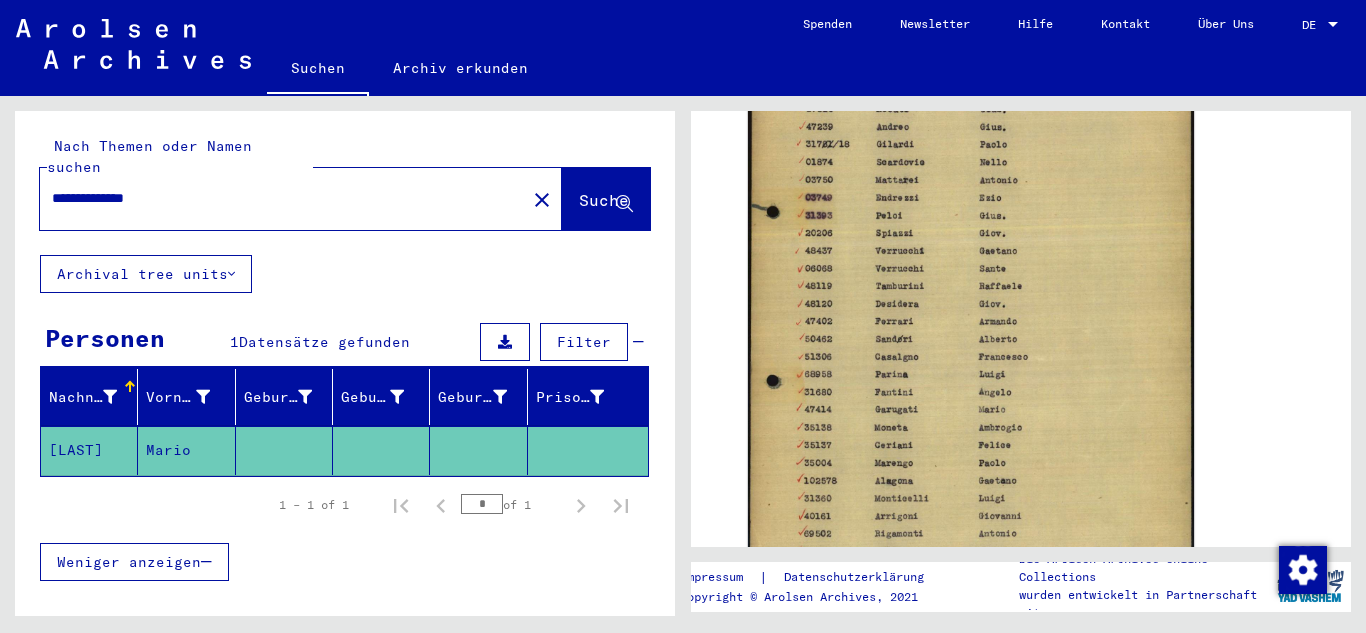drag, startPoint x: 209, startPoint y: 181, endPoint x: 17, endPoint y: 171, distance: 192.26024 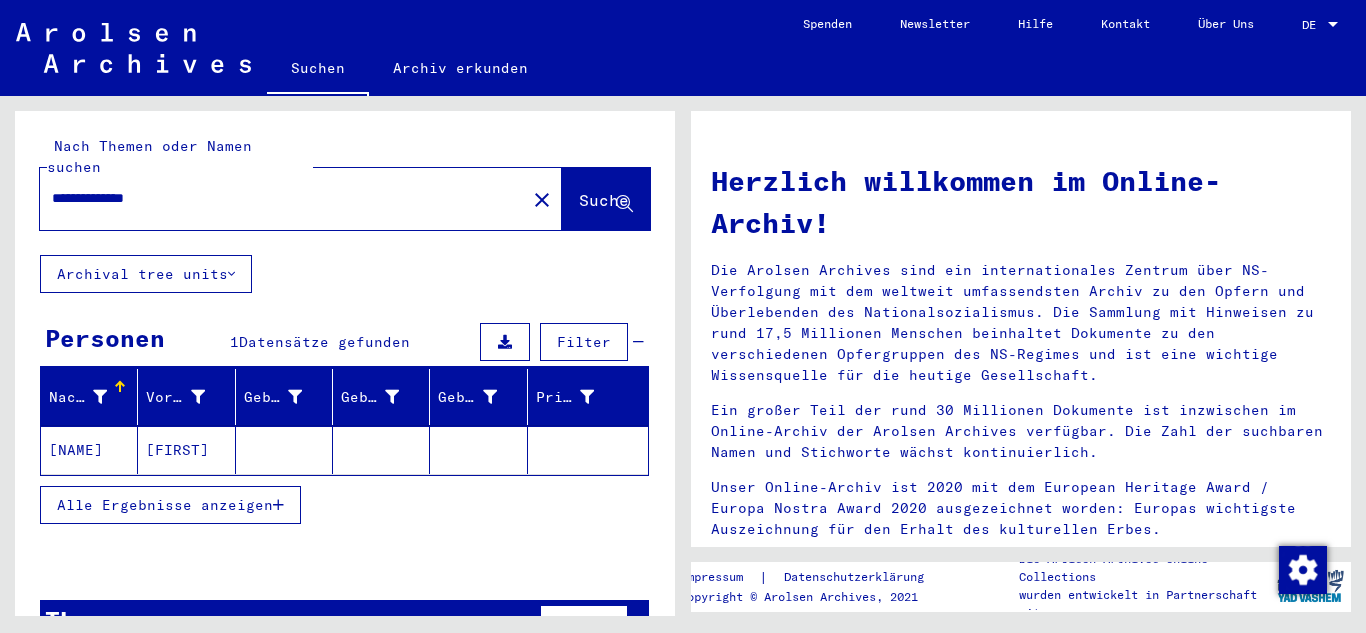 click on "[FIRST]" 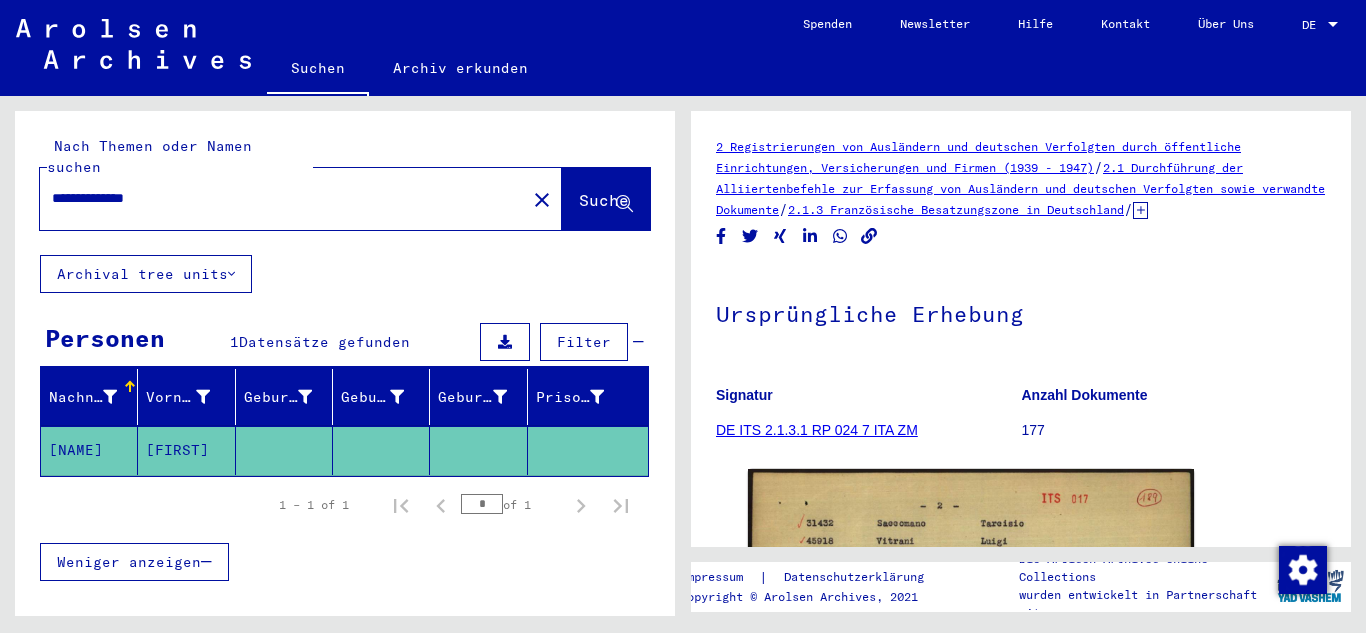 scroll, scrollTop: 0, scrollLeft: 0, axis: both 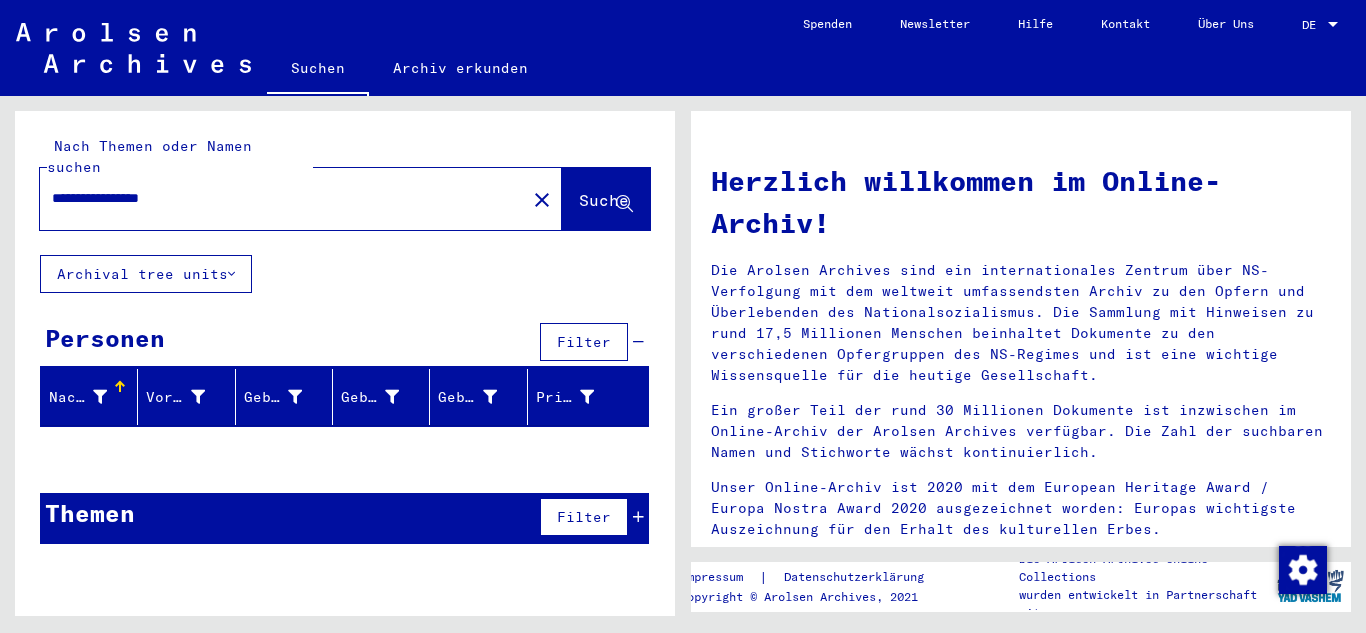 click on "**********" at bounding box center [277, 198] 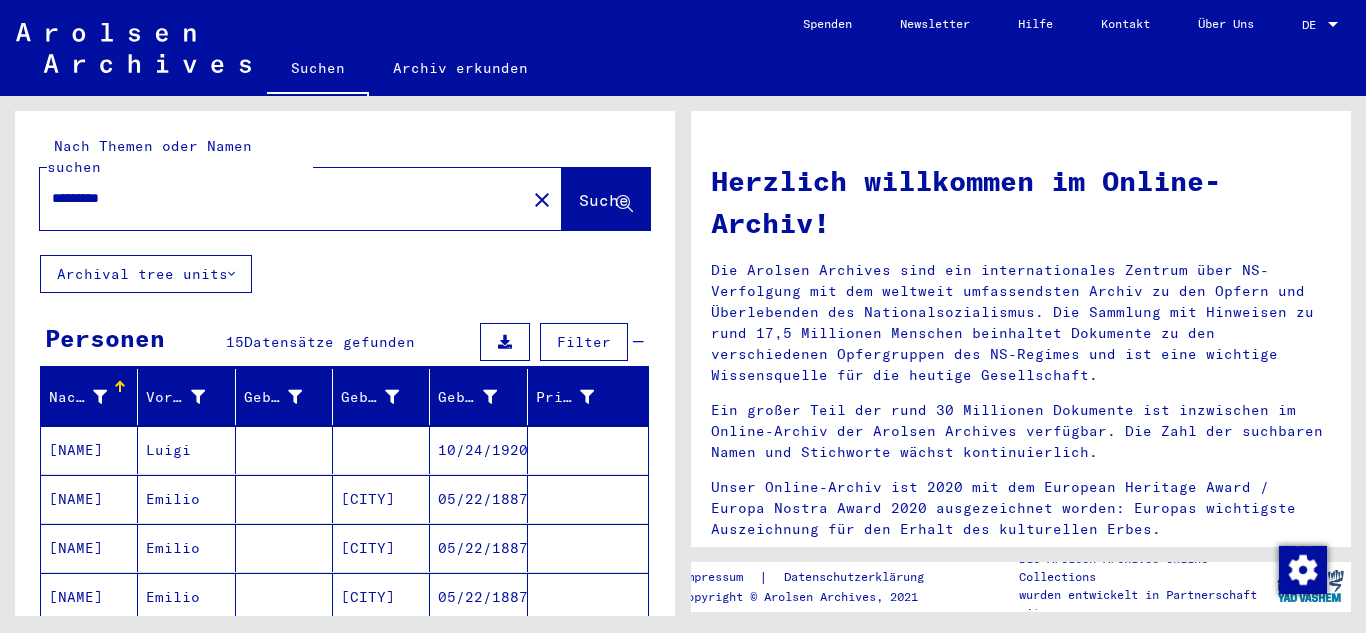 scroll, scrollTop: 232, scrollLeft: 0, axis: vertical 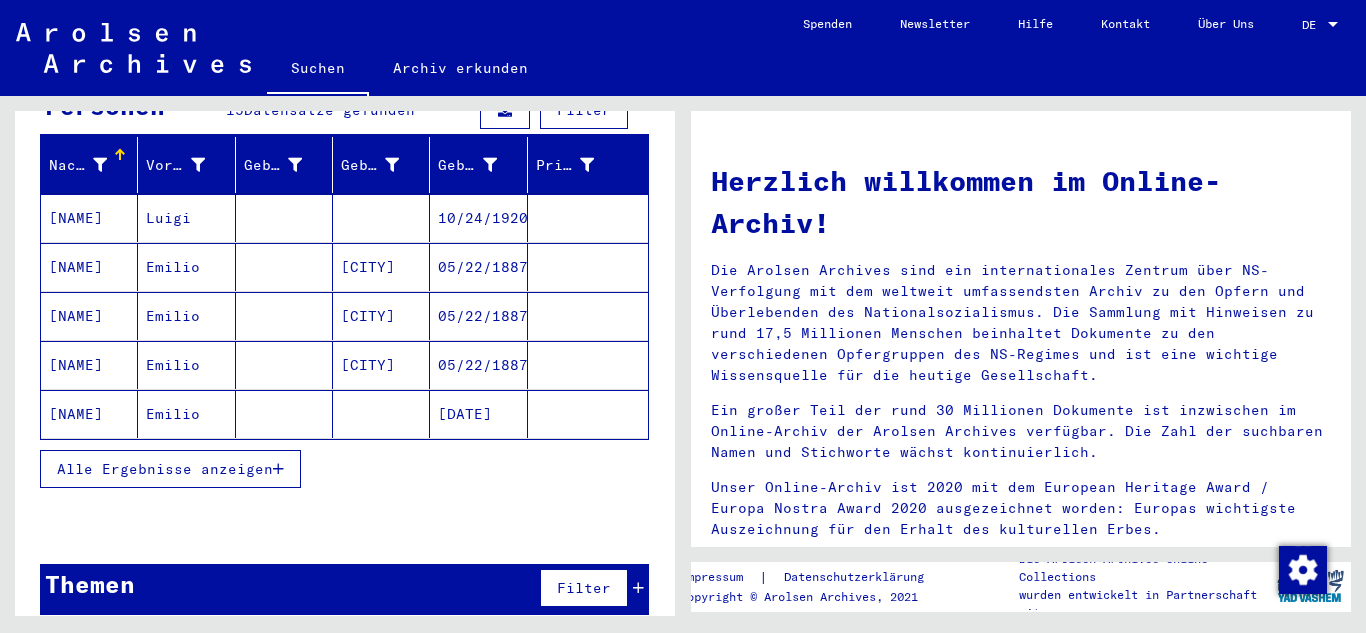 click on "Alle Ergebnisse anzeigen" at bounding box center [165, 469] 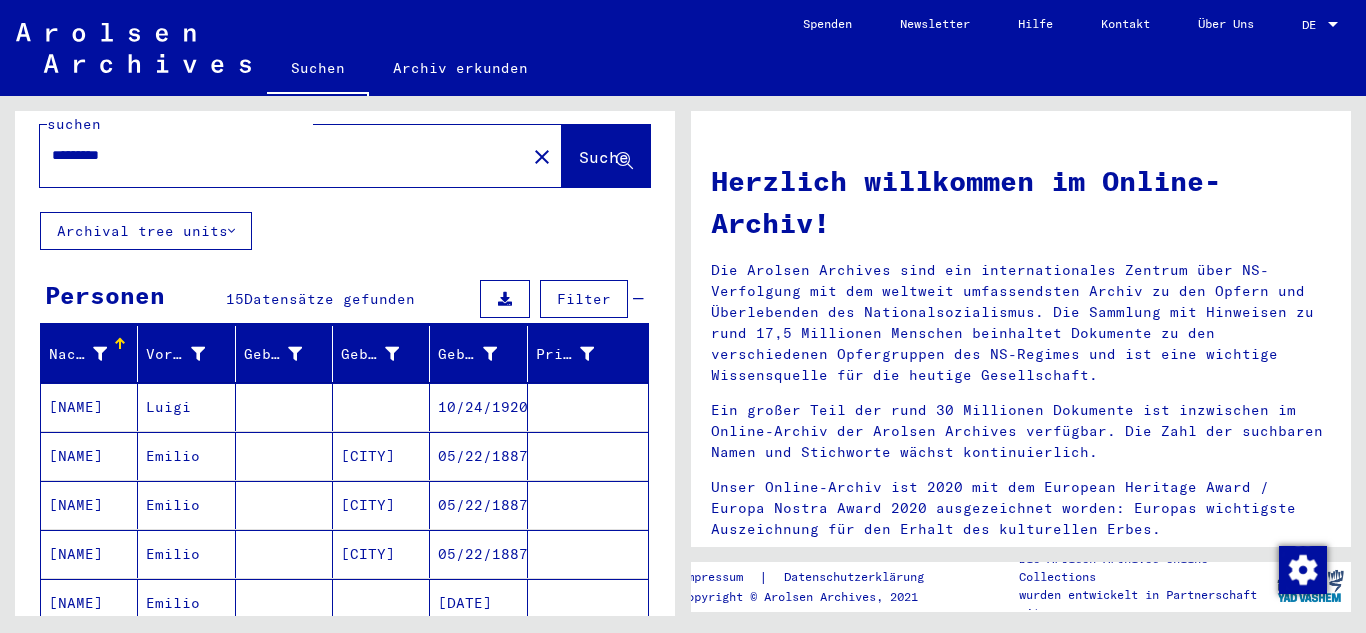 scroll, scrollTop: 0, scrollLeft: 0, axis: both 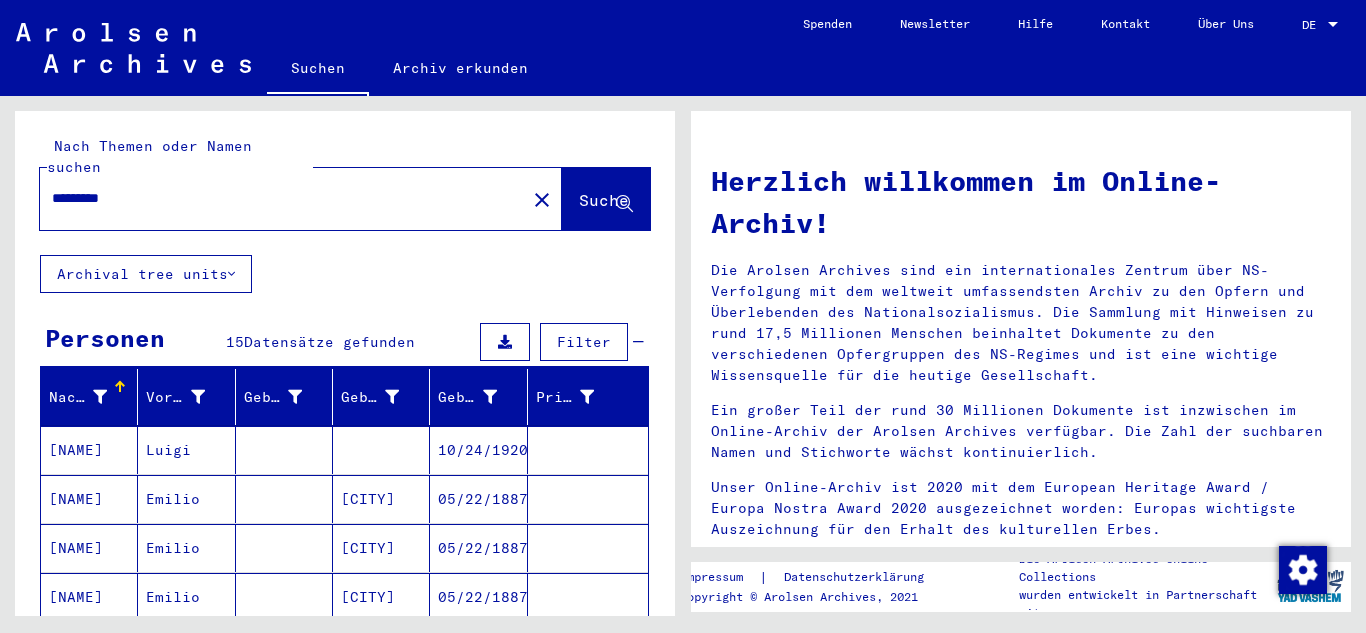 drag, startPoint x: 128, startPoint y: 186, endPoint x: 0, endPoint y: 178, distance: 128.24976 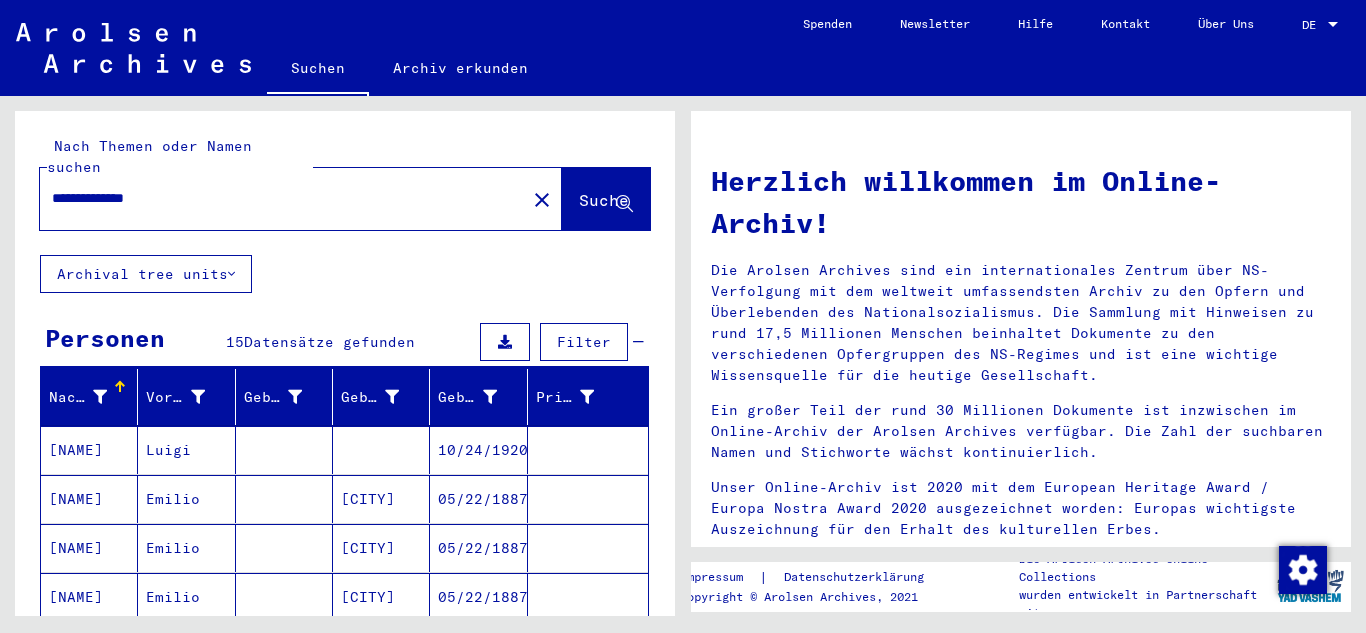 type on "**********" 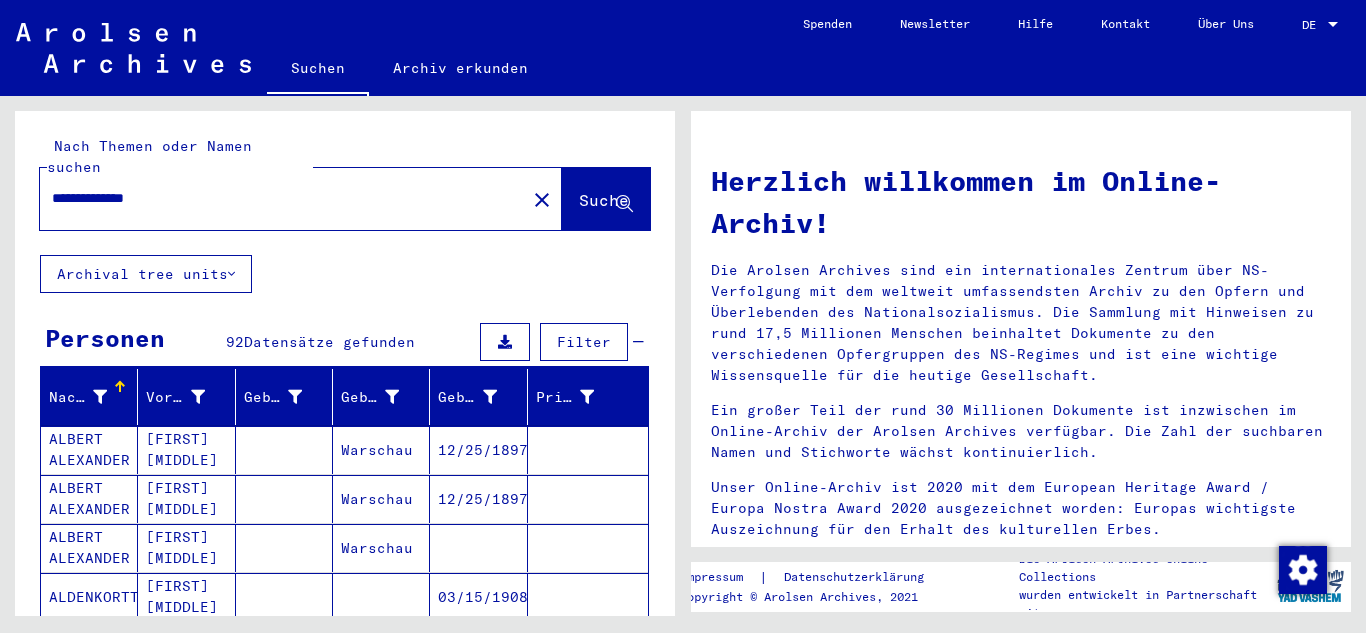 scroll, scrollTop: 232, scrollLeft: 0, axis: vertical 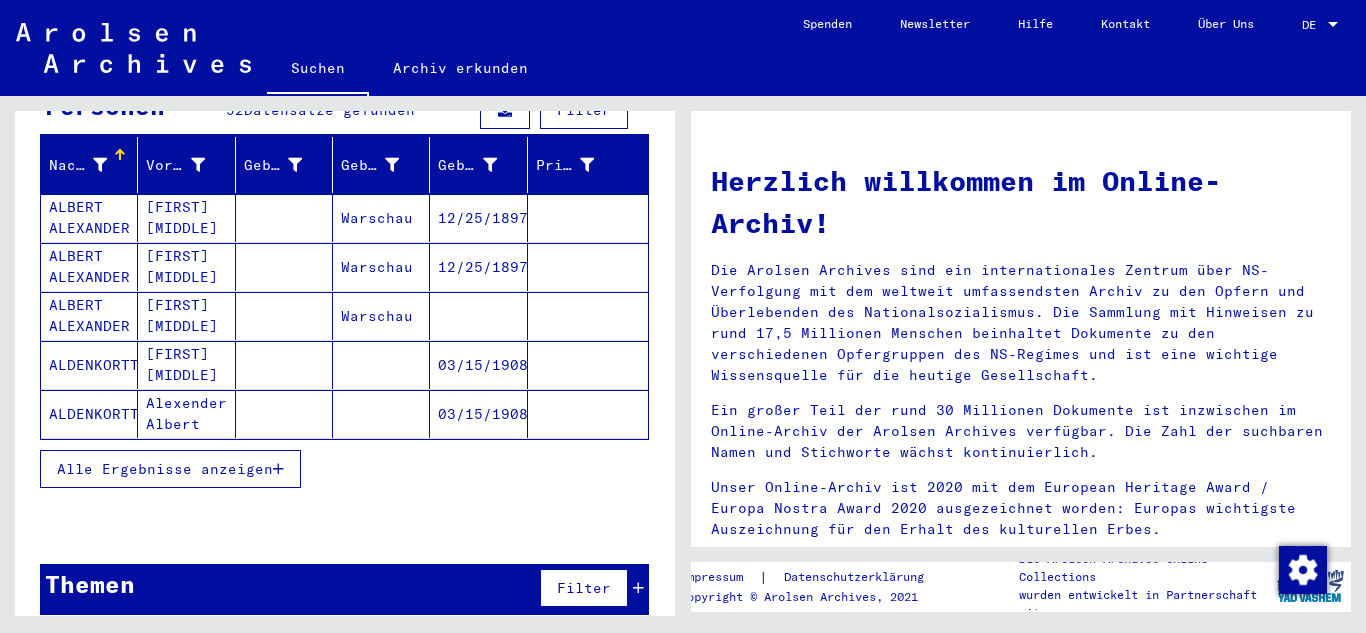click on "Alle Ergebnisse anzeigen" at bounding box center (165, 469) 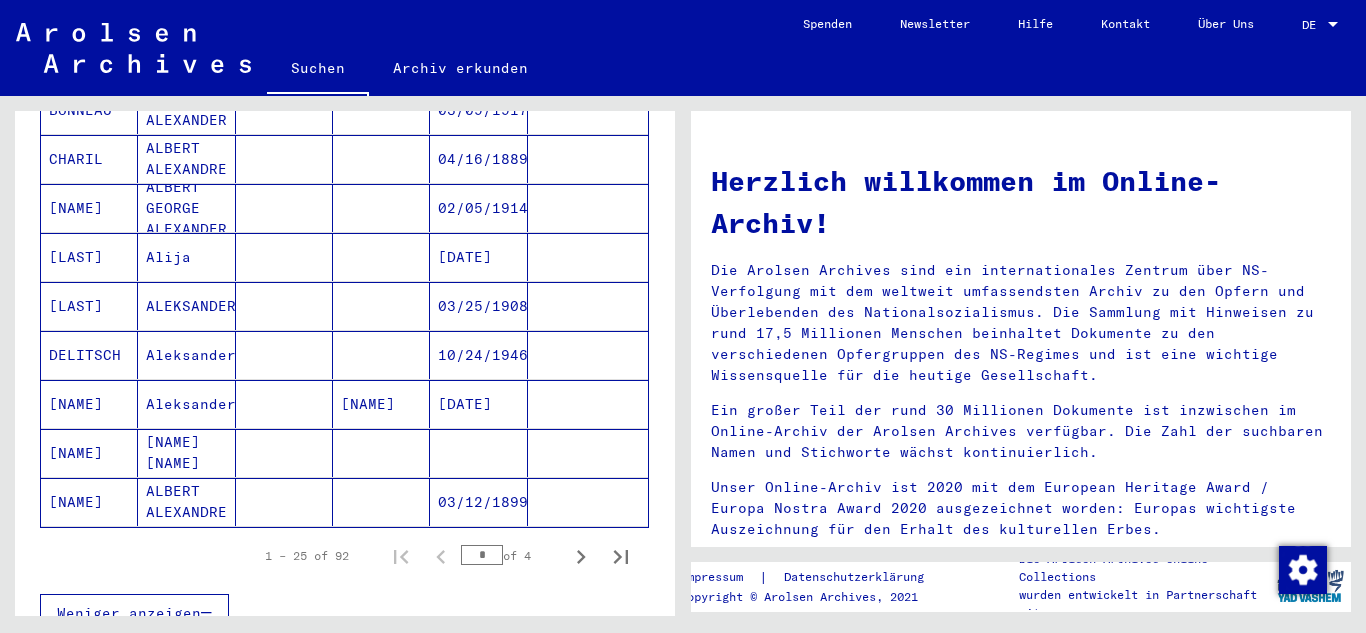 scroll, scrollTop: 1167, scrollLeft: 0, axis: vertical 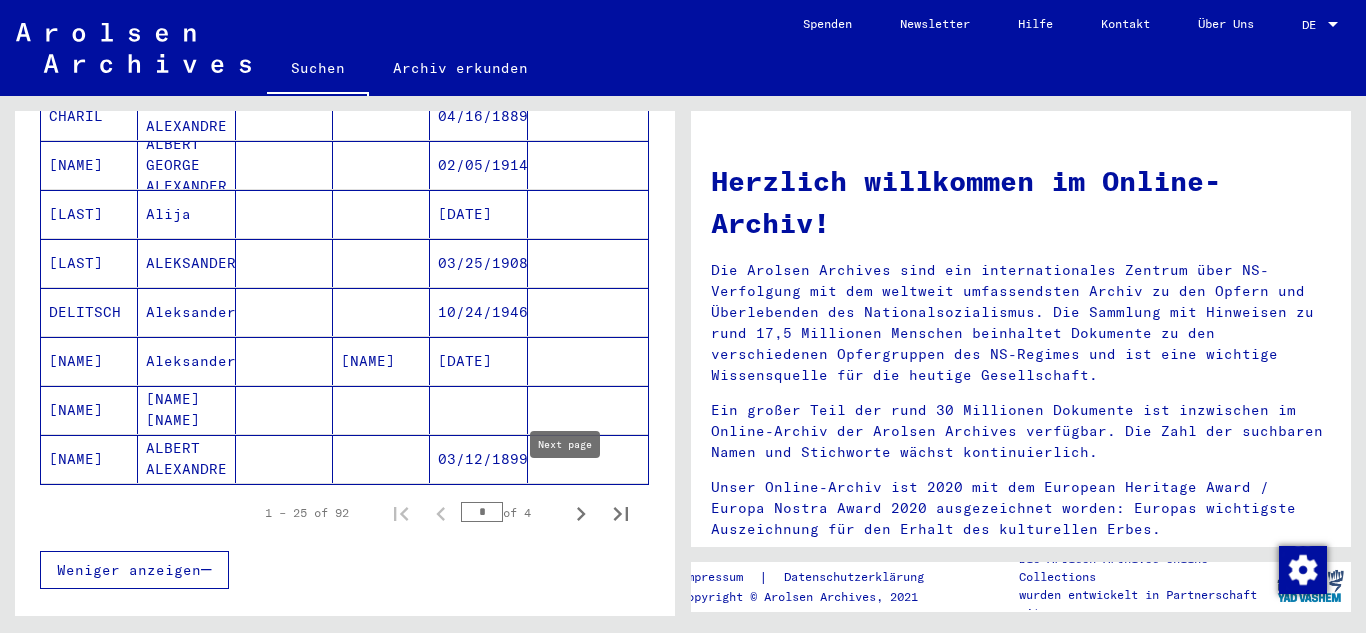 click 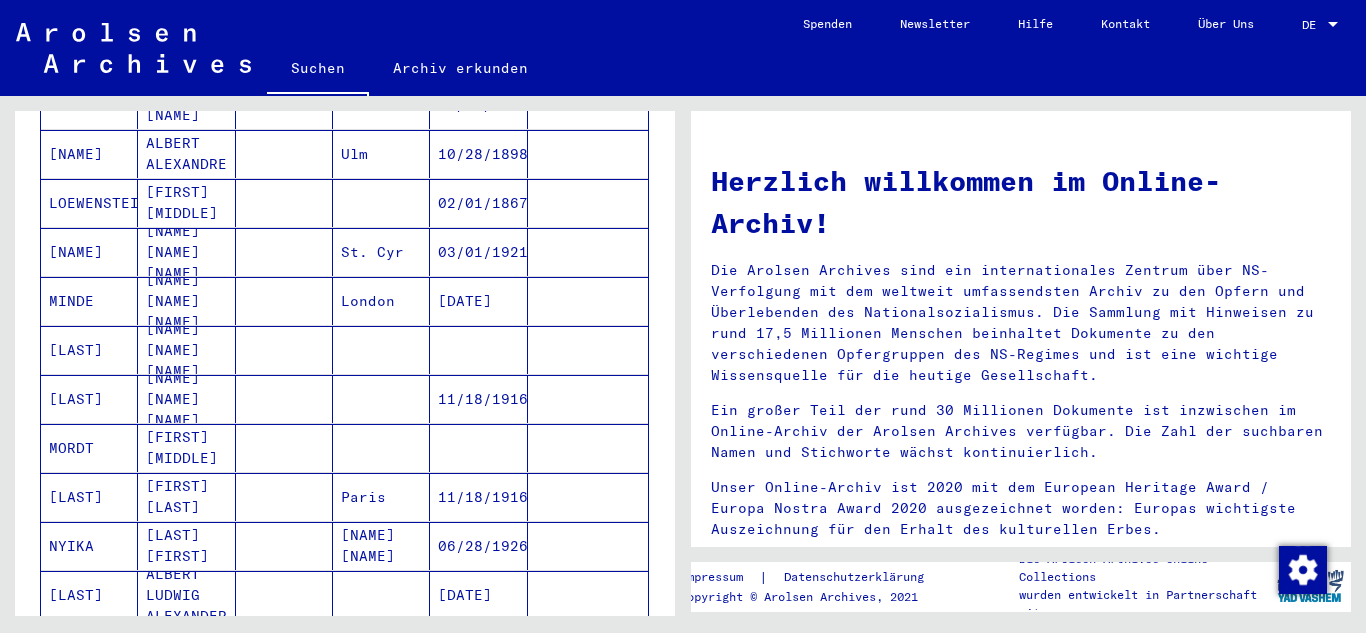 scroll, scrollTop: 1268, scrollLeft: 0, axis: vertical 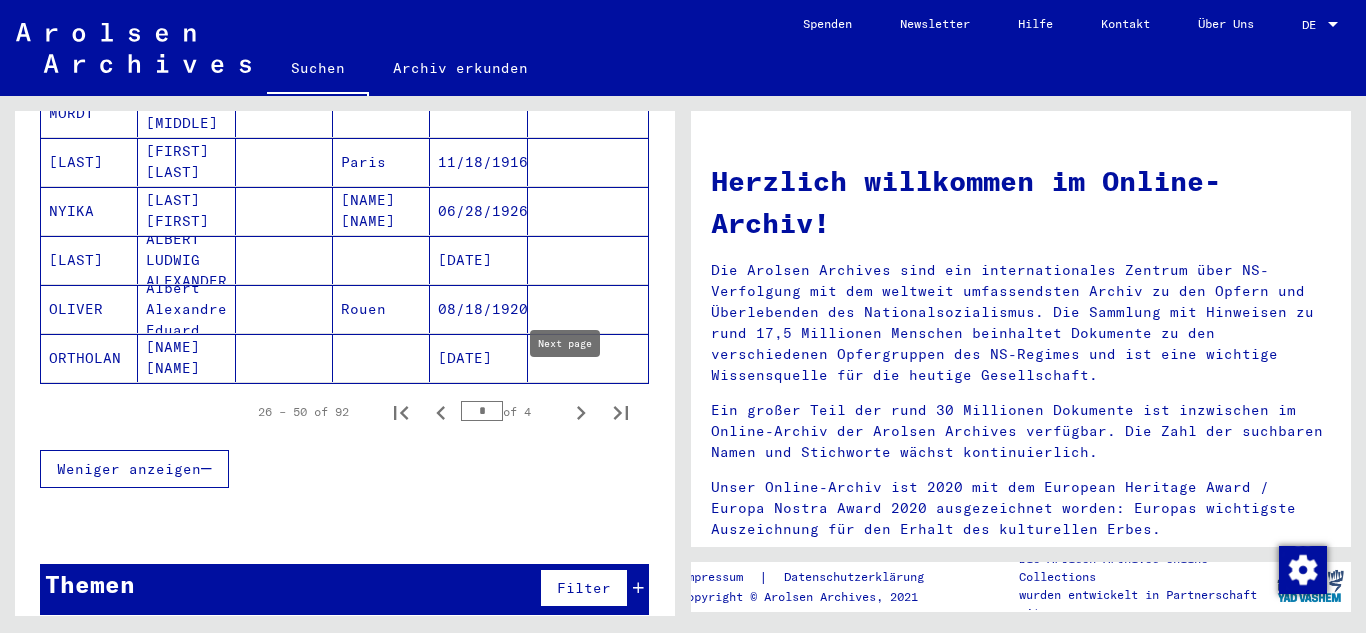 click 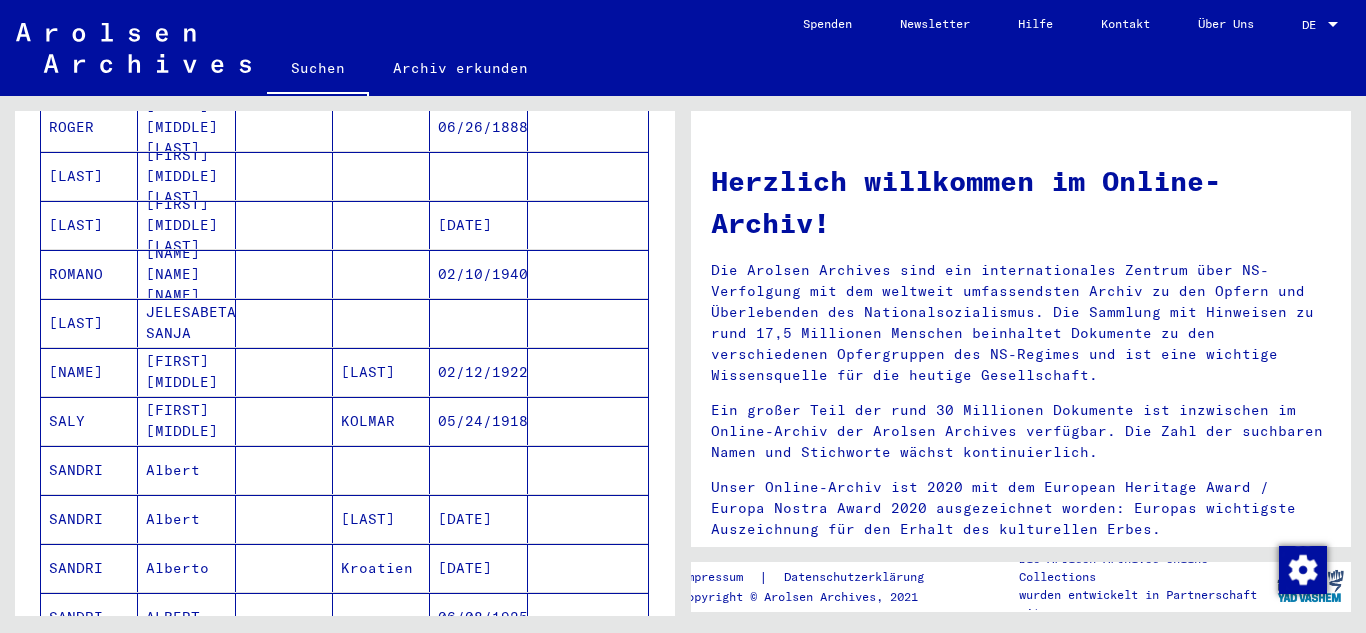scroll, scrollTop: 801, scrollLeft: 0, axis: vertical 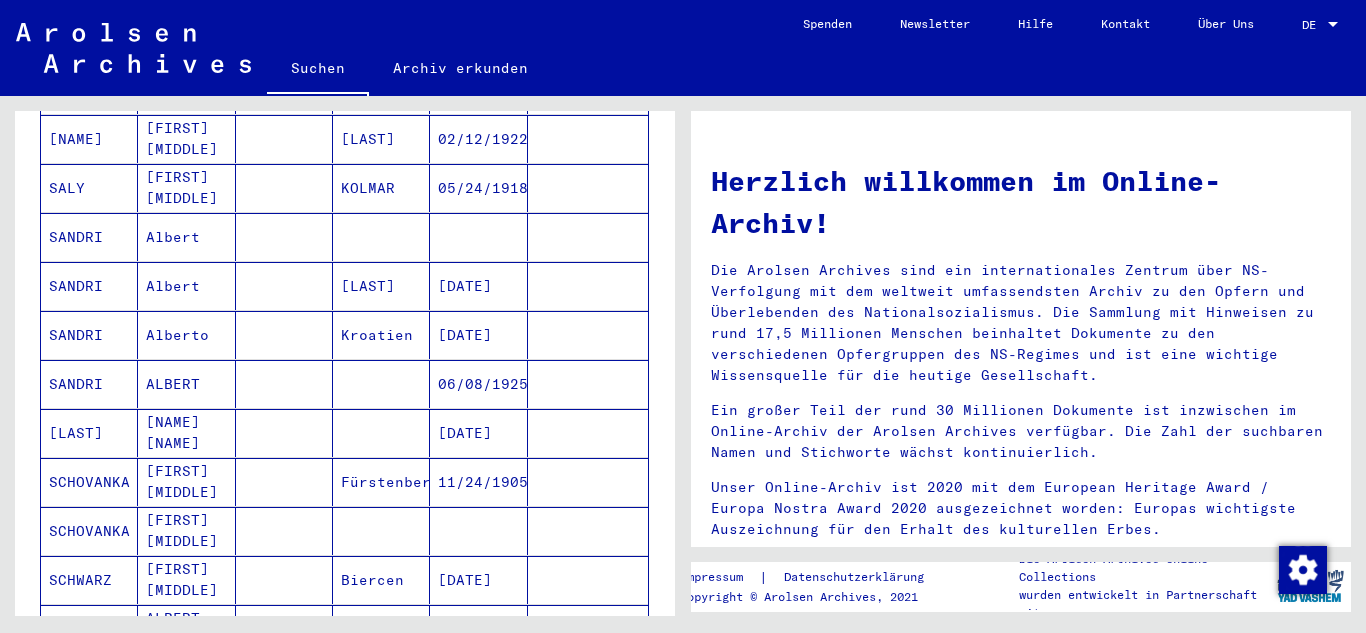 click on "Alberto" at bounding box center [186, 384] 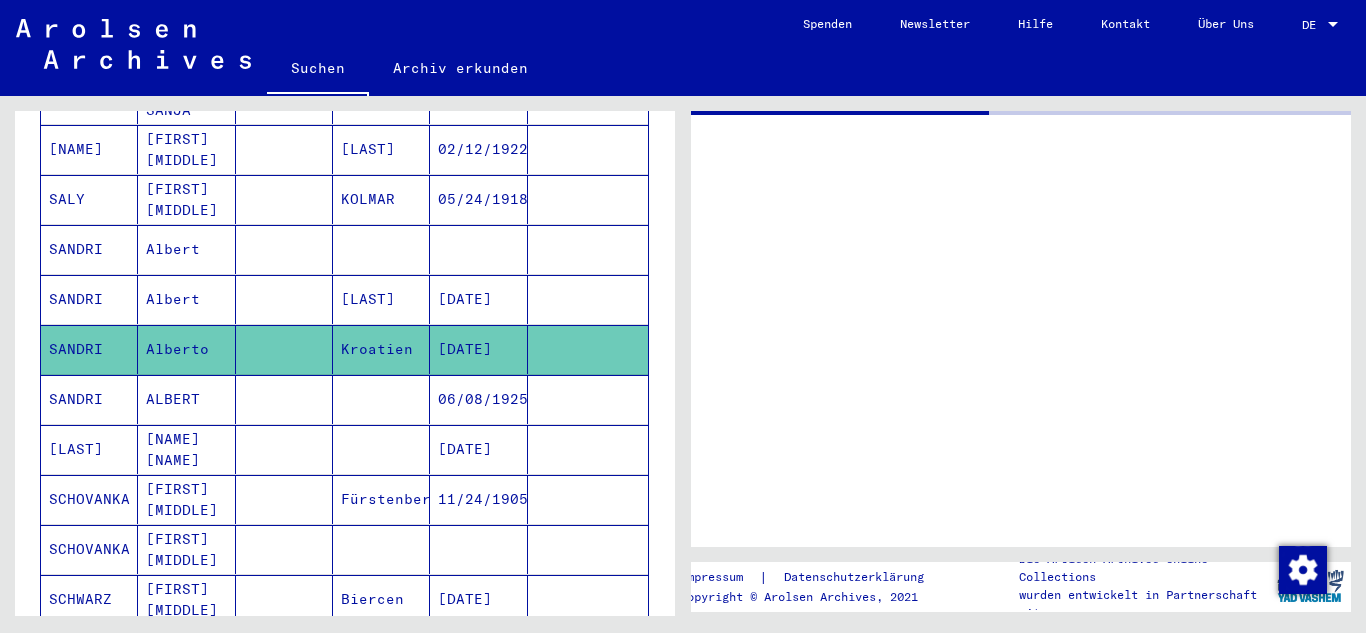 scroll, scrollTop: 811, scrollLeft: 0, axis: vertical 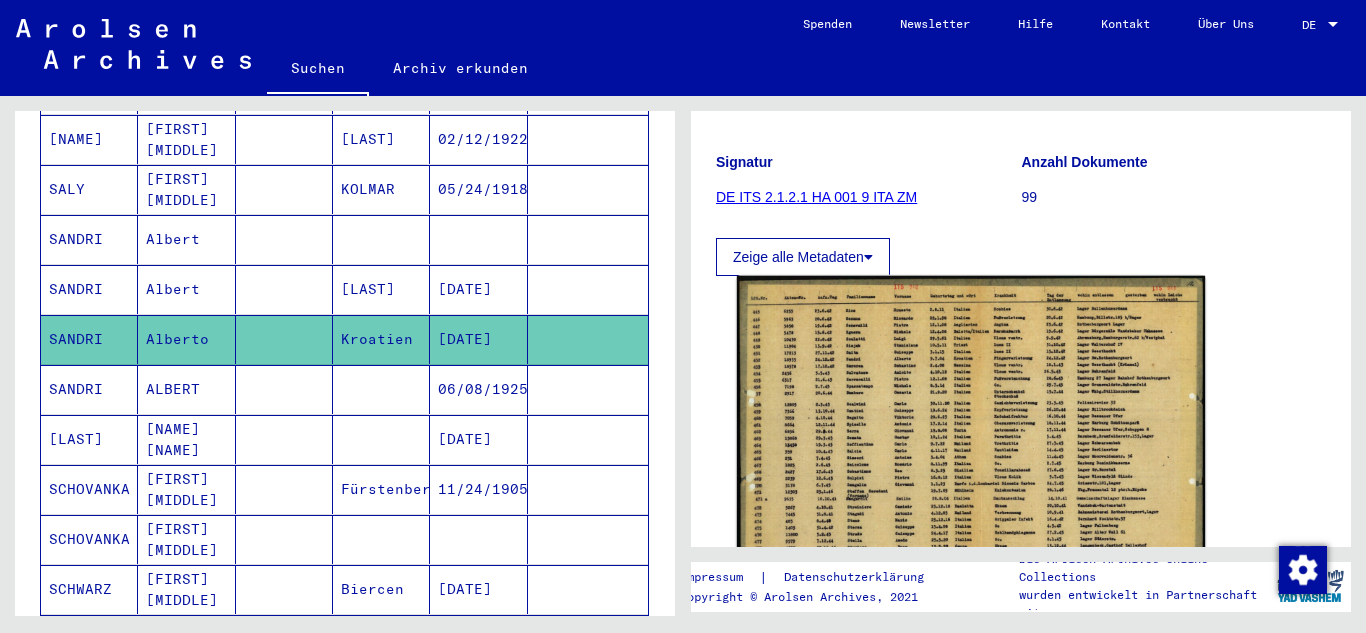 click 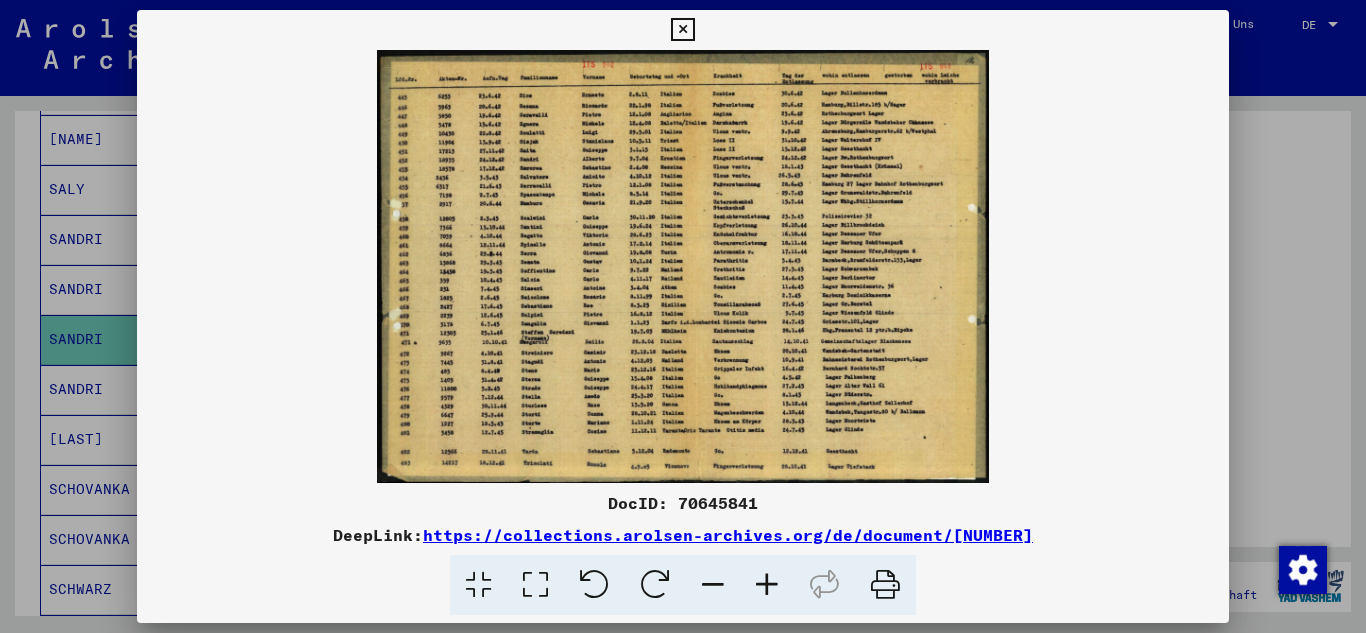 click at bounding box center [767, 585] 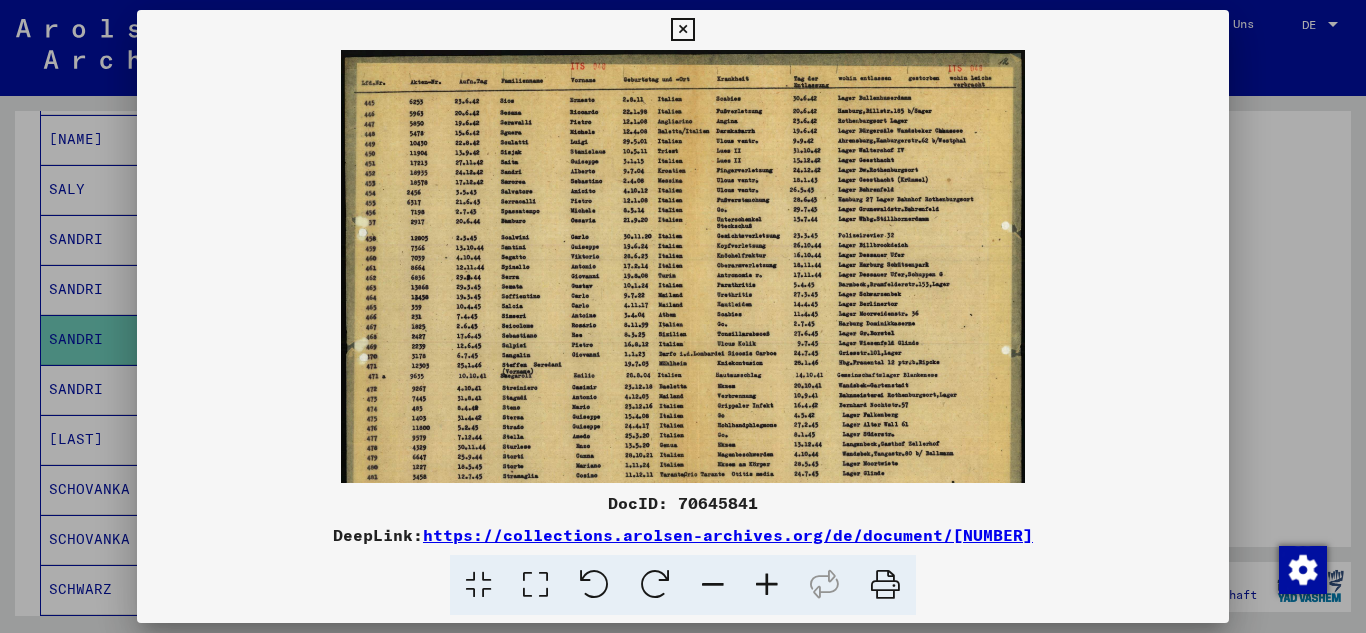 click at bounding box center [767, 585] 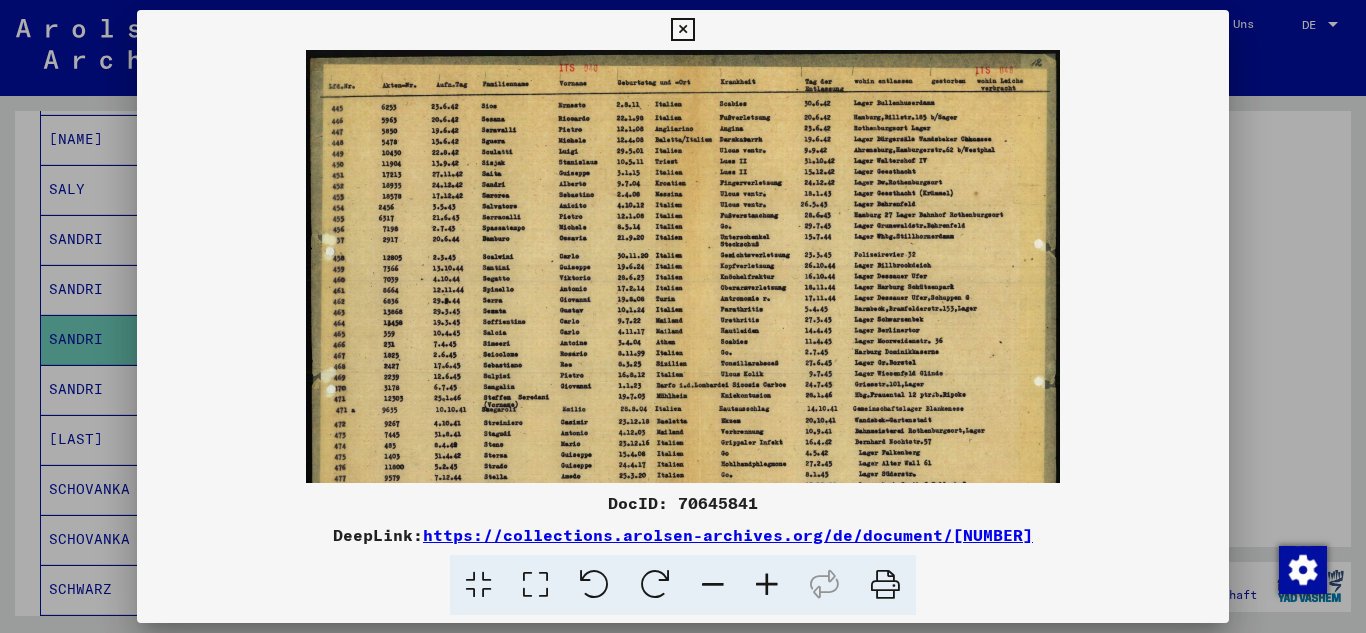 click at bounding box center (767, 585) 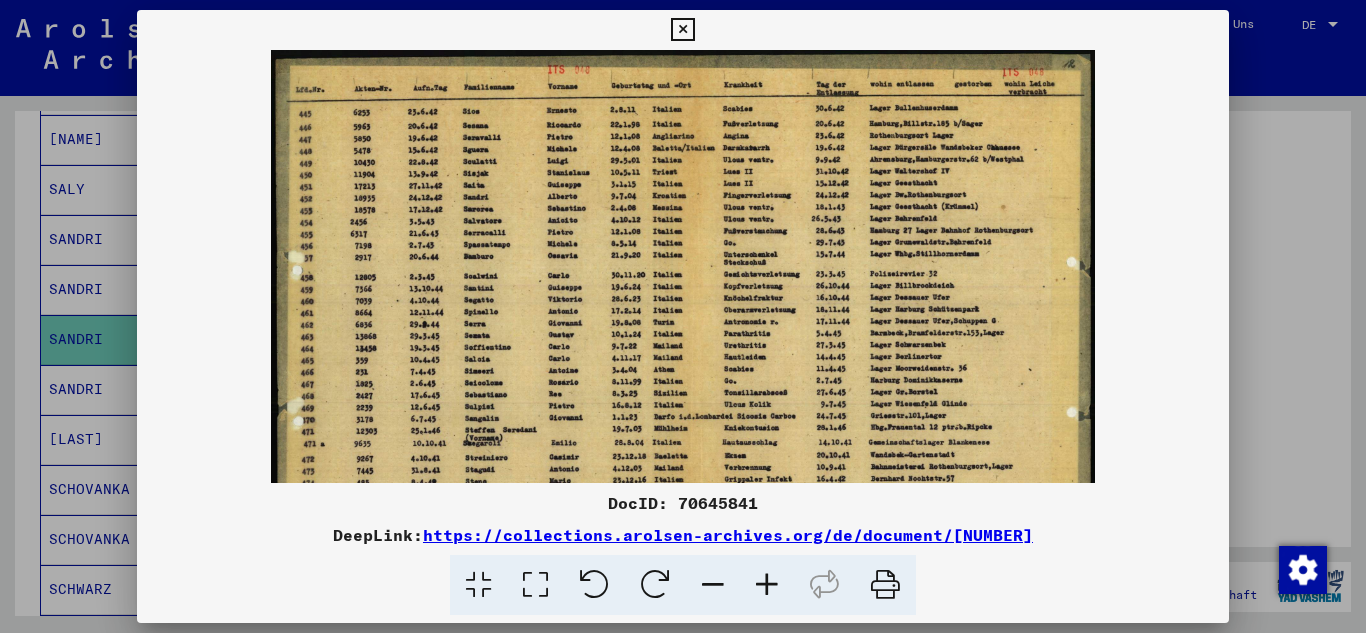 click at bounding box center (767, 585) 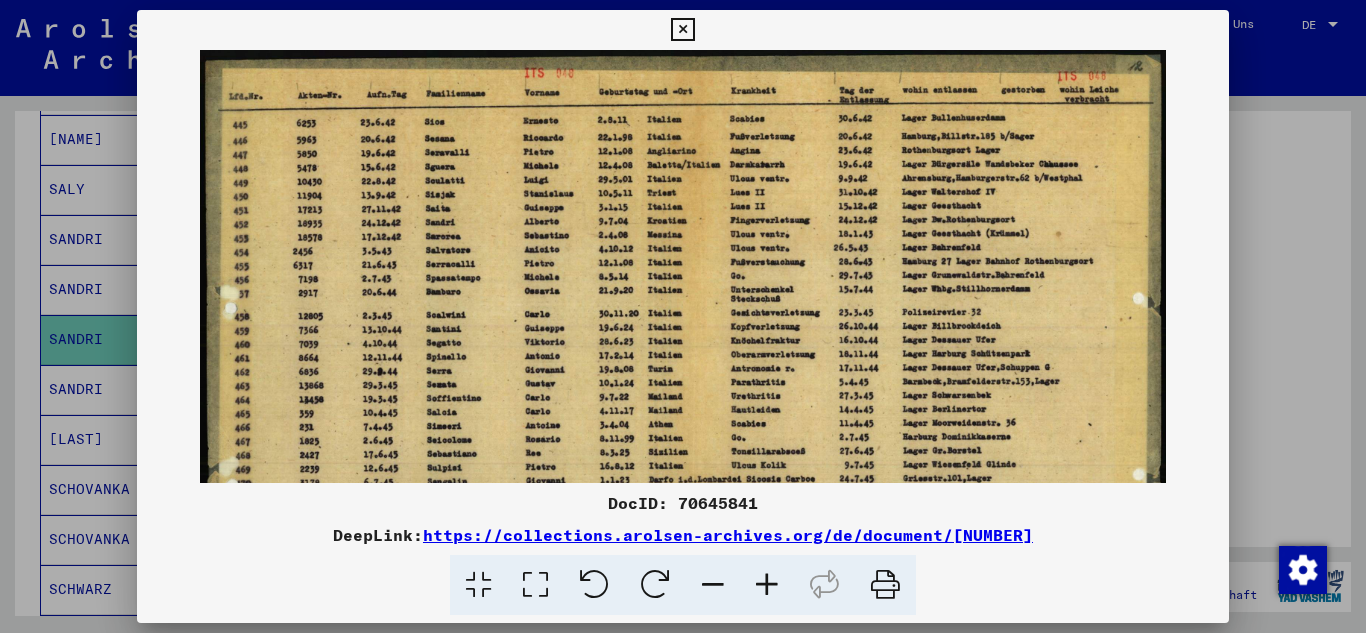 click at bounding box center [767, 585] 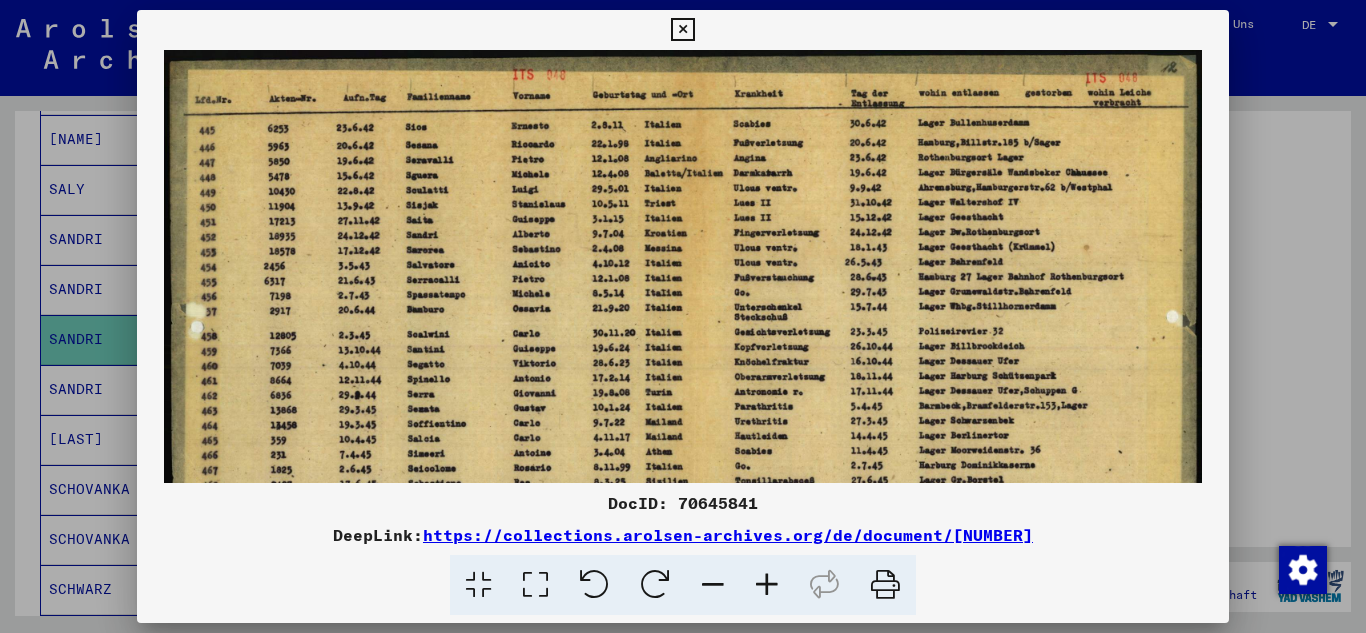 click at bounding box center [767, 585] 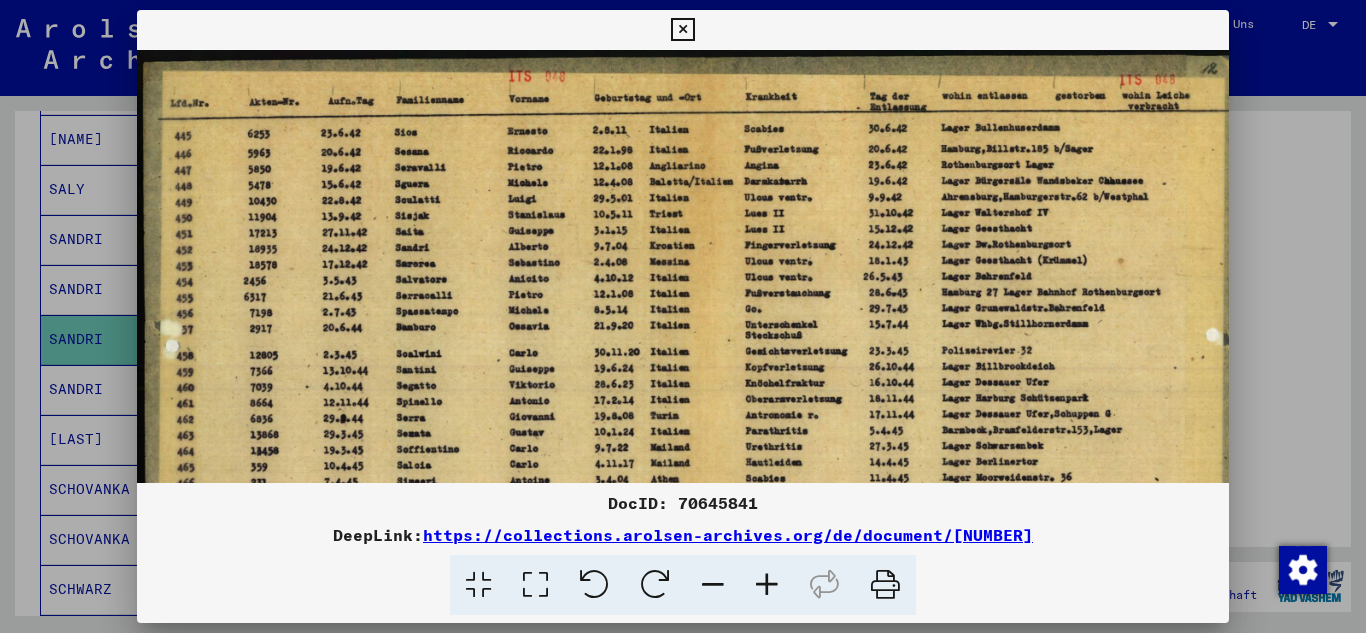click at bounding box center (767, 585) 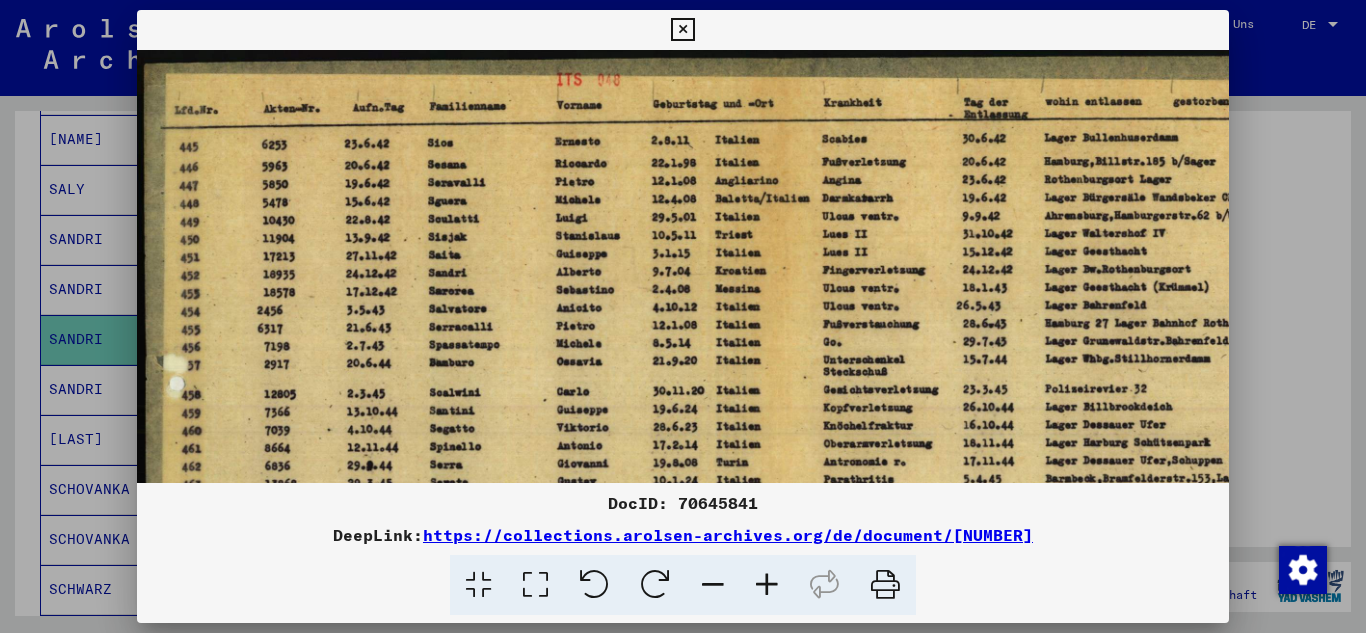click at bounding box center (767, 585) 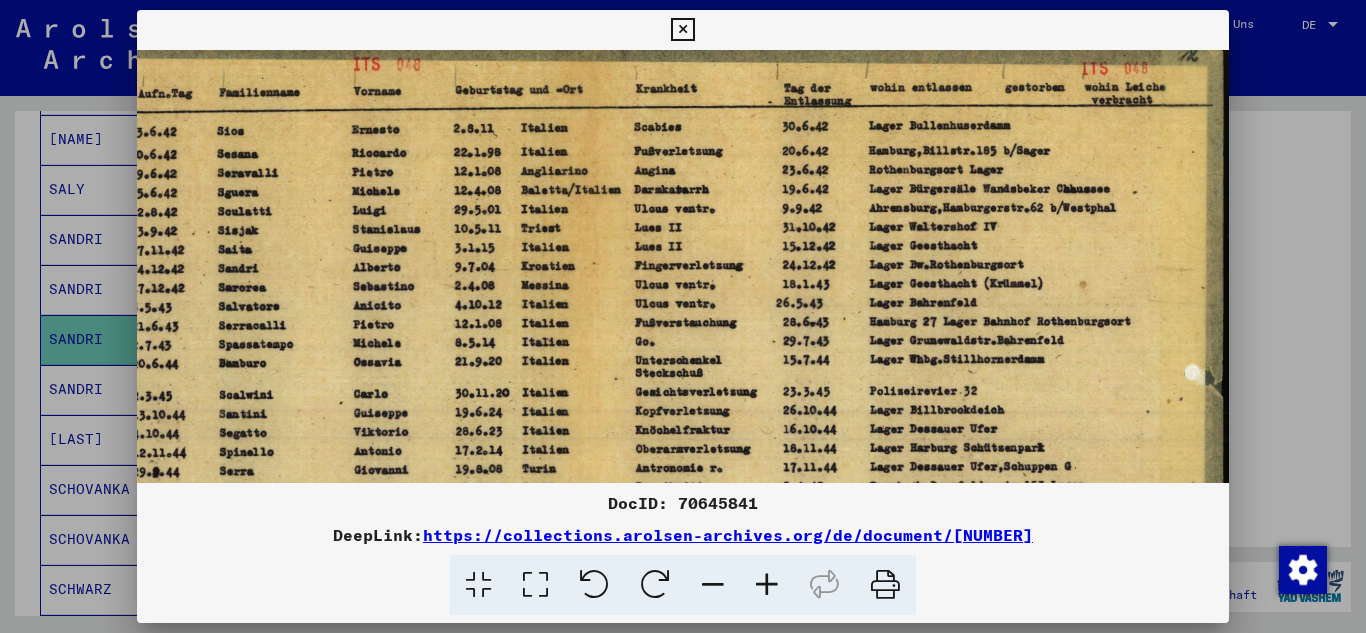 scroll, scrollTop: 4, scrollLeft: 227, axis: both 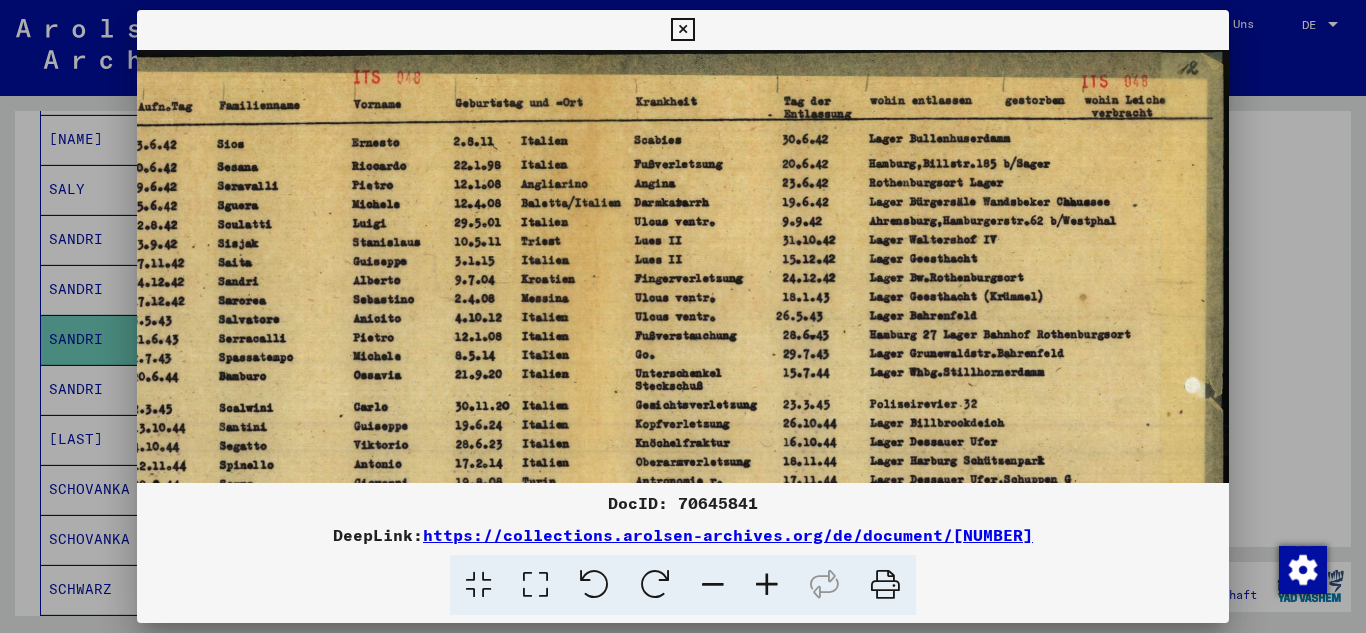 drag, startPoint x: 1061, startPoint y: 379, endPoint x: 492, endPoint y: 375, distance: 569.01404 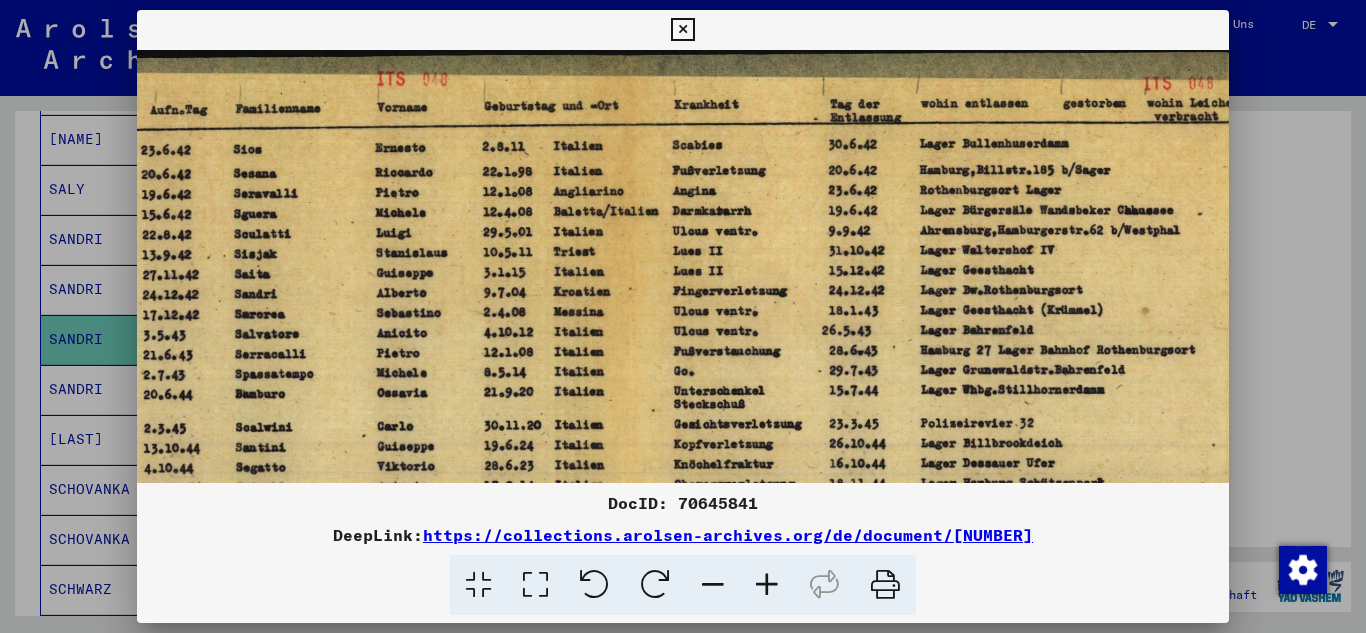 click at bounding box center [767, 585] 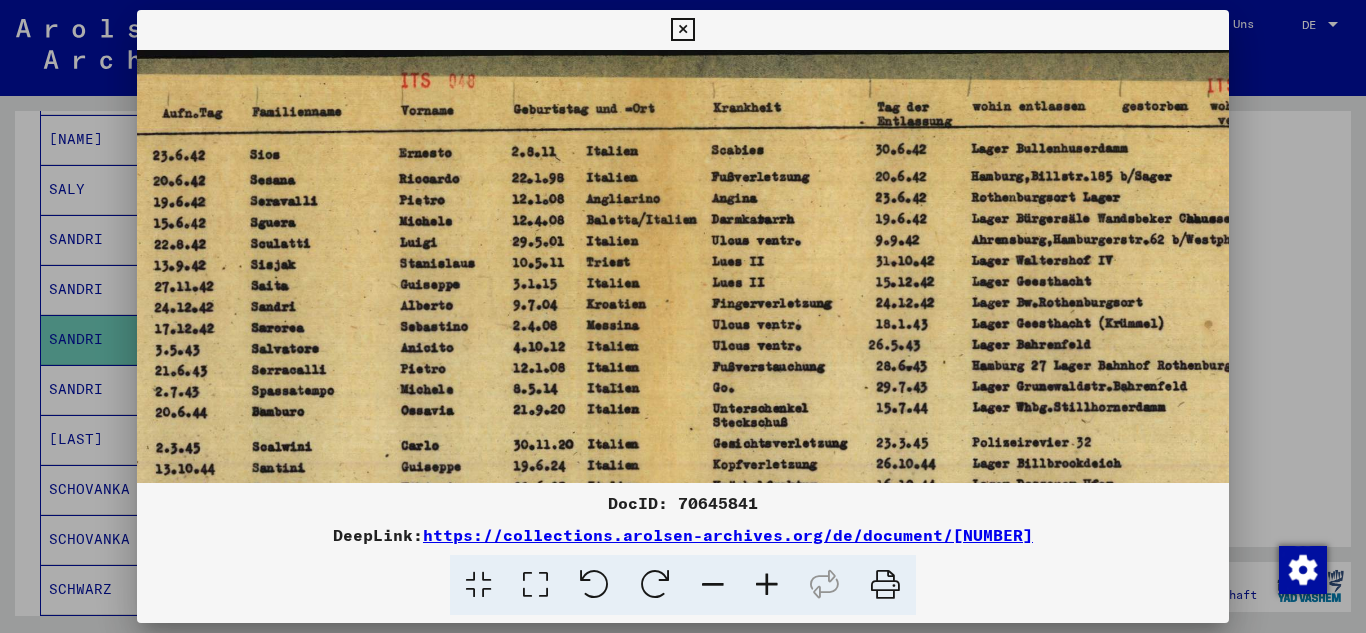 click at bounding box center [767, 585] 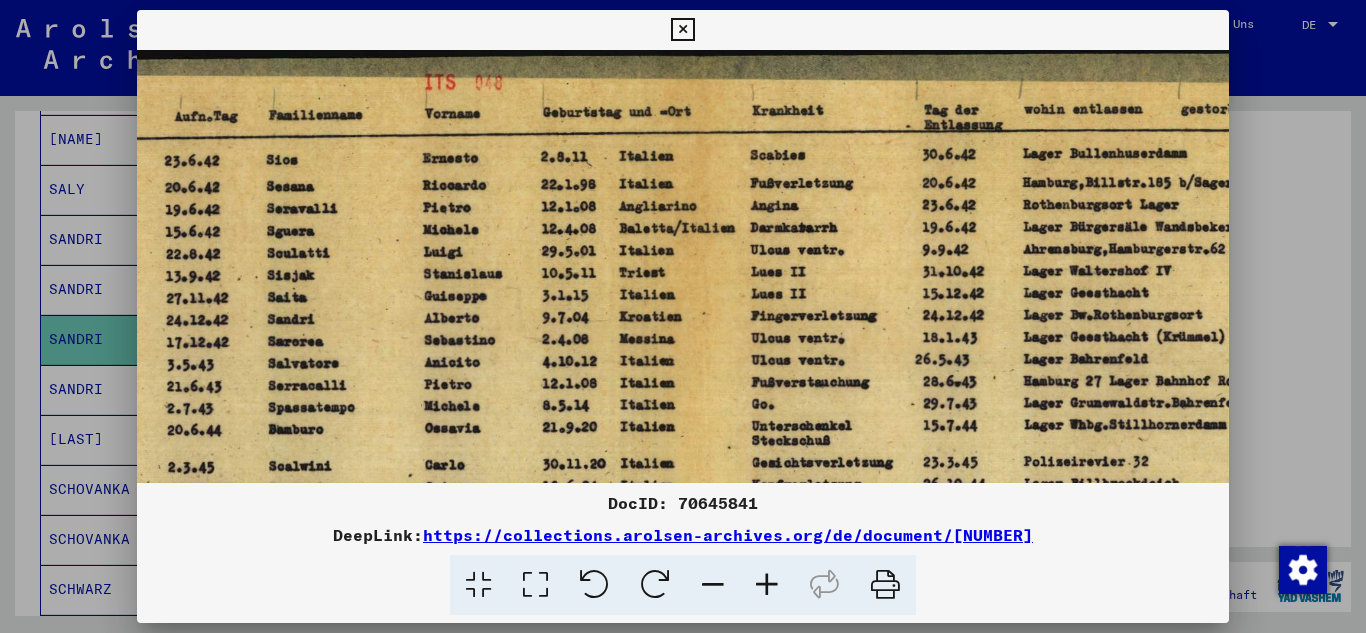 click at bounding box center (767, 585) 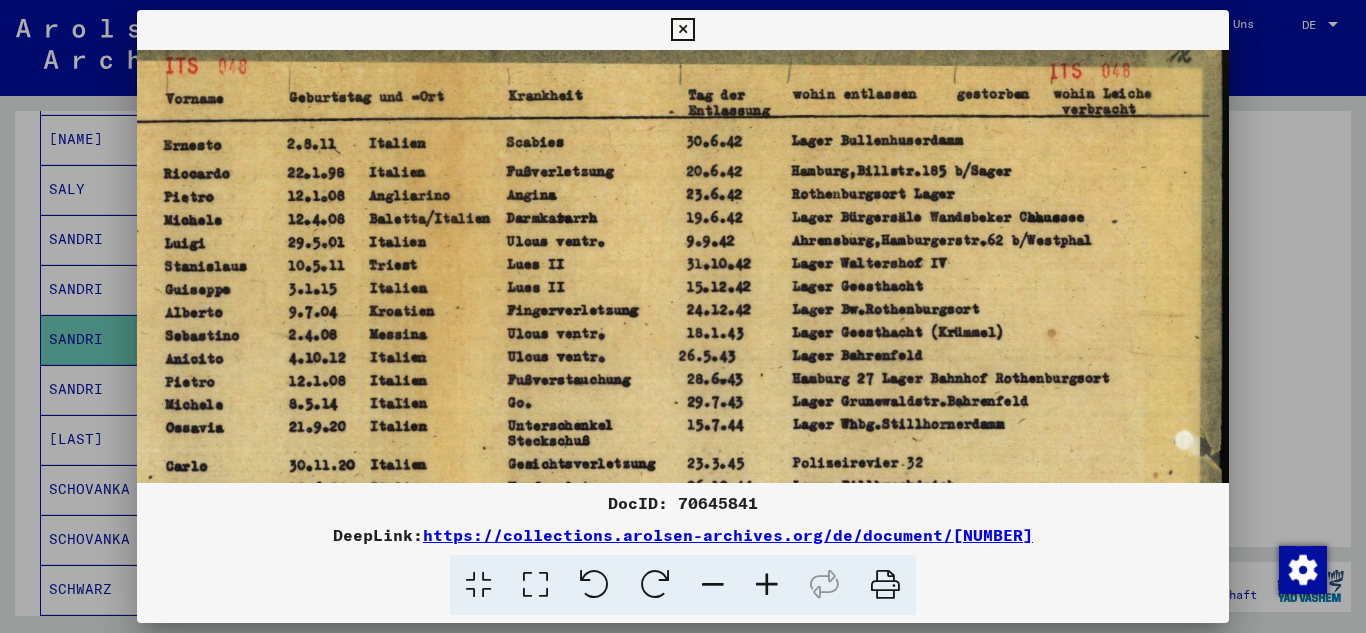 scroll, scrollTop: 24, scrollLeft: 510, axis: both 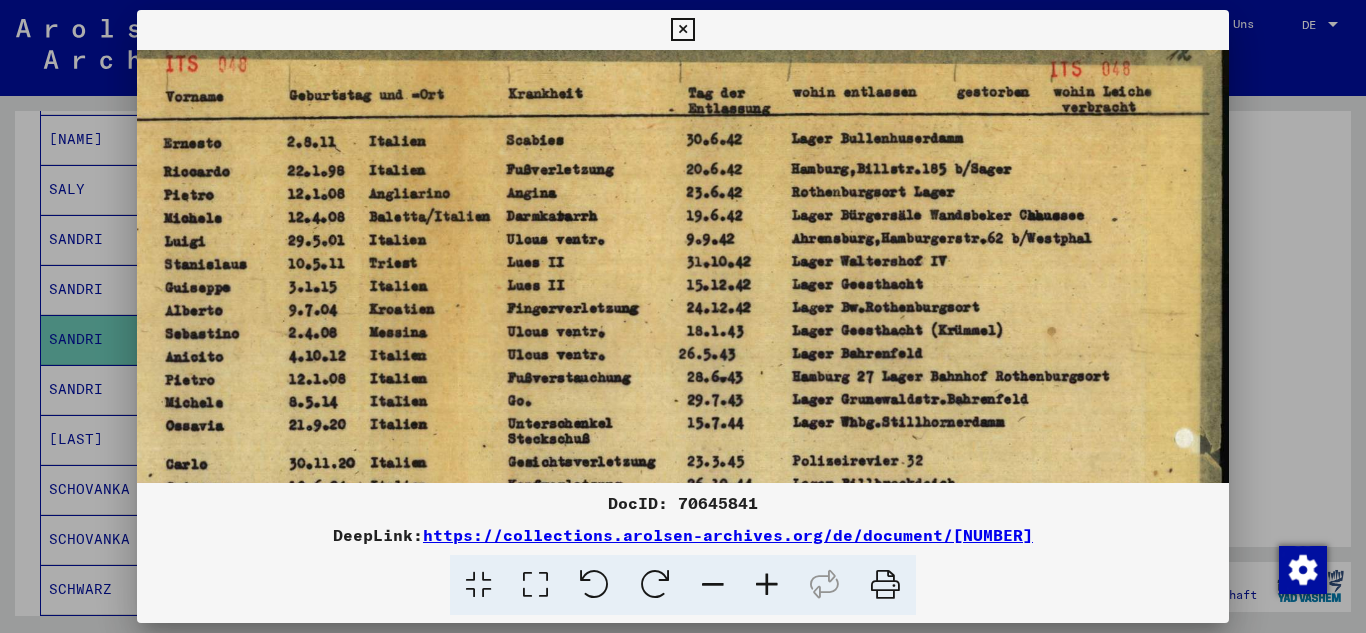 drag, startPoint x: 948, startPoint y: 405, endPoint x: 563, endPoint y: 391, distance: 385.25446 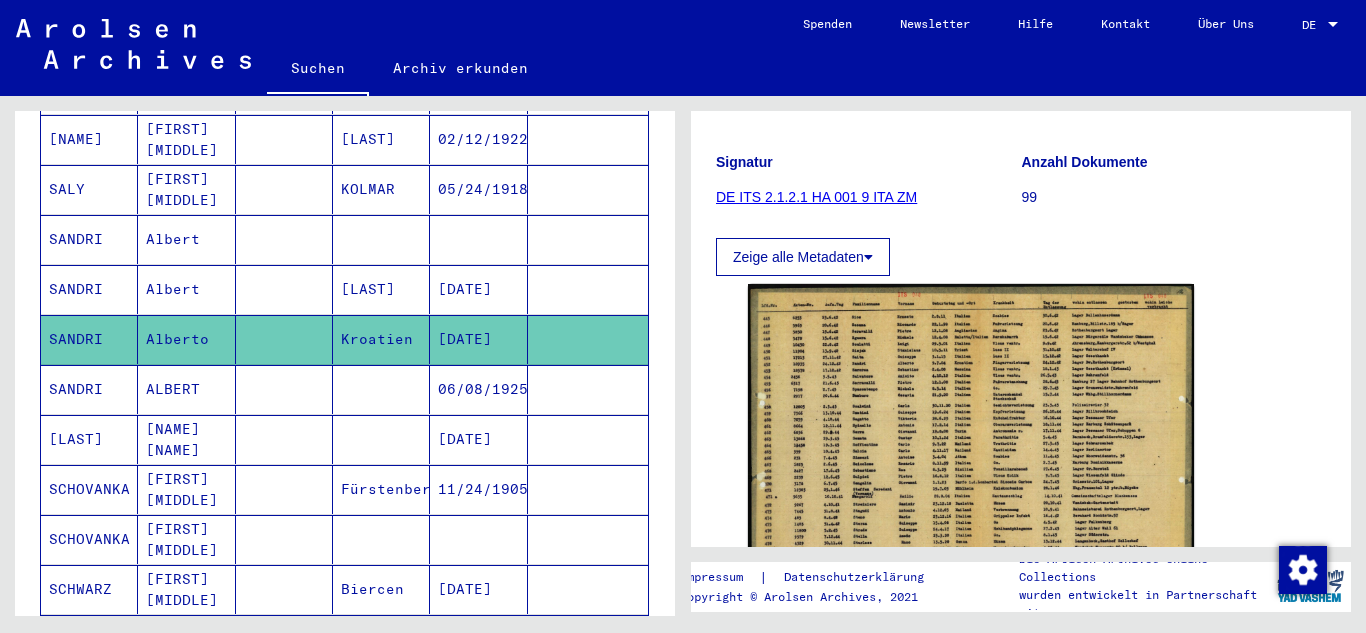 scroll, scrollTop: 0, scrollLeft: 0, axis: both 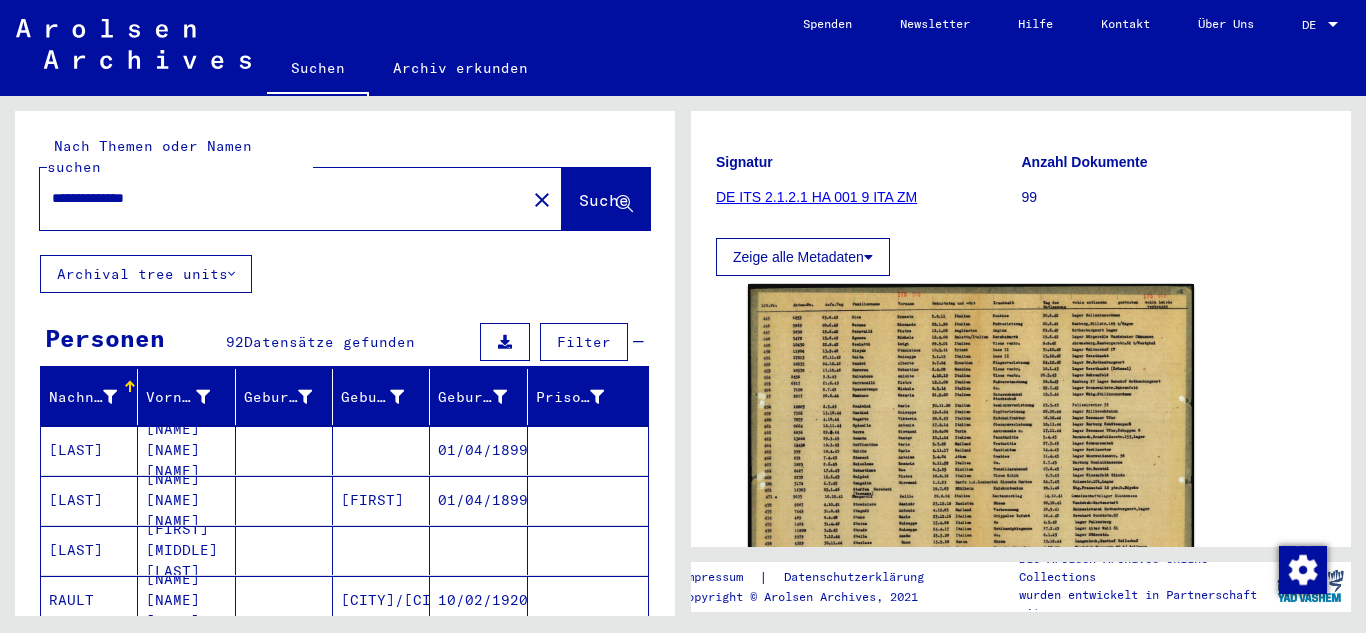 drag, startPoint x: 203, startPoint y: 169, endPoint x: 0, endPoint y: 188, distance: 203.88722 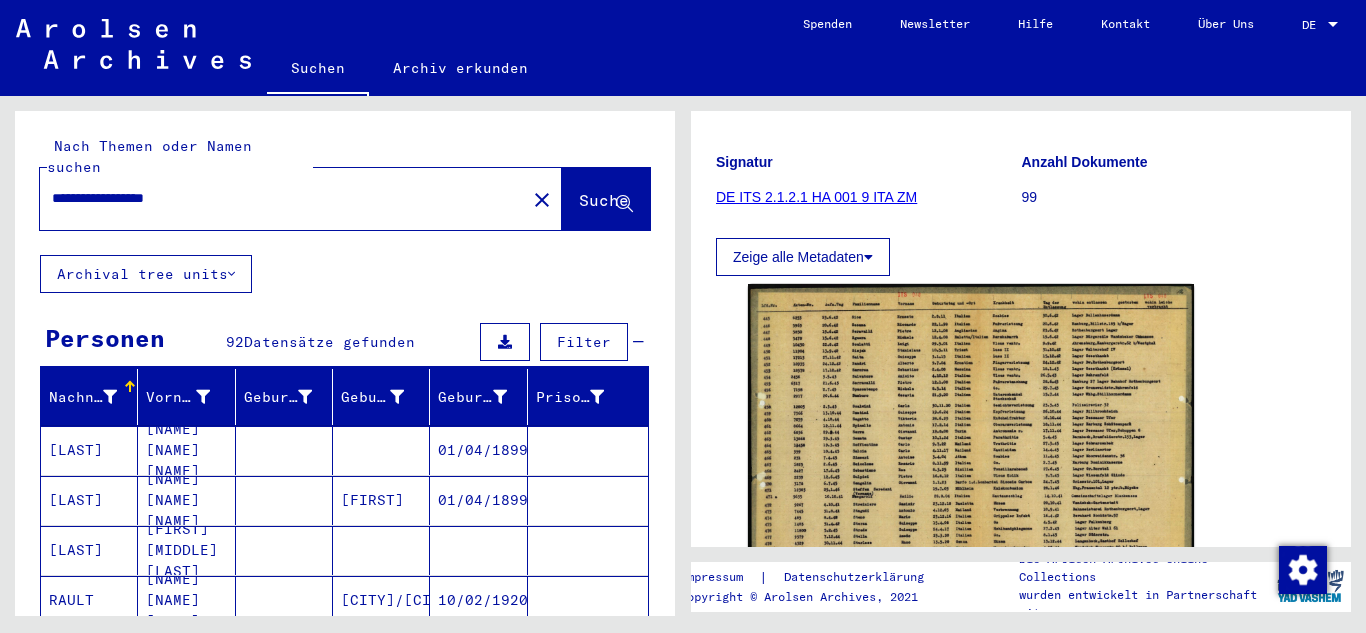 scroll, scrollTop: 0, scrollLeft: 0, axis: both 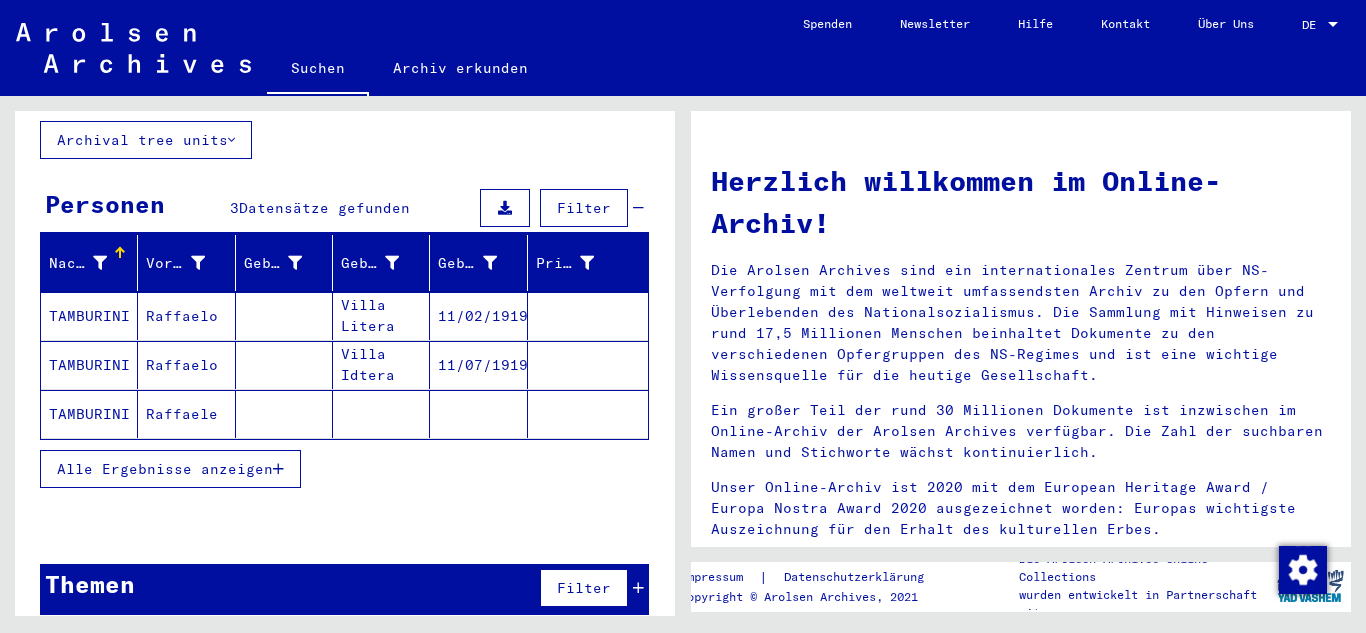 click on "Raffaele" 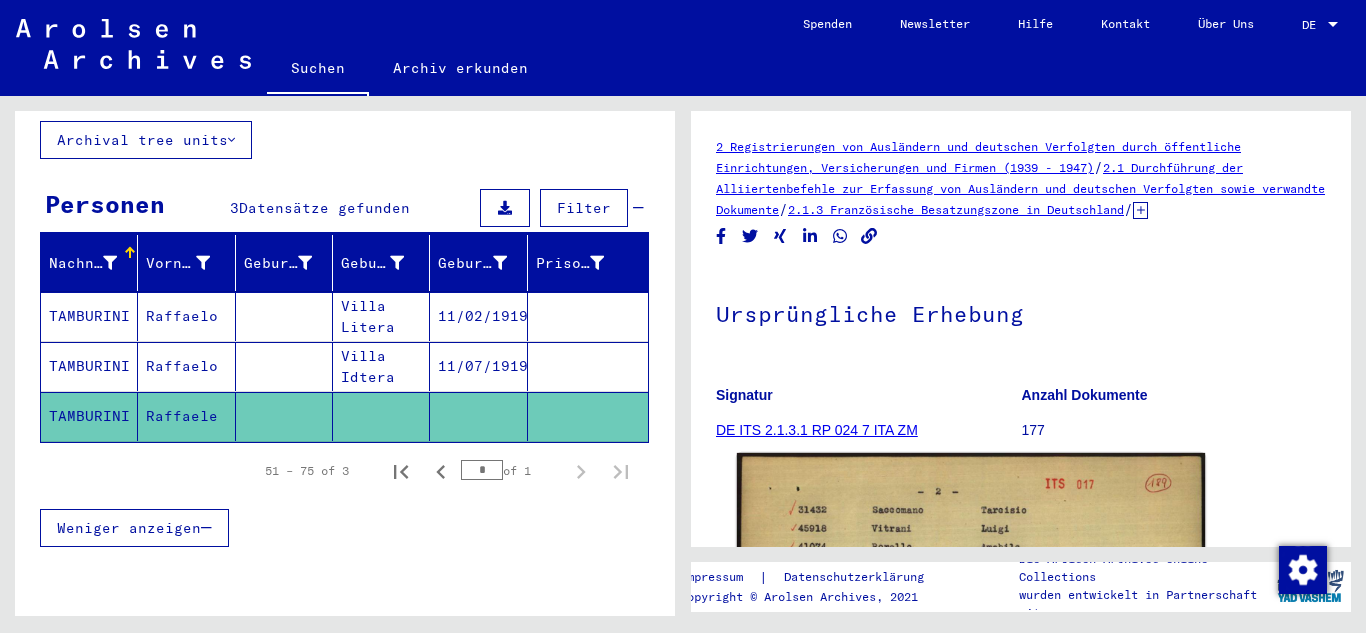 scroll, scrollTop: 0, scrollLeft: 0, axis: both 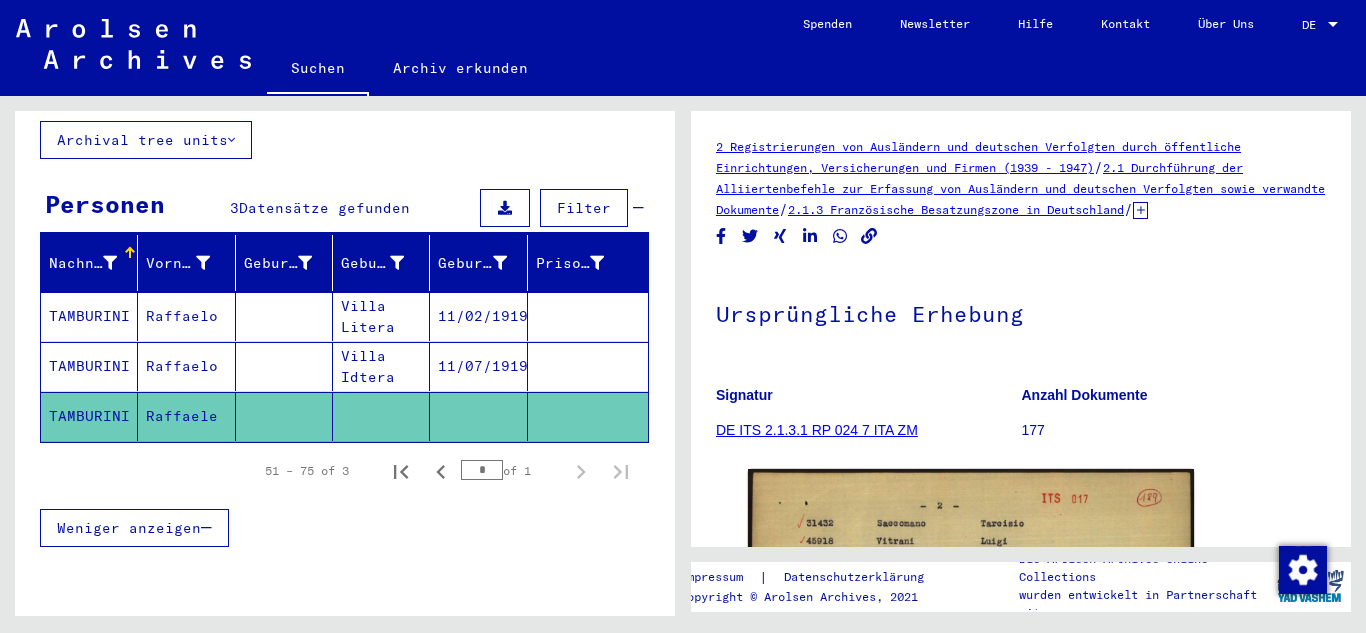 drag, startPoint x: 23, startPoint y: 382, endPoint x: 44, endPoint y: 344, distance: 43.416588 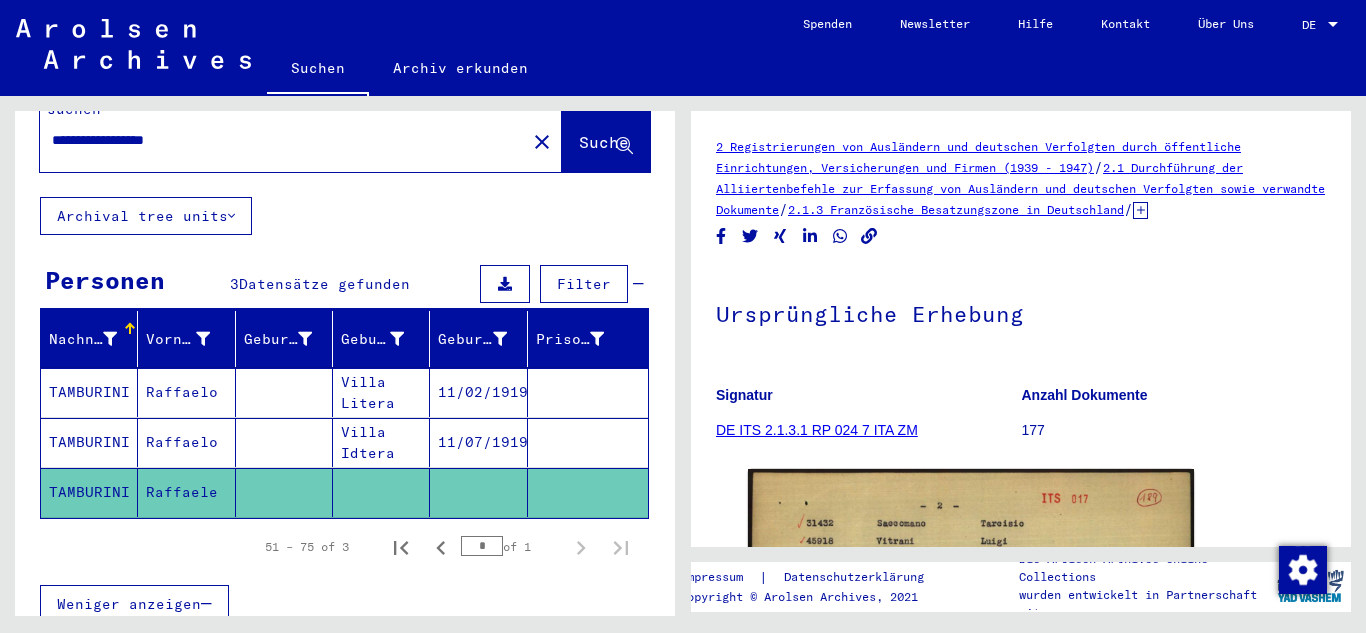 scroll, scrollTop: 0, scrollLeft: 0, axis: both 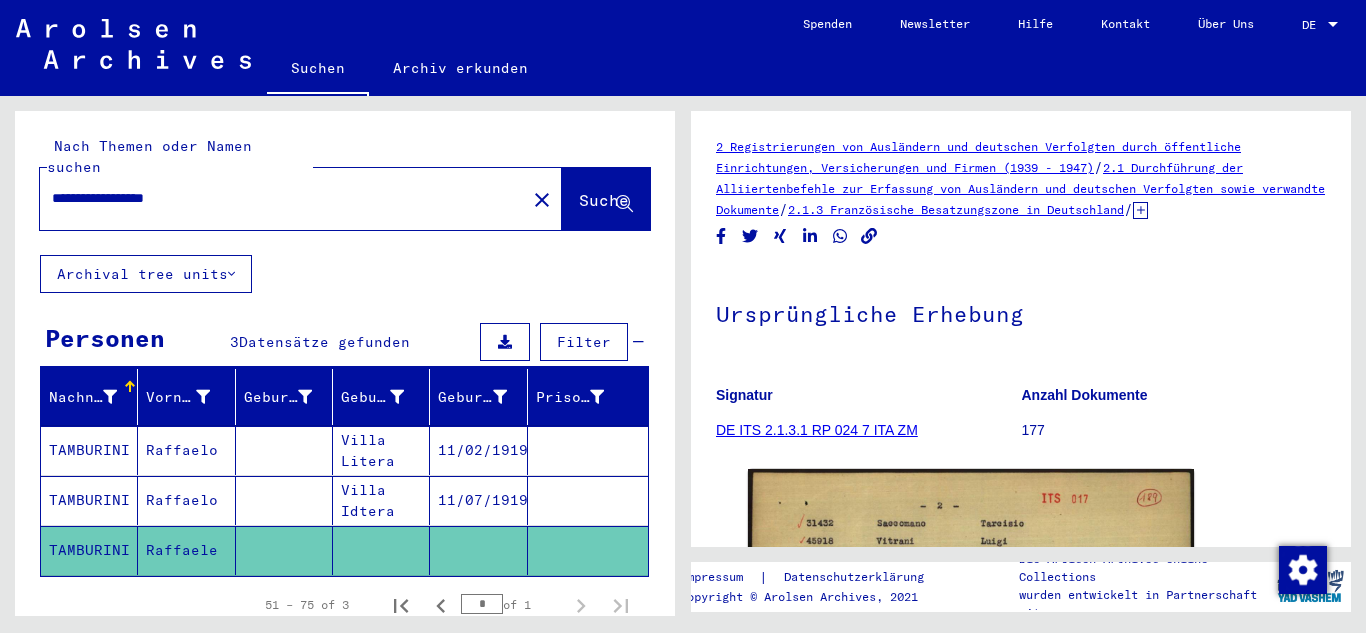 drag, startPoint x: 240, startPoint y: 187, endPoint x: 0, endPoint y: 186, distance: 240.00209 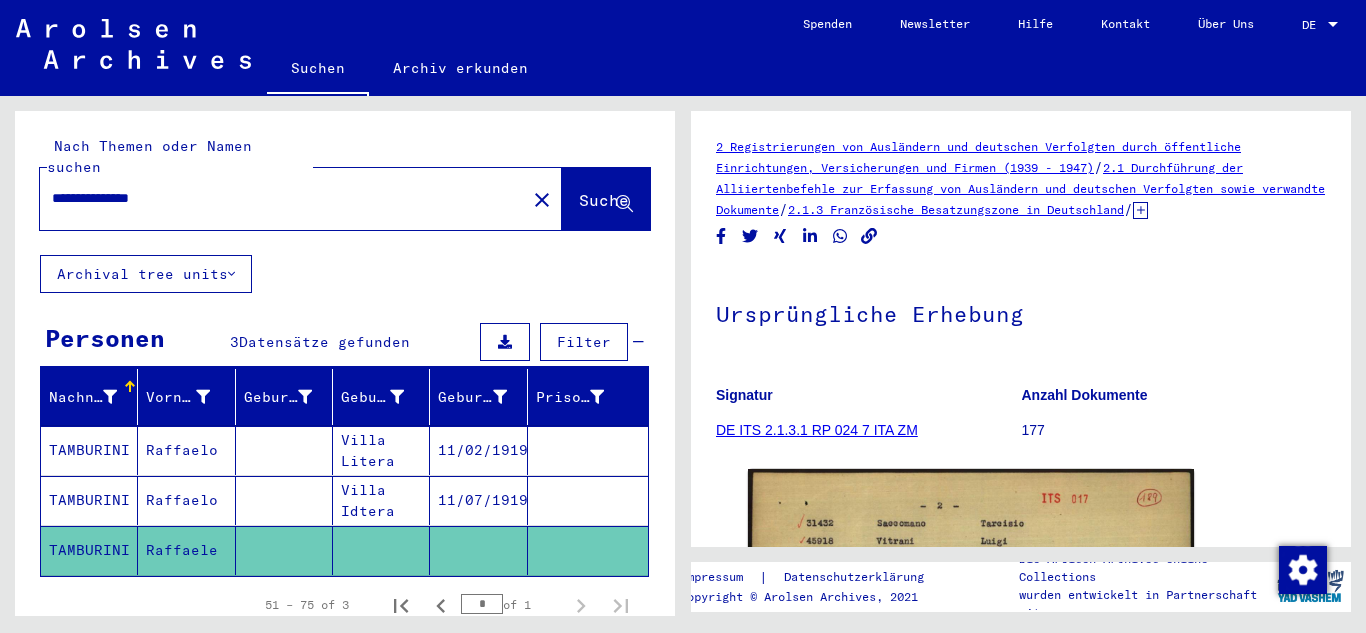 click on "Suche" 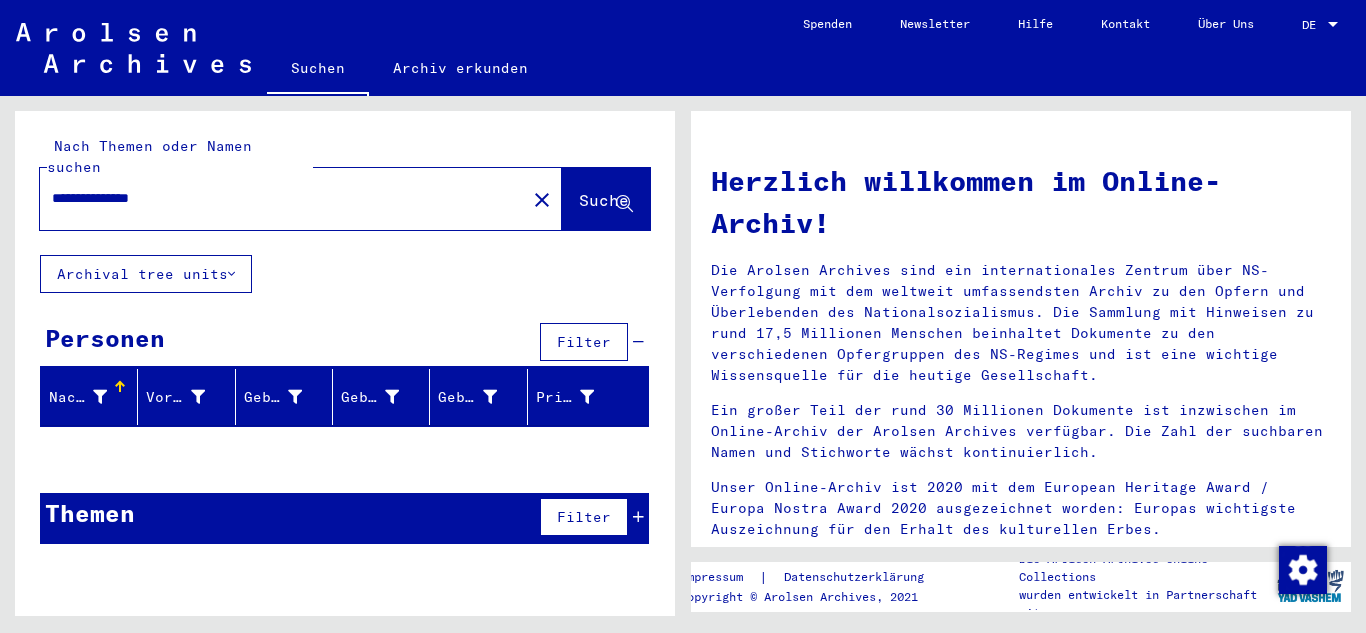 click 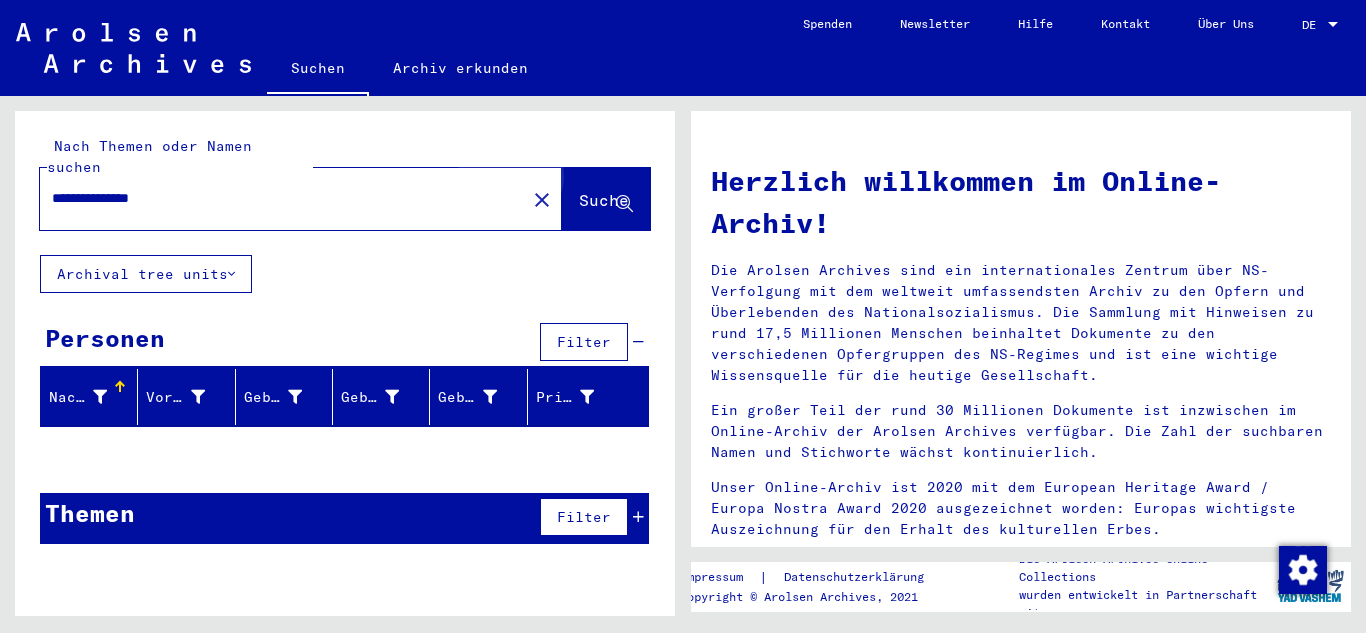 click on "Suche" 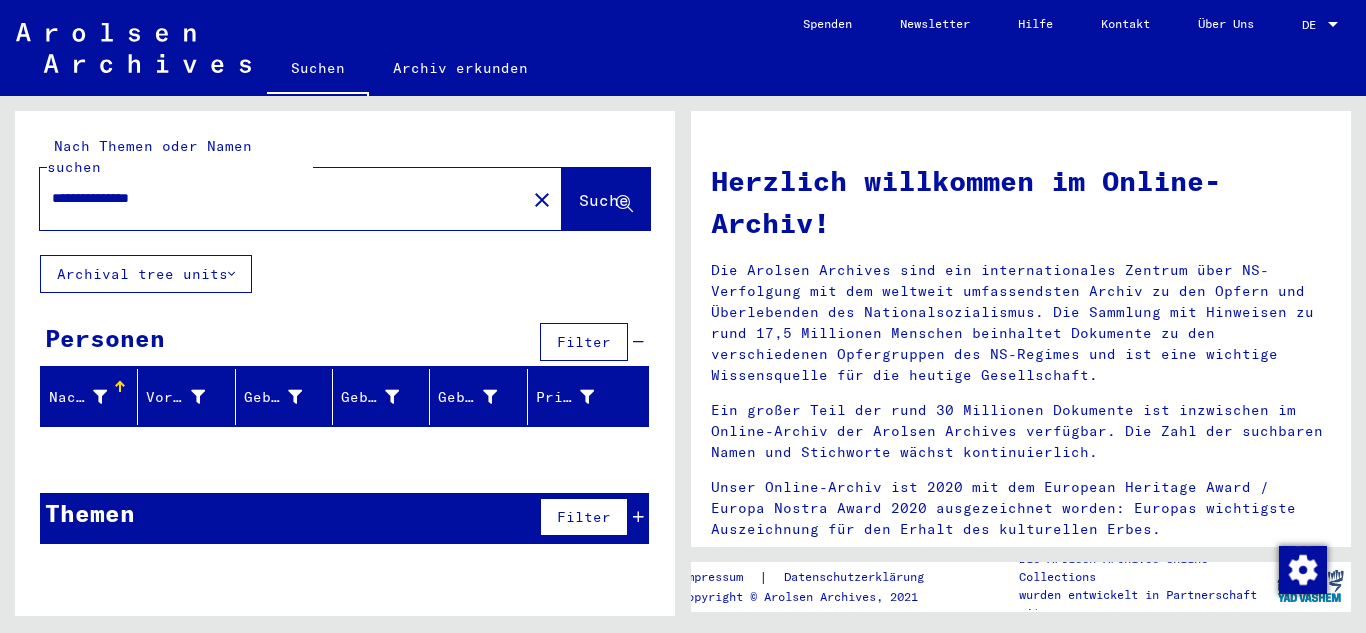 click 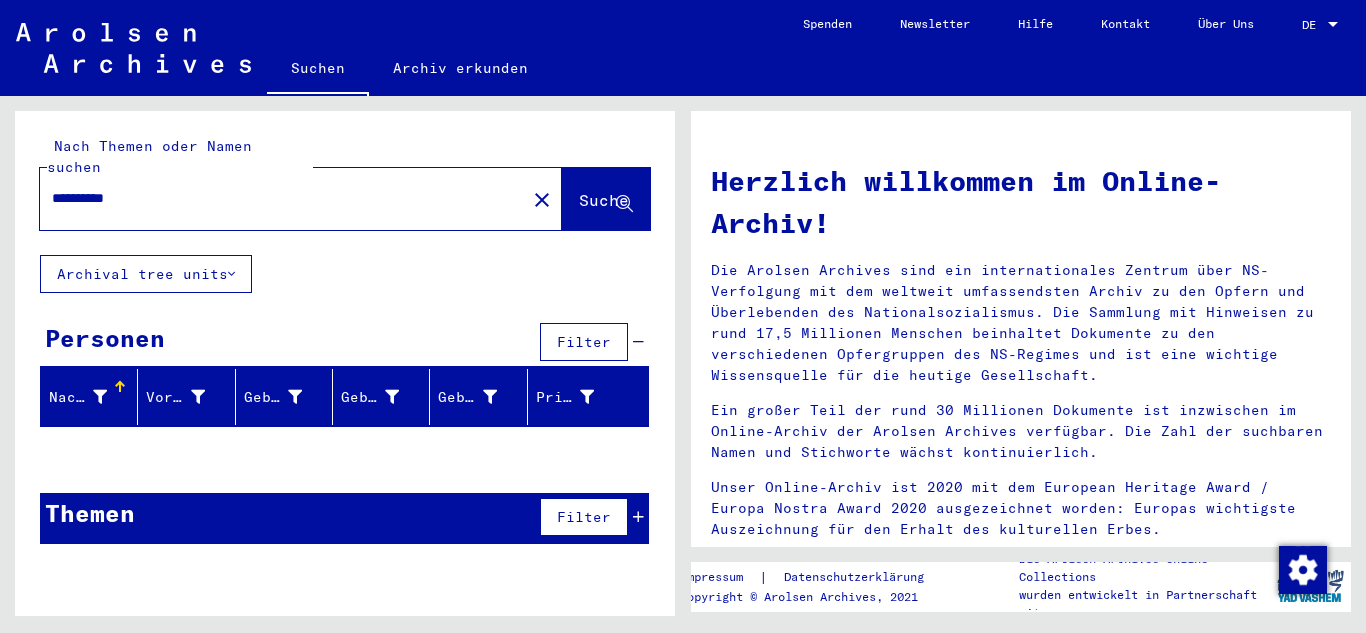 click 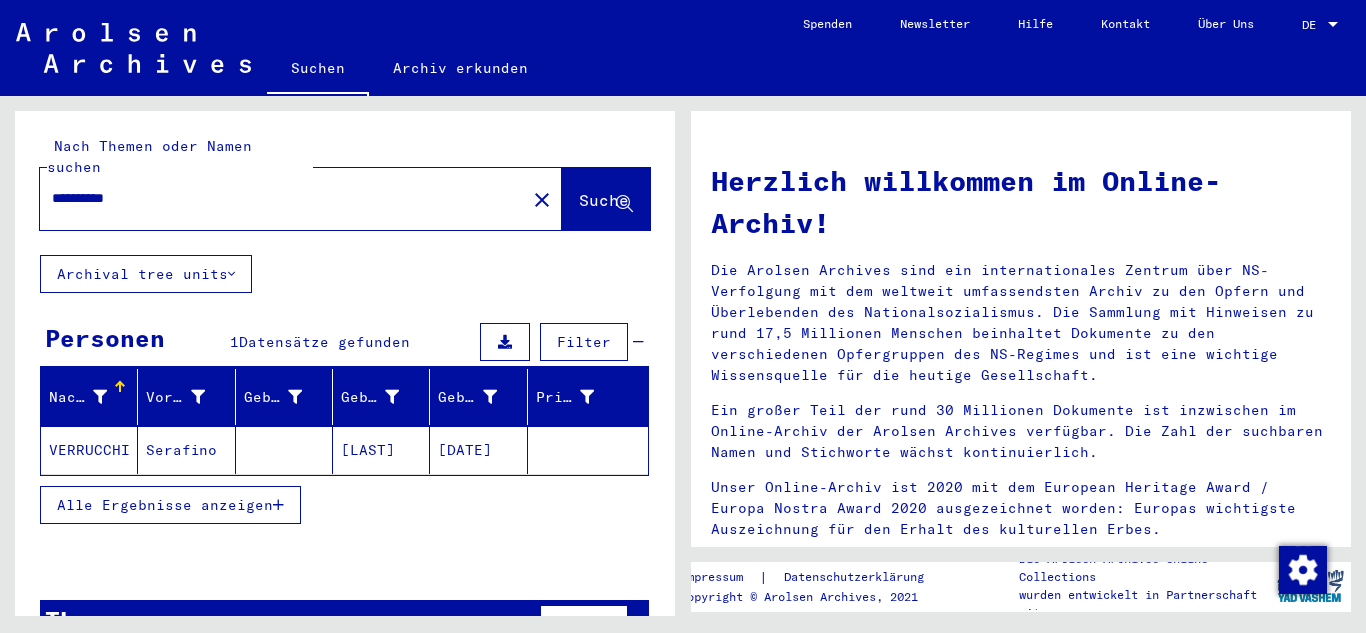 click on "*********" at bounding box center [277, 198] 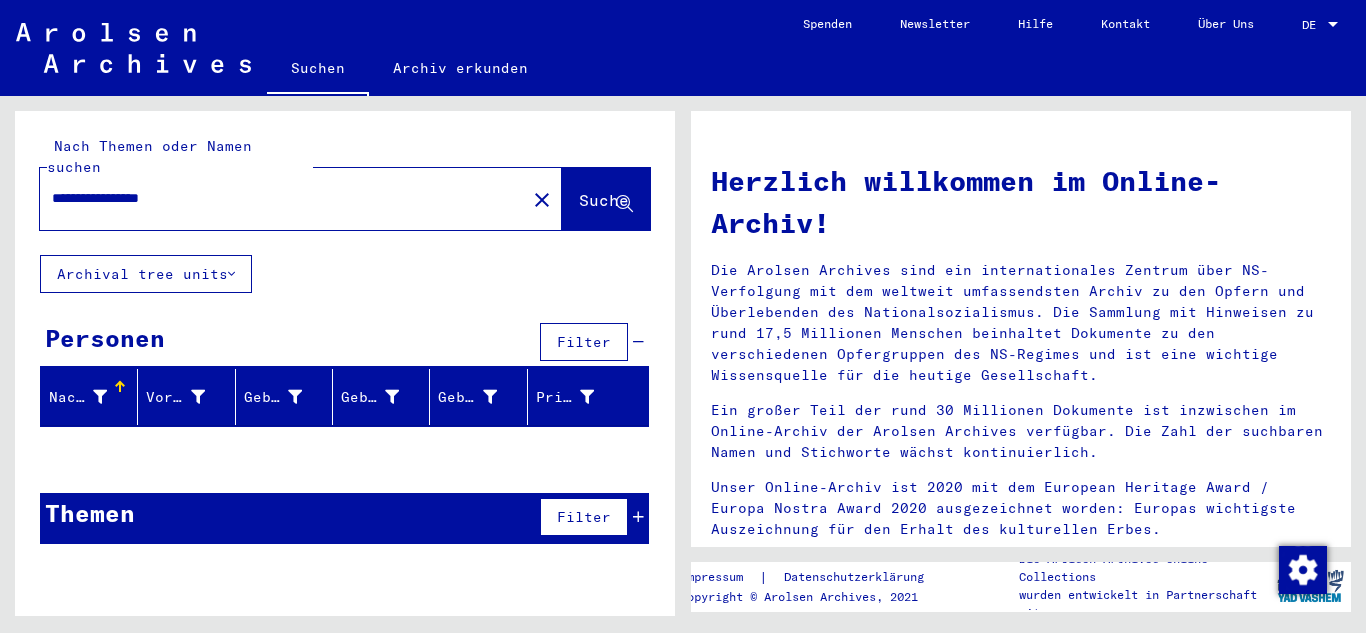 click on "**********" at bounding box center (277, 198) 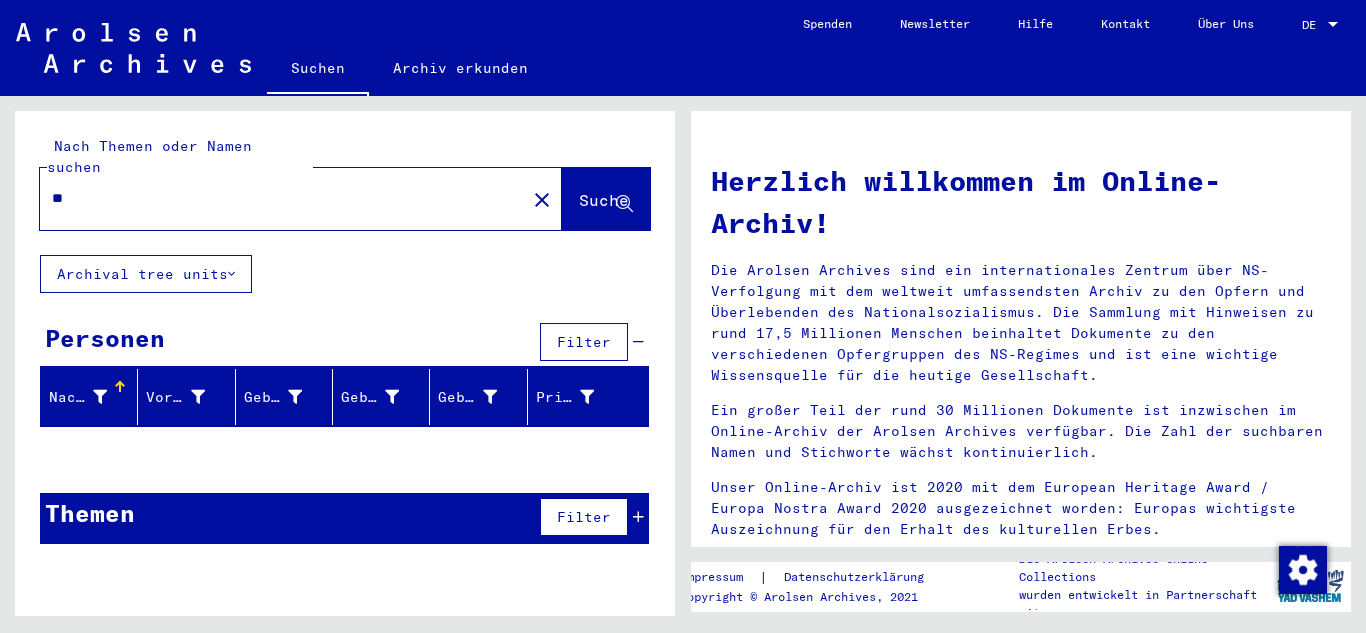 type on "*" 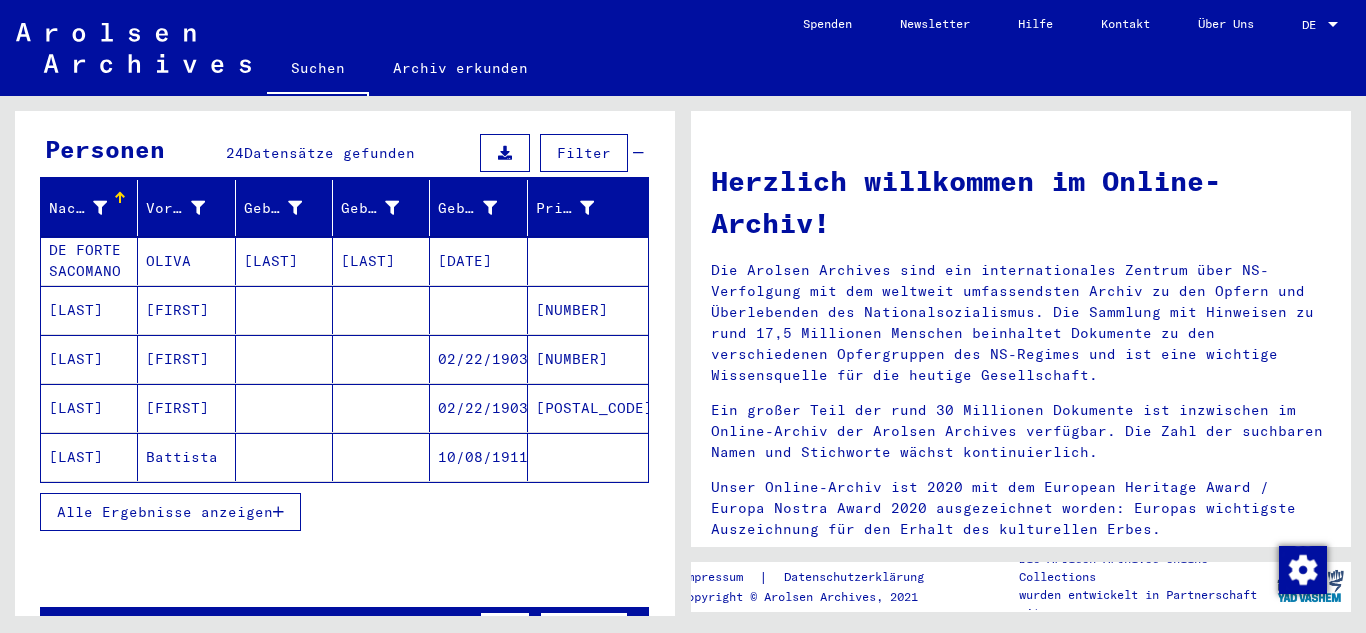 scroll, scrollTop: 233, scrollLeft: 0, axis: vertical 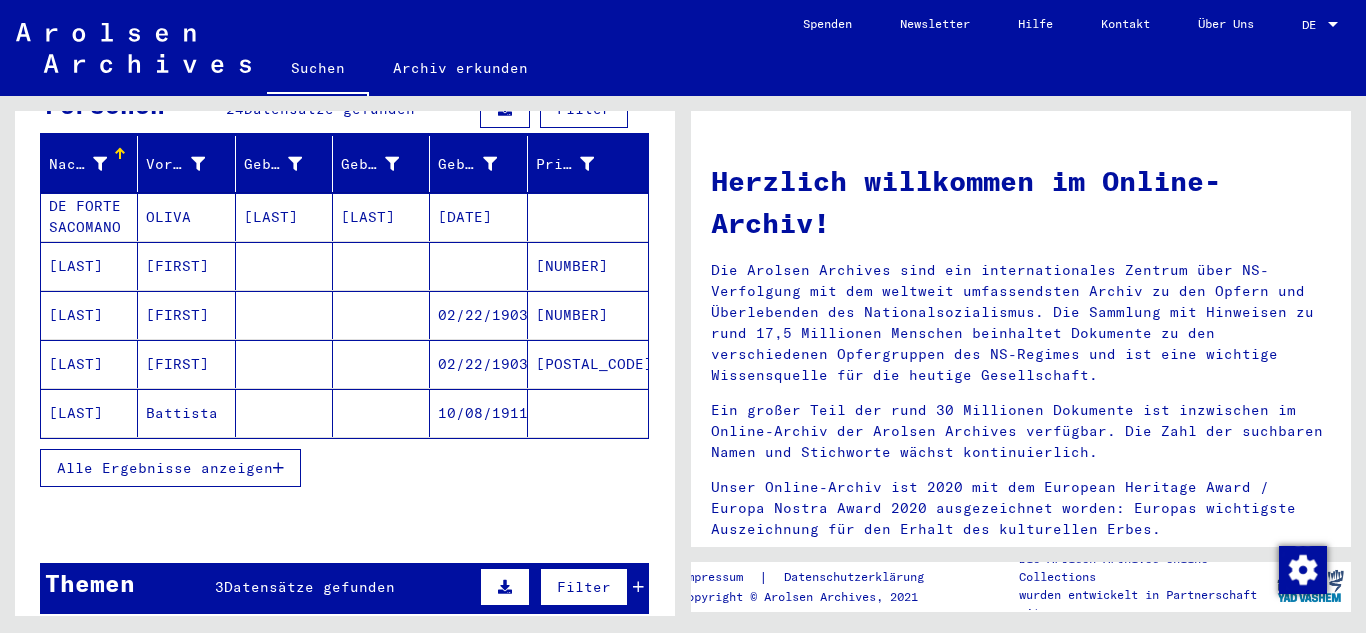 click on "Alle Ergebnisse anzeigen" at bounding box center [165, 468] 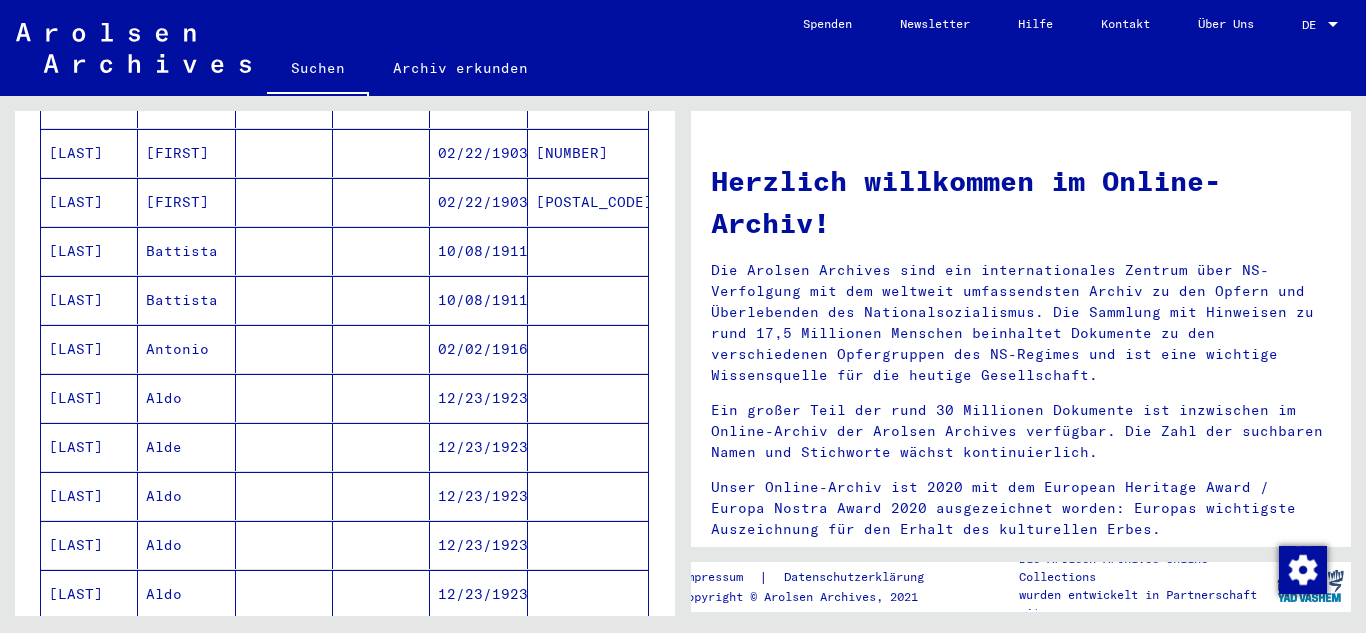 scroll, scrollTop: 700, scrollLeft: 0, axis: vertical 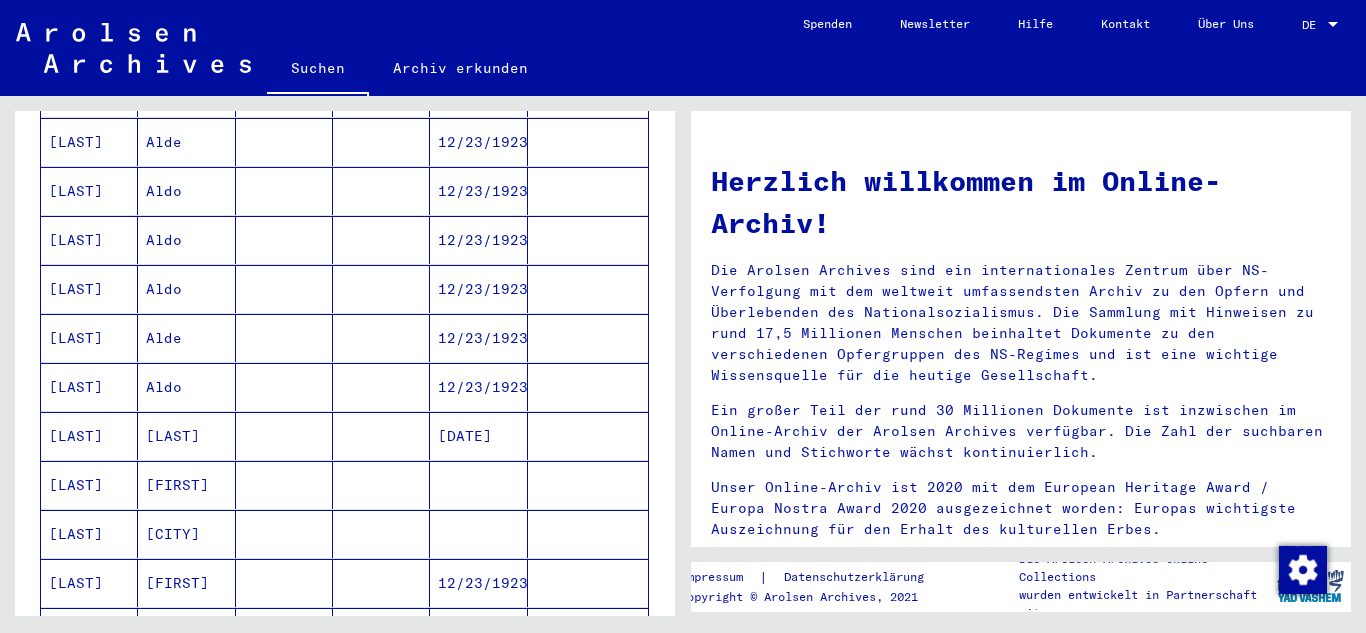 click on "[CITY]" at bounding box center [186, 583] 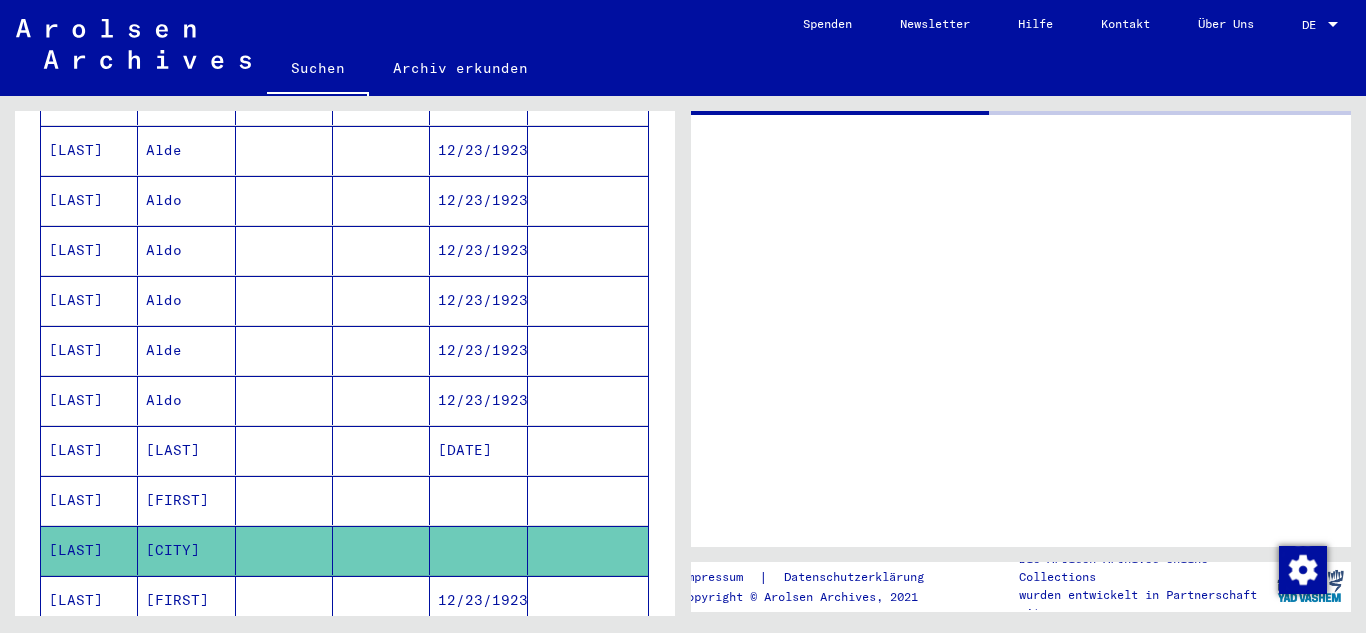 scroll, scrollTop: 708, scrollLeft: 0, axis: vertical 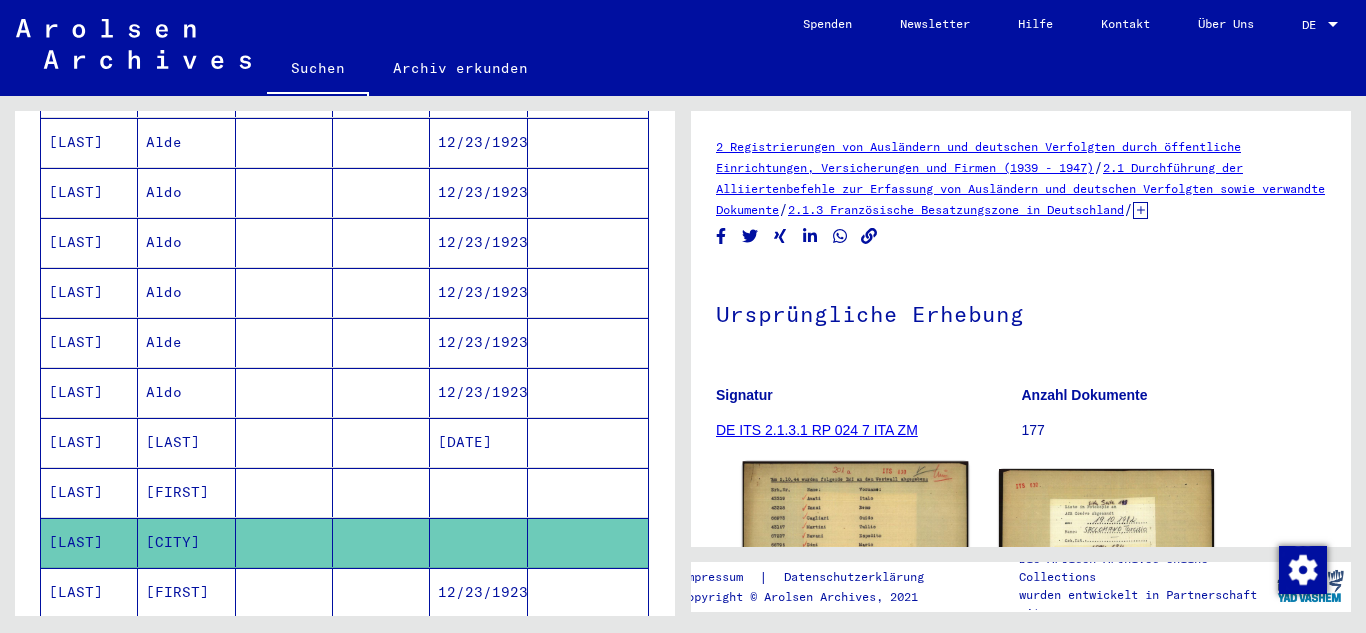 click 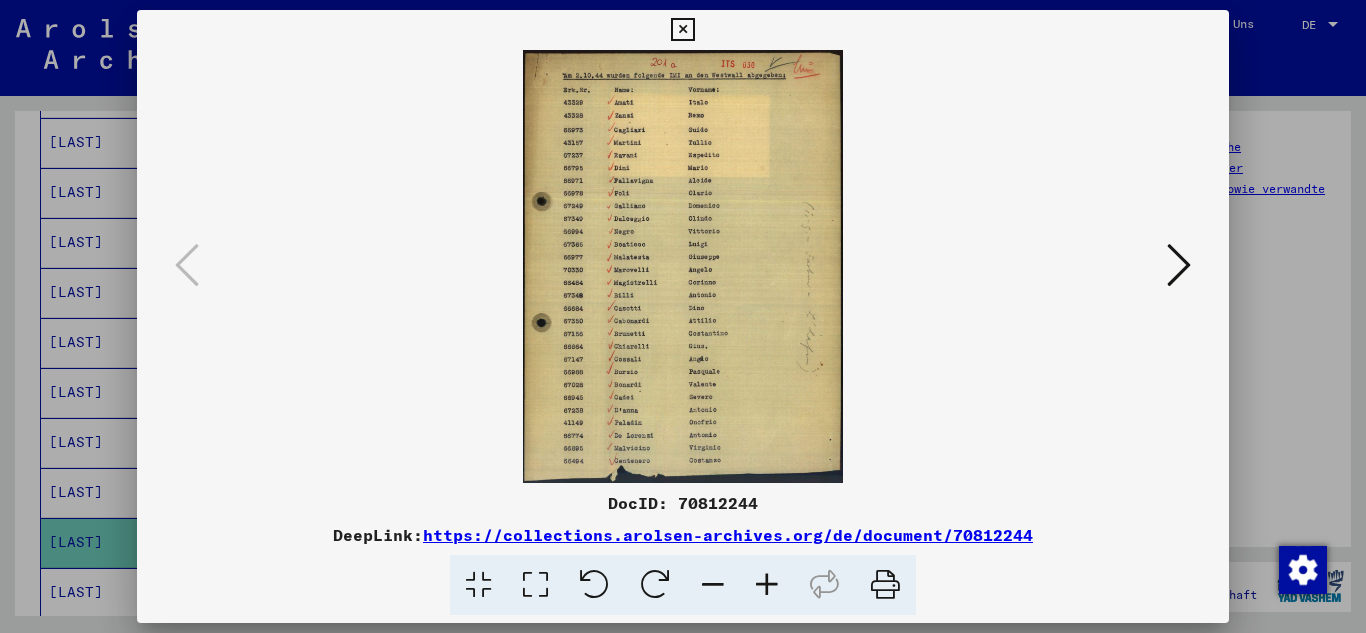 click at bounding box center (1179, 265) 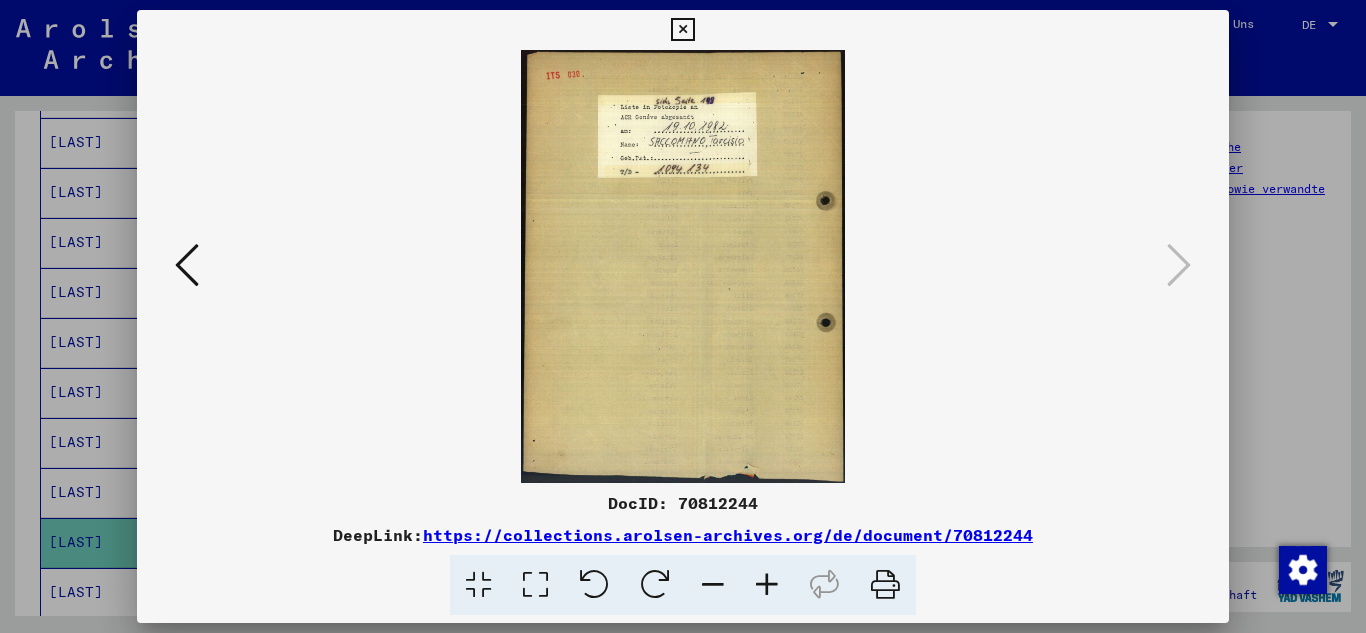 click at bounding box center (767, 585) 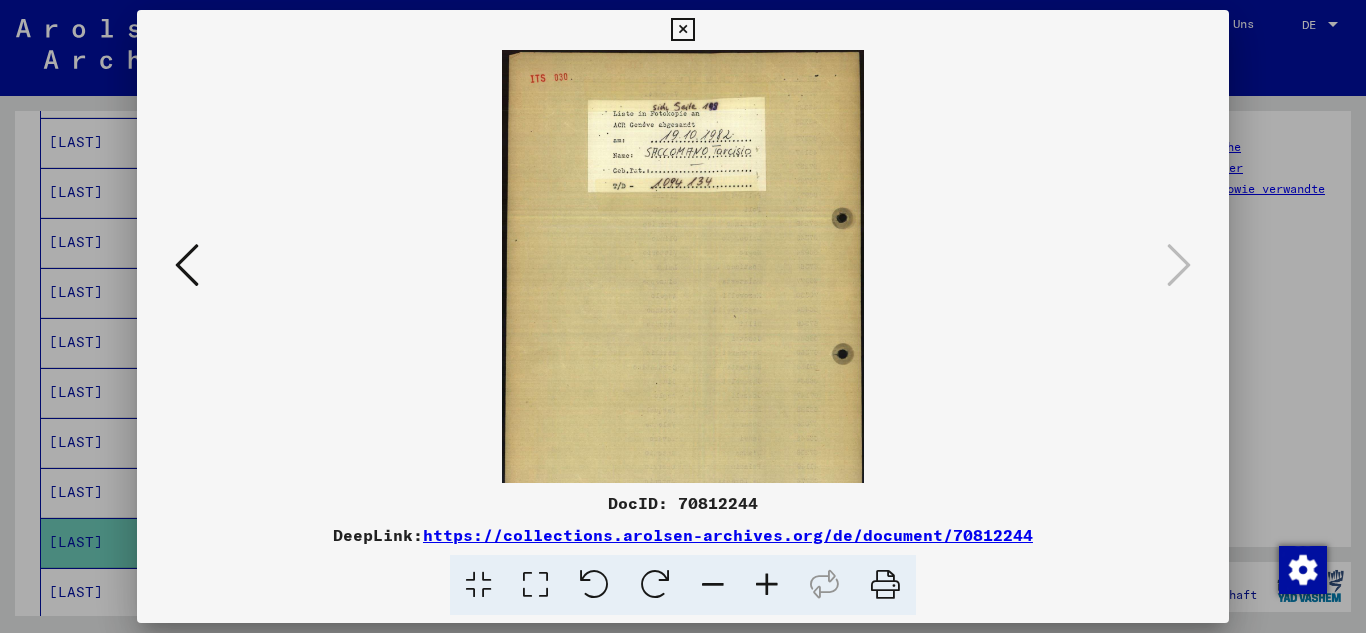 click at bounding box center [767, 585] 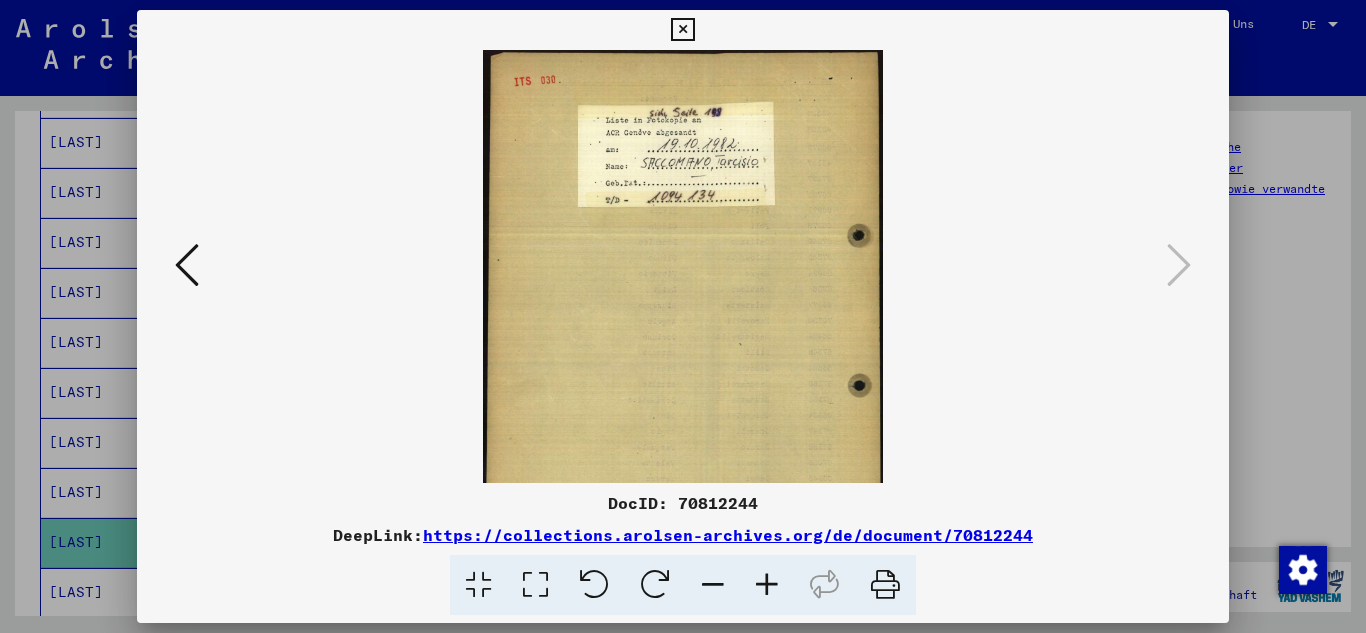 click at bounding box center [767, 585] 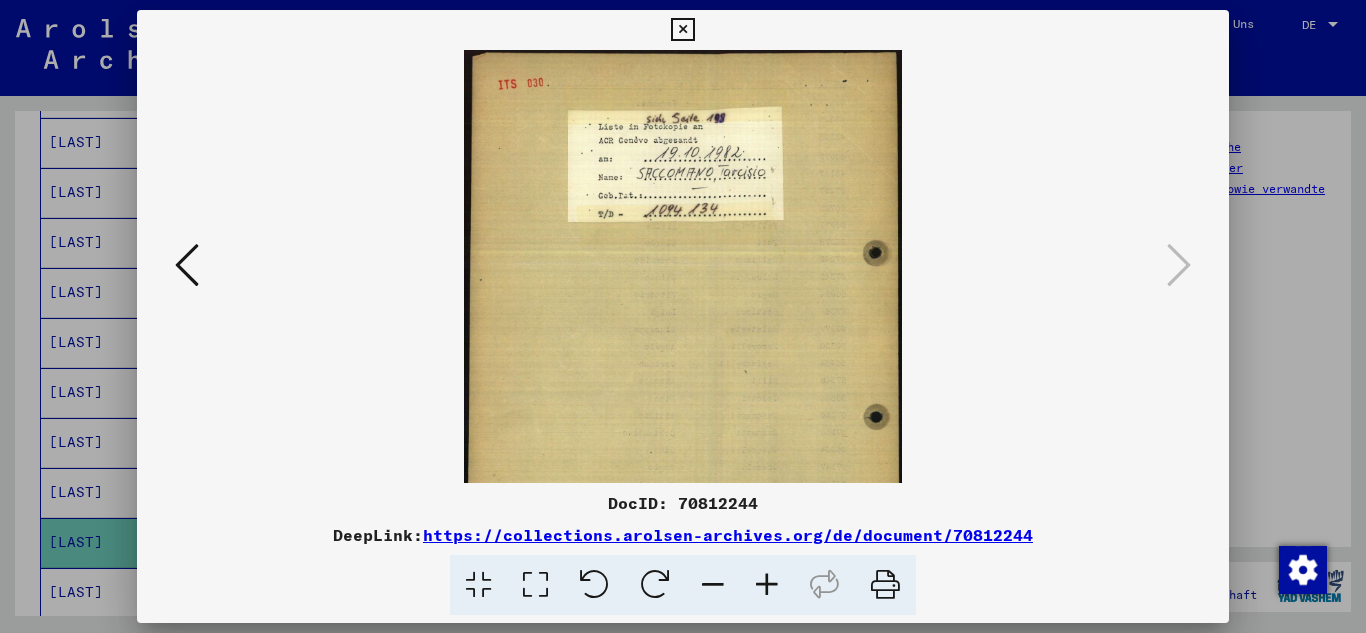 click at bounding box center (767, 585) 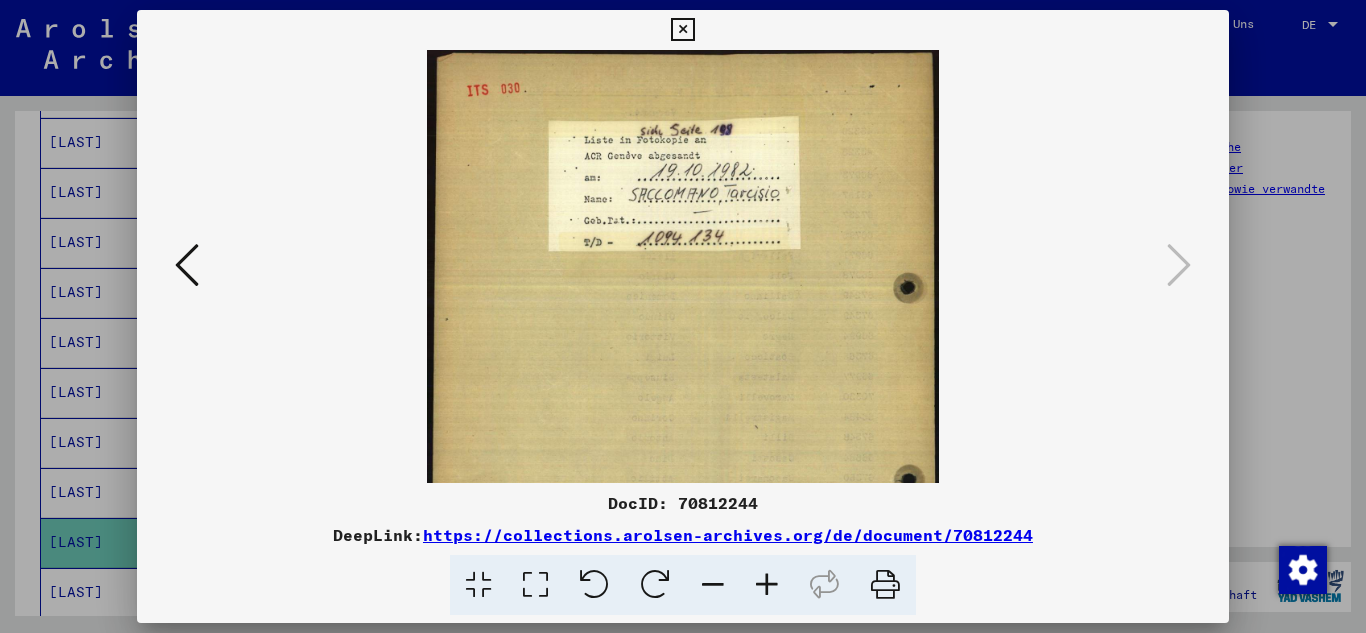 click at bounding box center [767, 585] 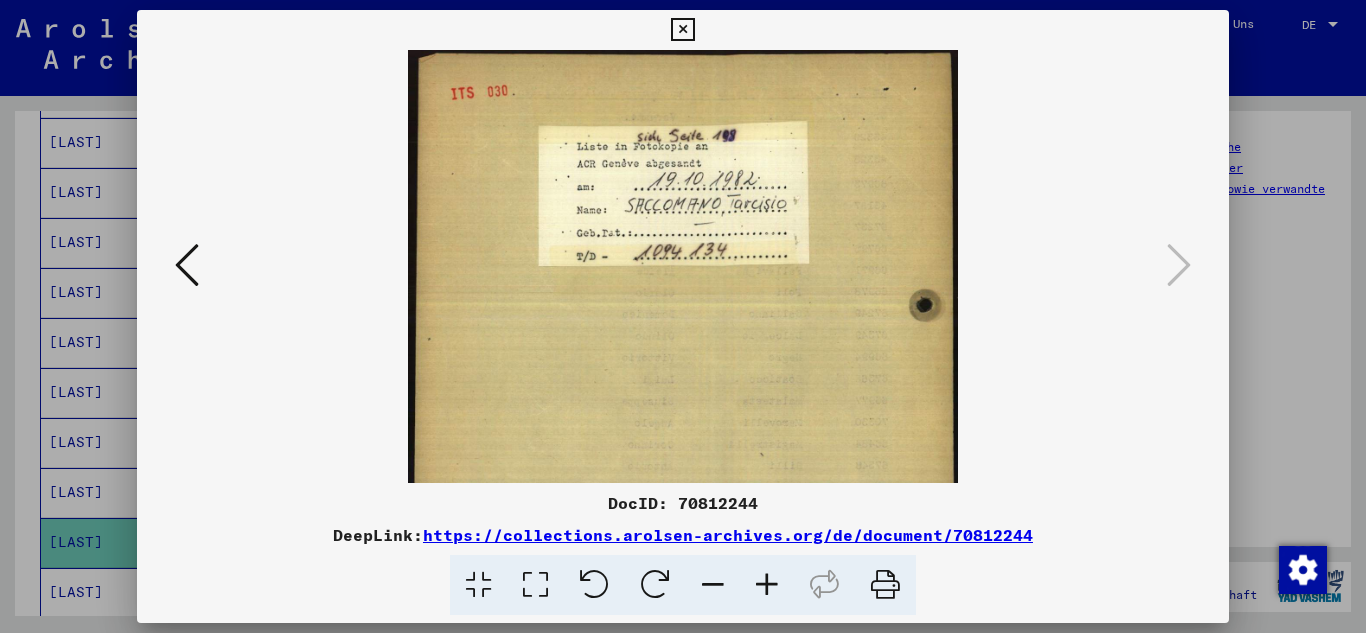 click at bounding box center [767, 585] 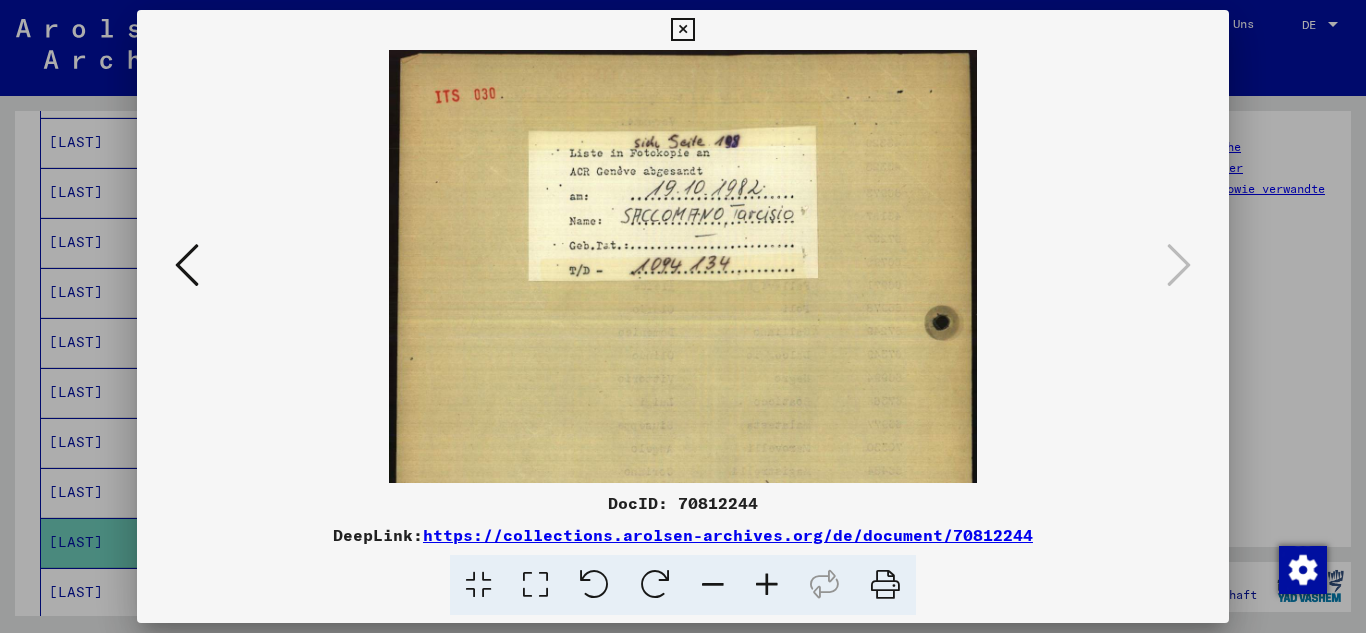 click at bounding box center (767, 585) 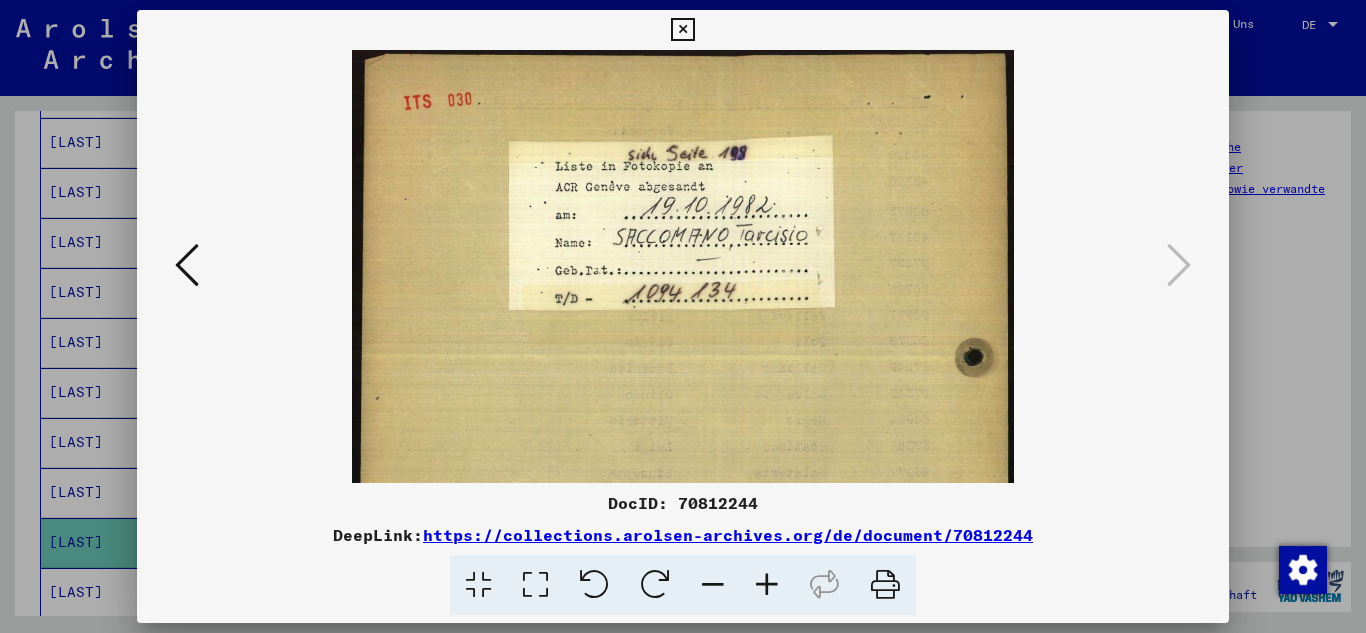 click at bounding box center (767, 585) 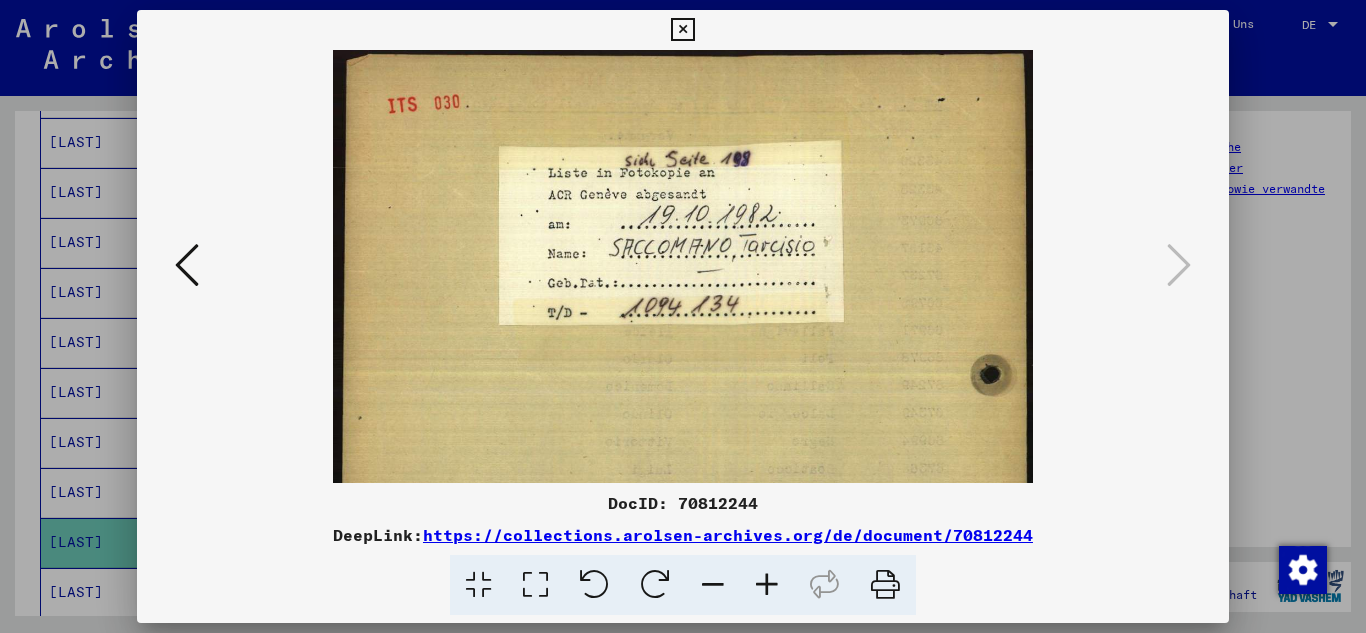click at bounding box center (767, 585) 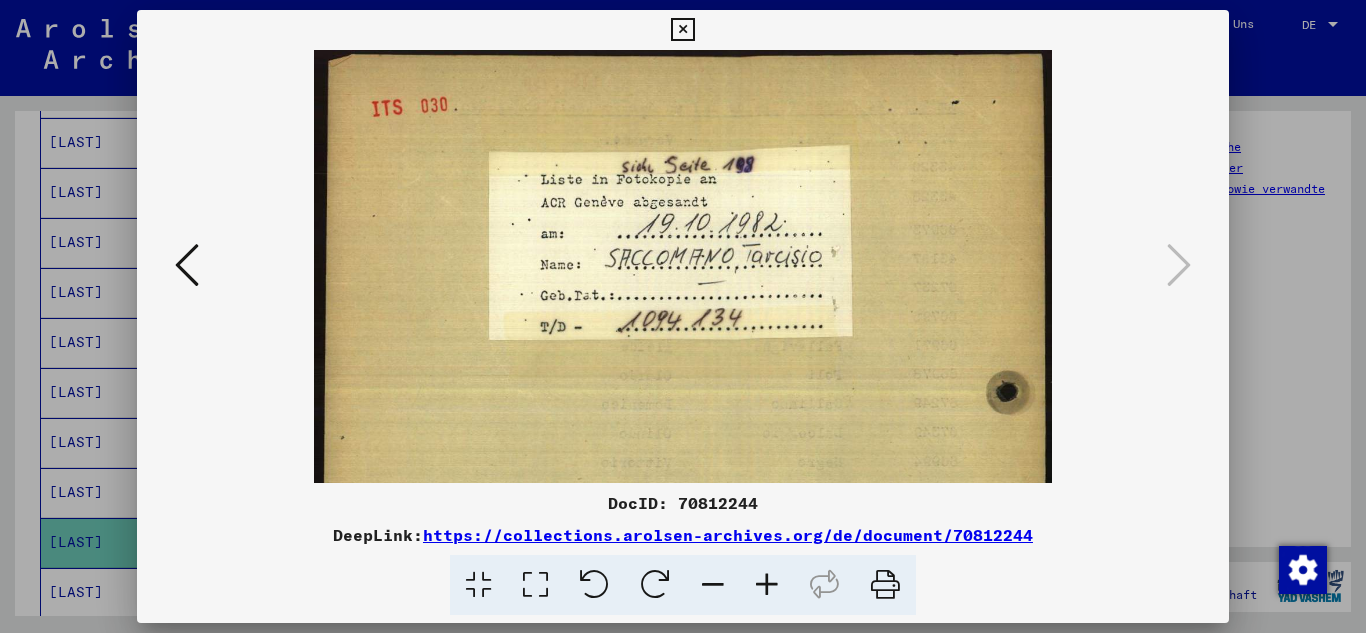 click at bounding box center [767, 585] 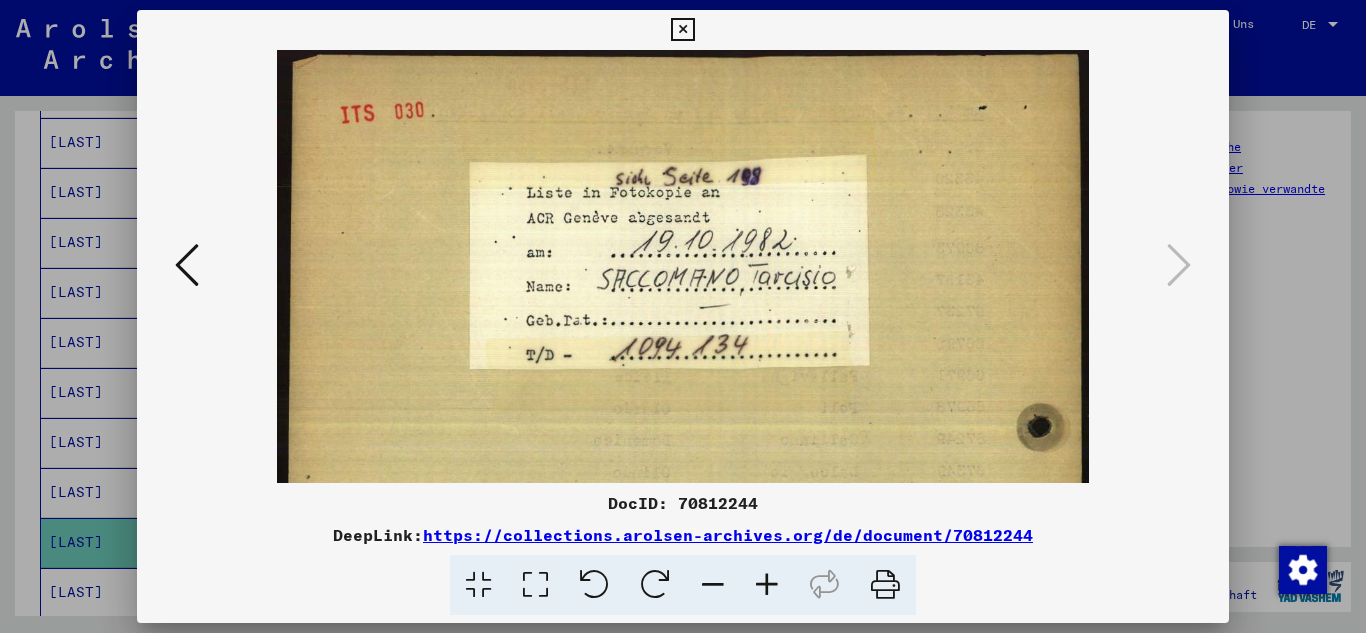 click at bounding box center (767, 585) 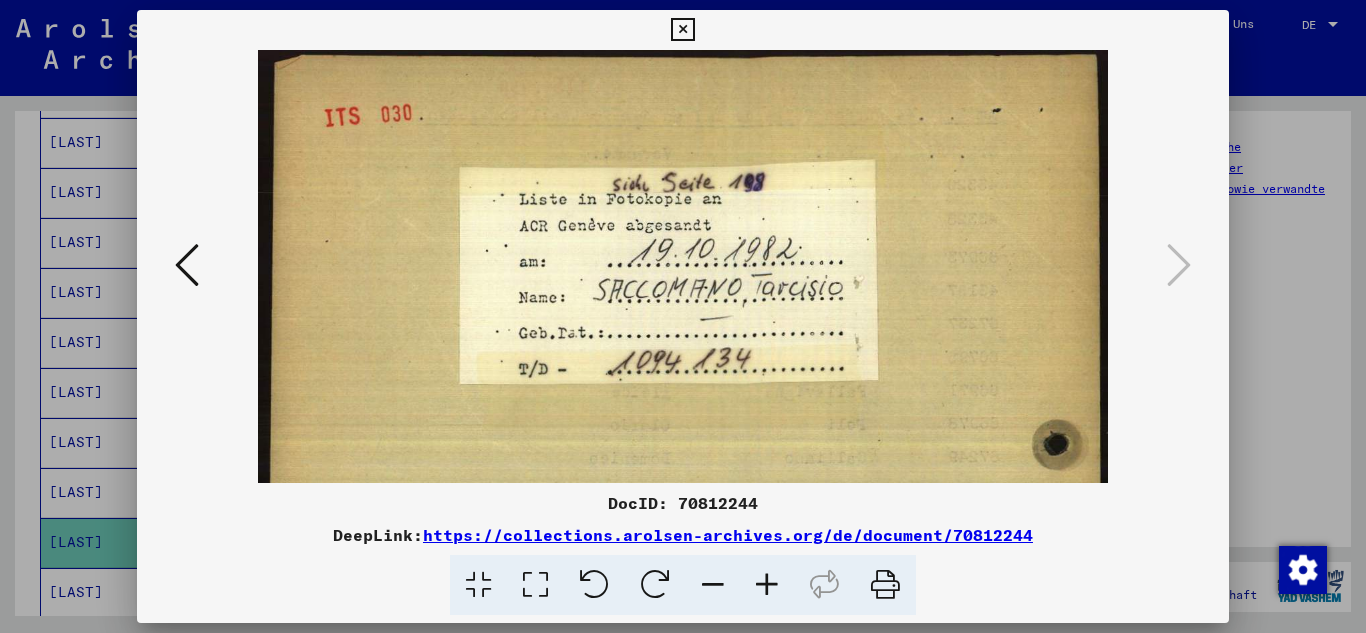 click at bounding box center [767, 585] 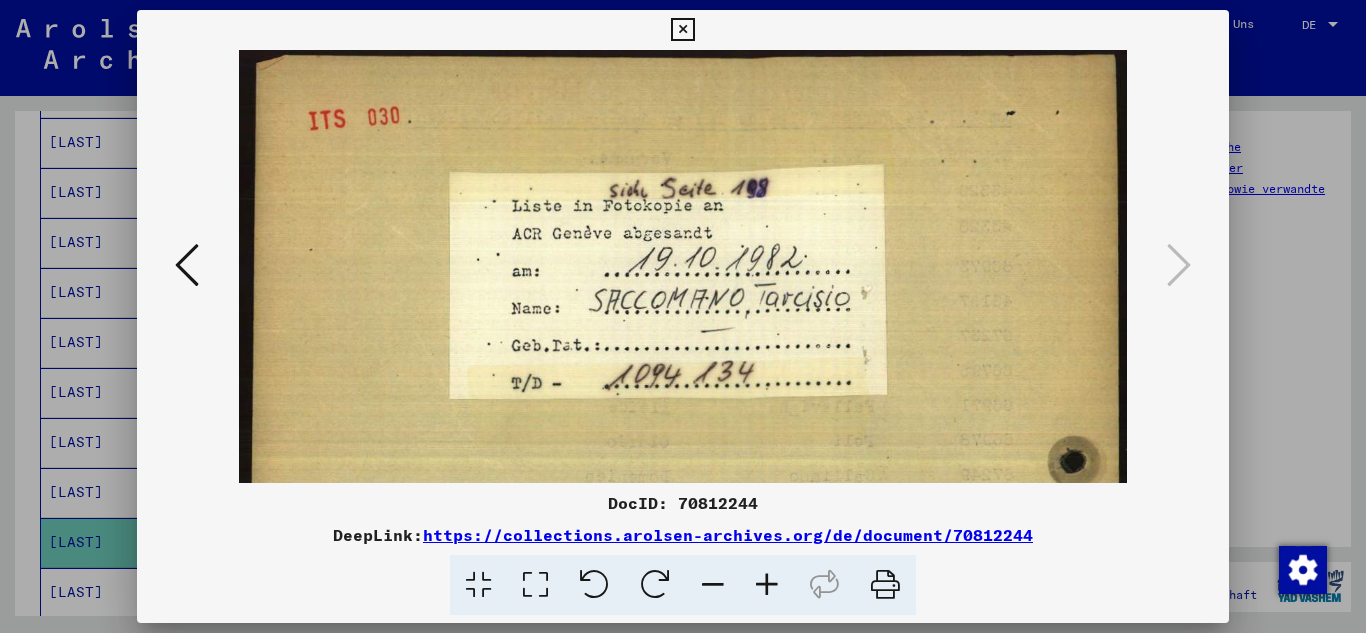 click at bounding box center (767, 585) 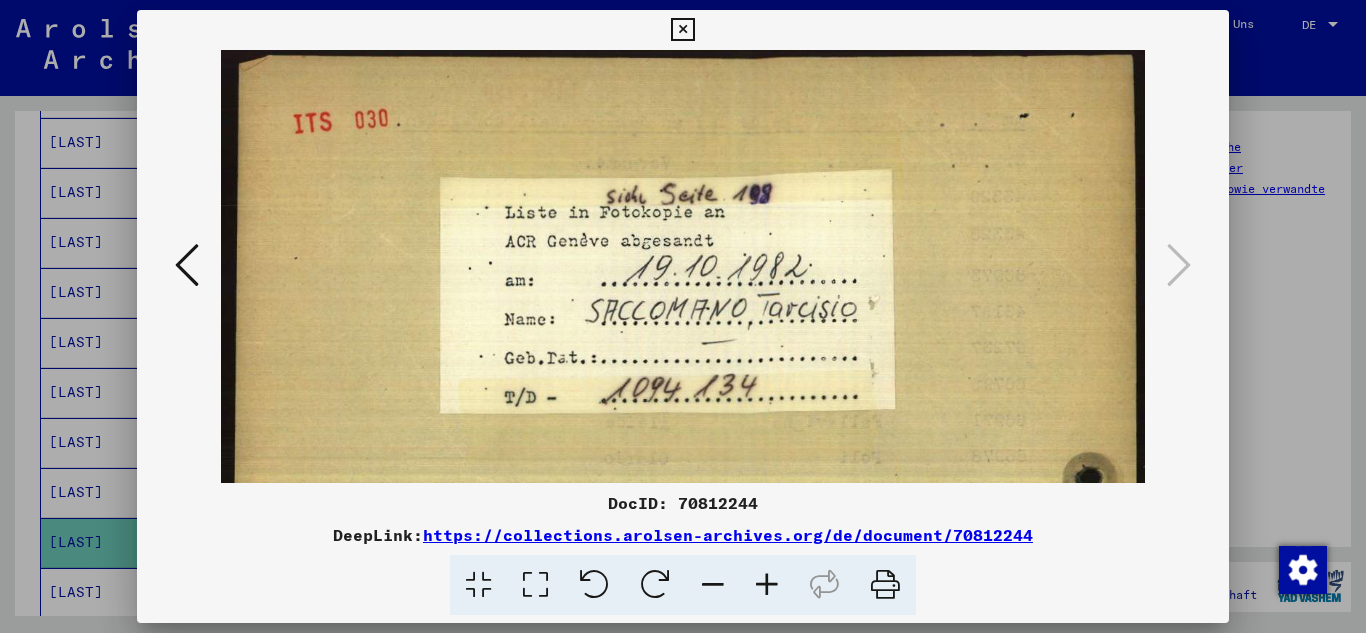 click at bounding box center [683, 266] 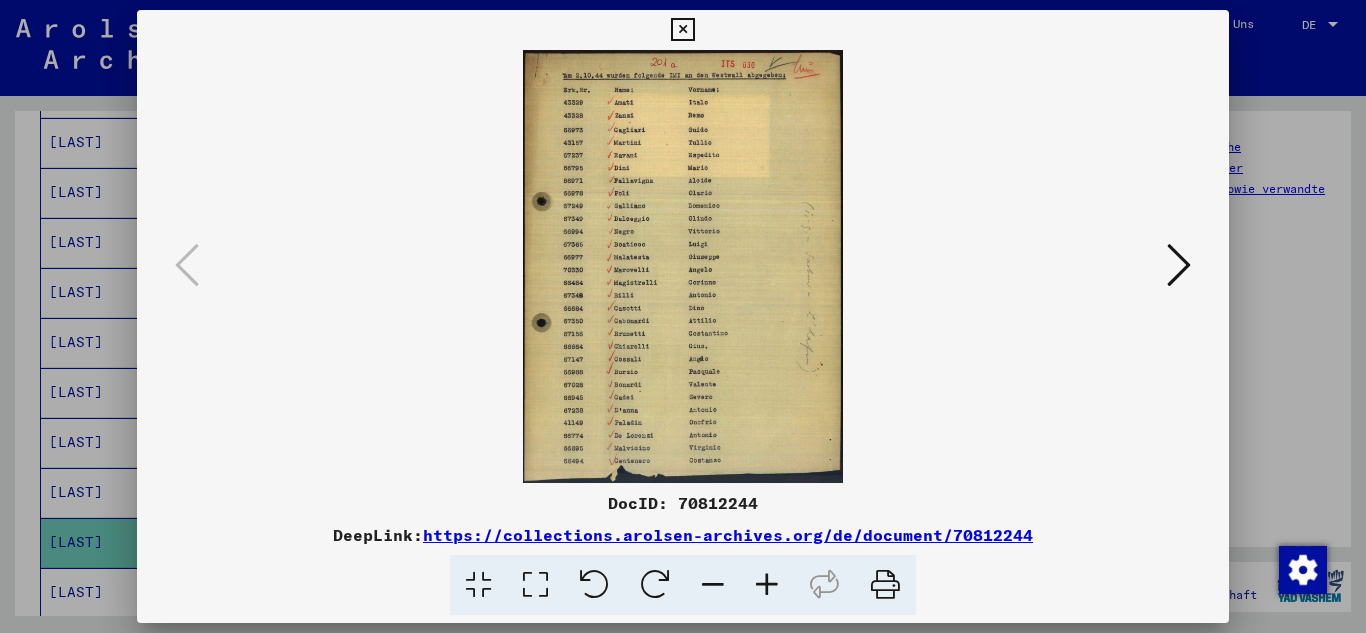 click at bounding box center (767, 585) 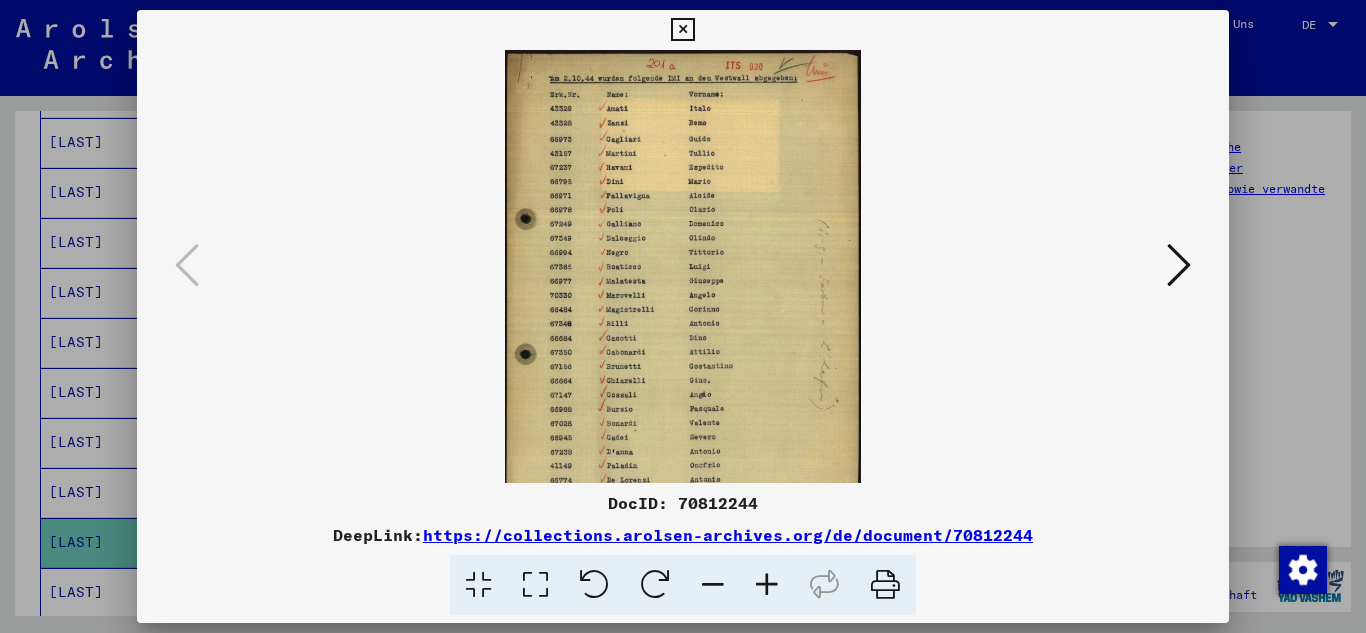 click at bounding box center [767, 585] 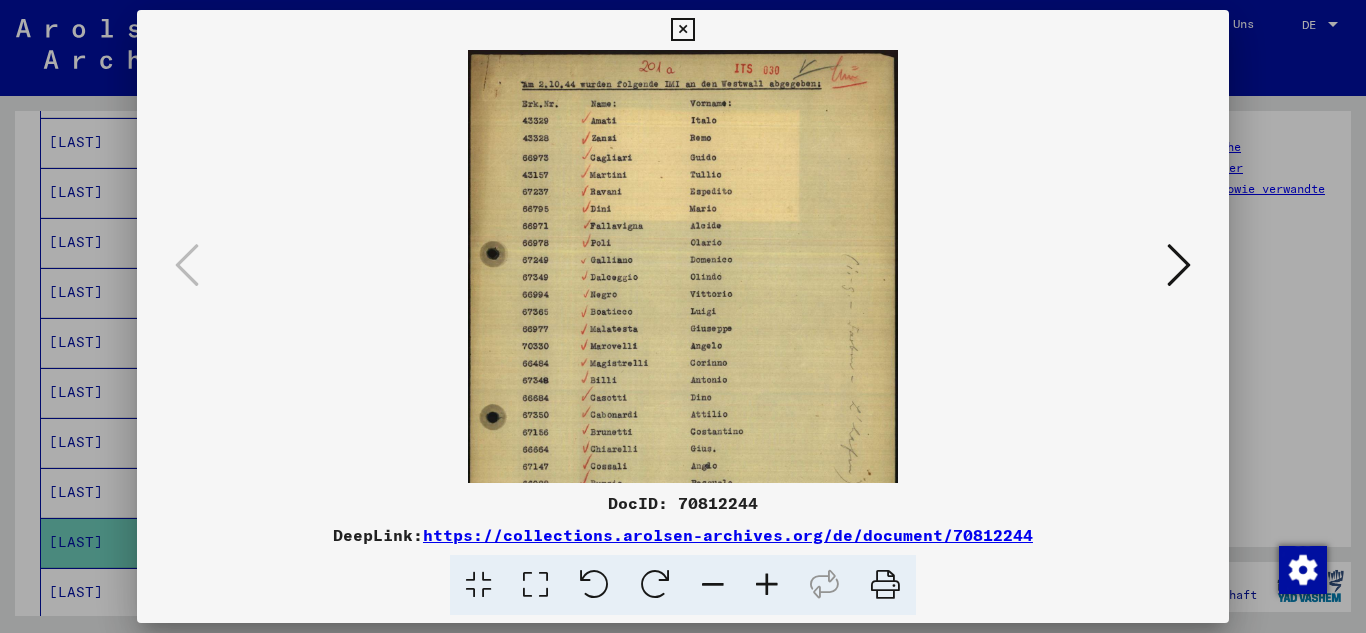 click at bounding box center [767, 585] 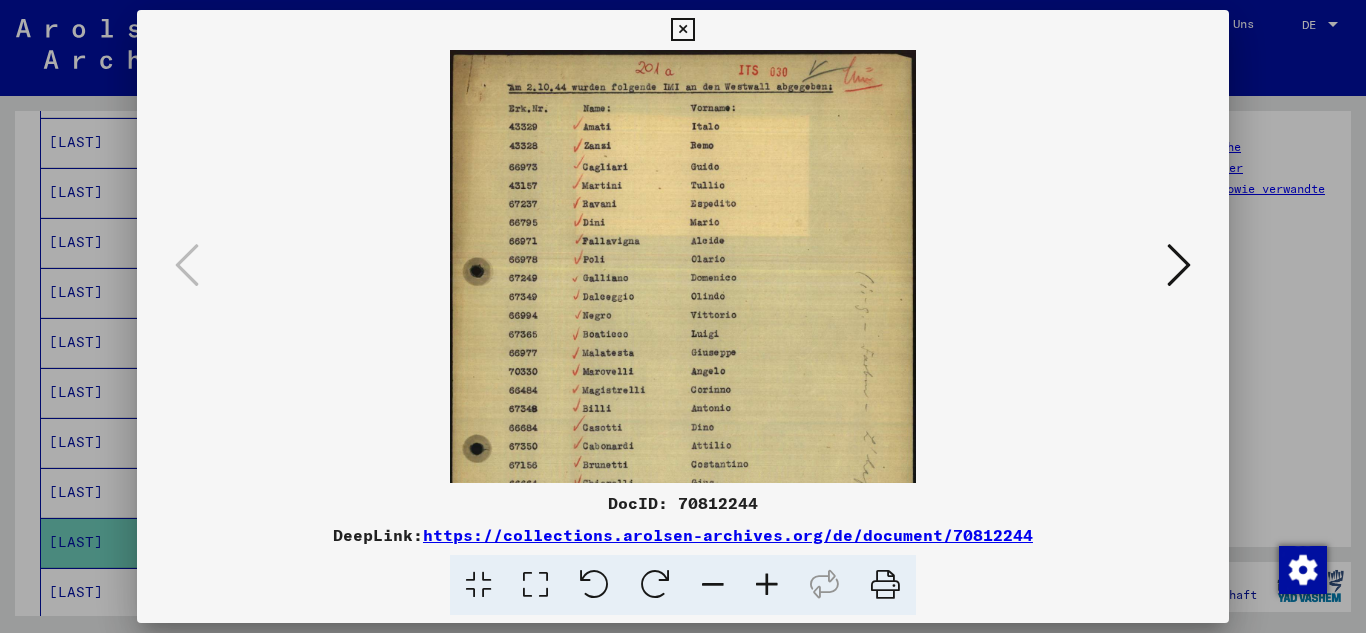 click at bounding box center (767, 585) 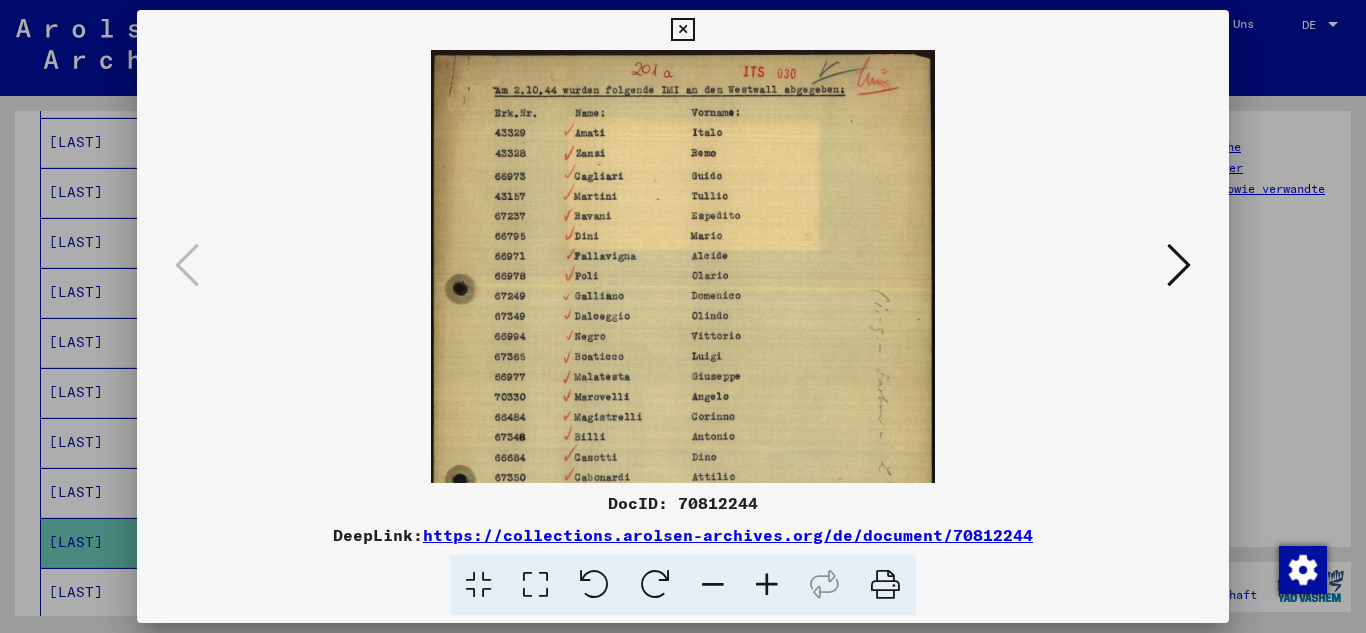 click at bounding box center (767, 585) 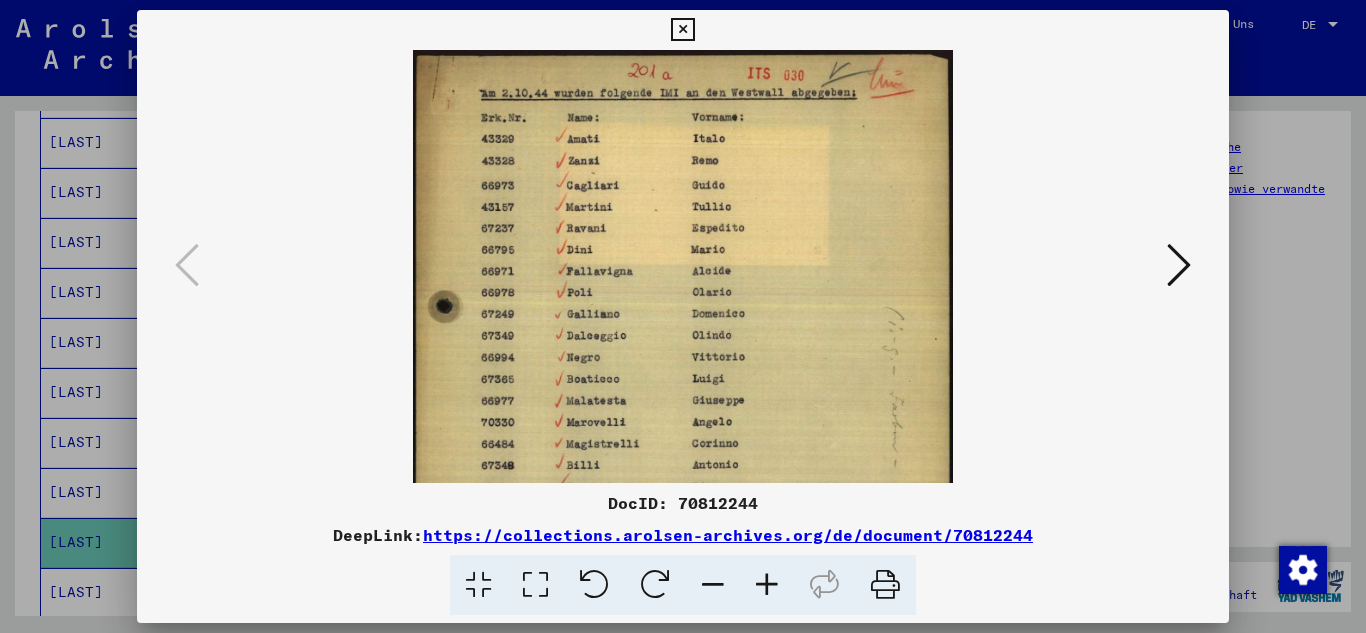 click at bounding box center (767, 585) 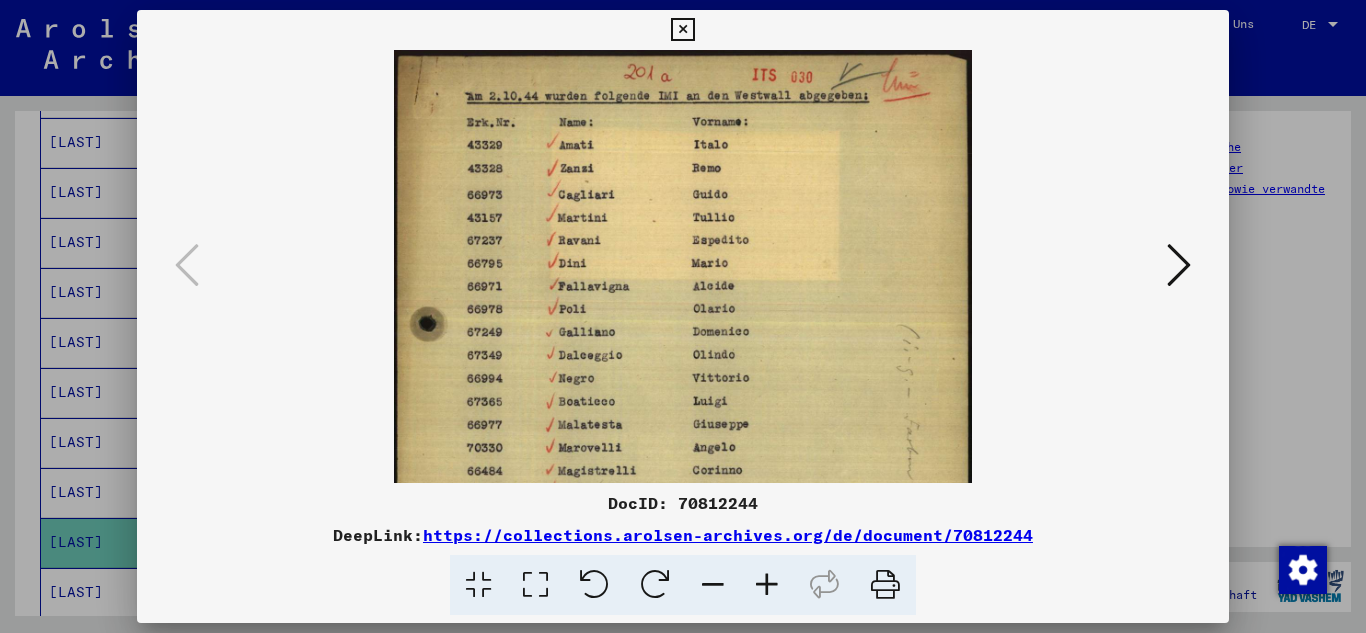 click at bounding box center (767, 585) 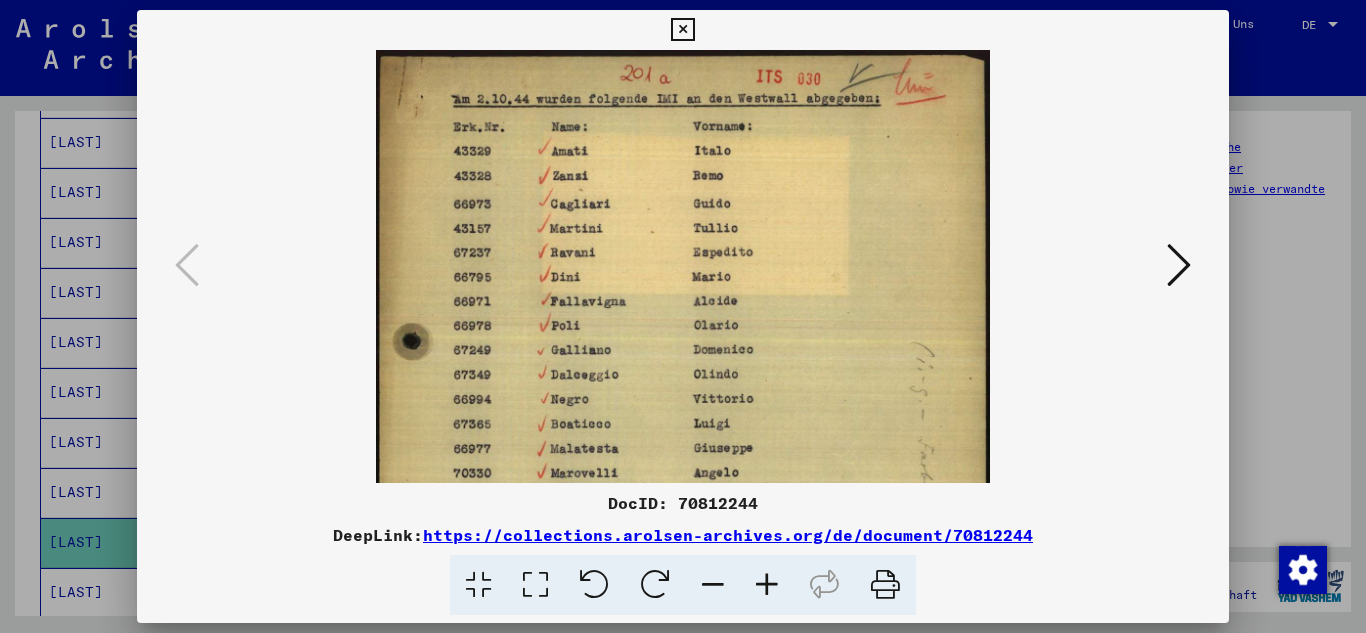 click at bounding box center [767, 585] 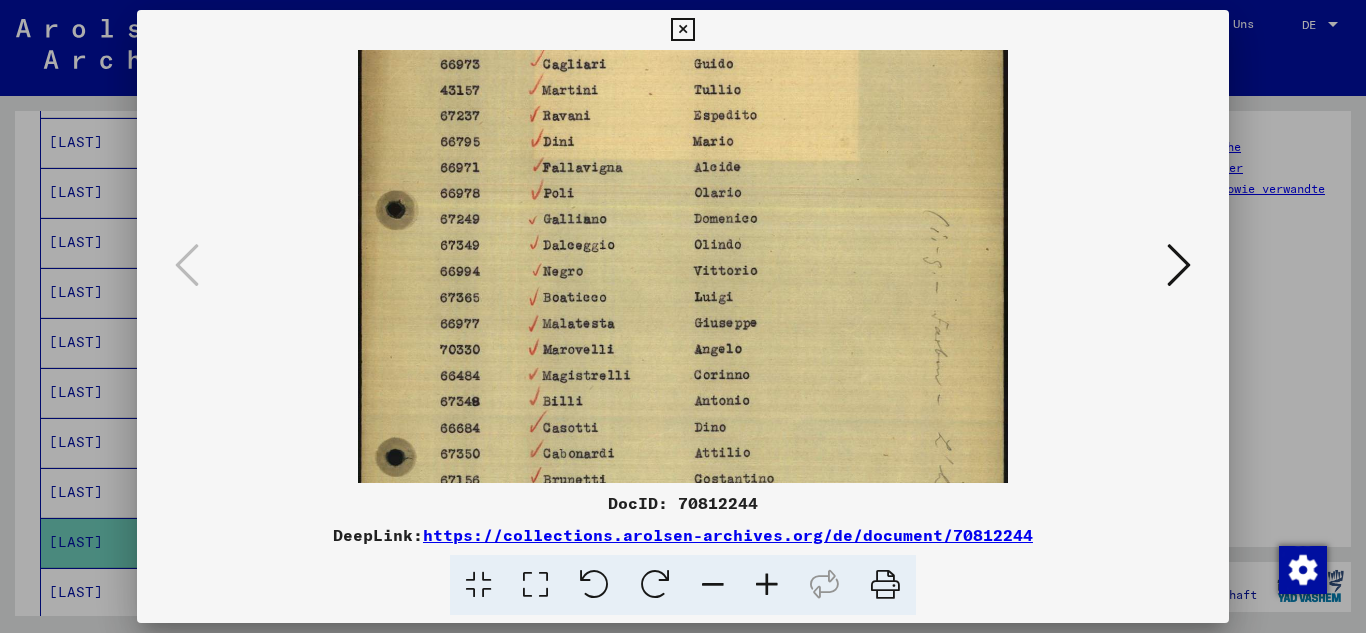 drag, startPoint x: 763, startPoint y: 404, endPoint x: 783, endPoint y: 254, distance: 151.32745 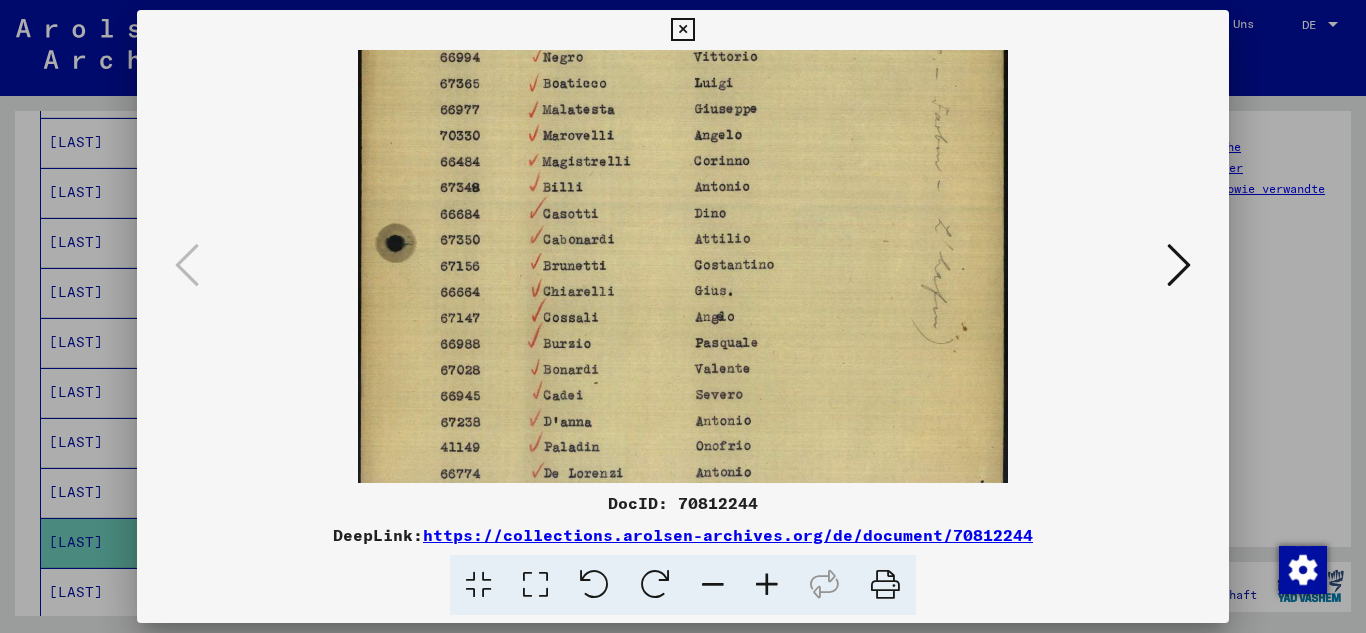 drag, startPoint x: 753, startPoint y: 435, endPoint x: 782, endPoint y: 222, distance: 214.96512 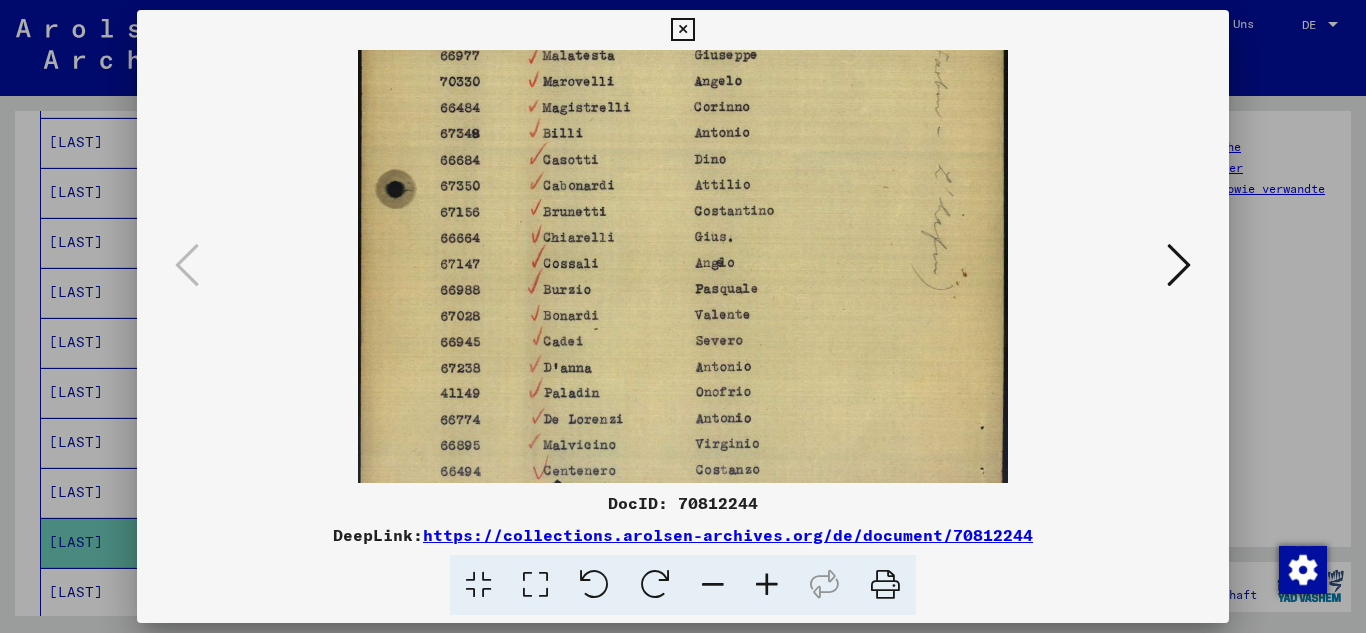 scroll, scrollTop: 450, scrollLeft: 0, axis: vertical 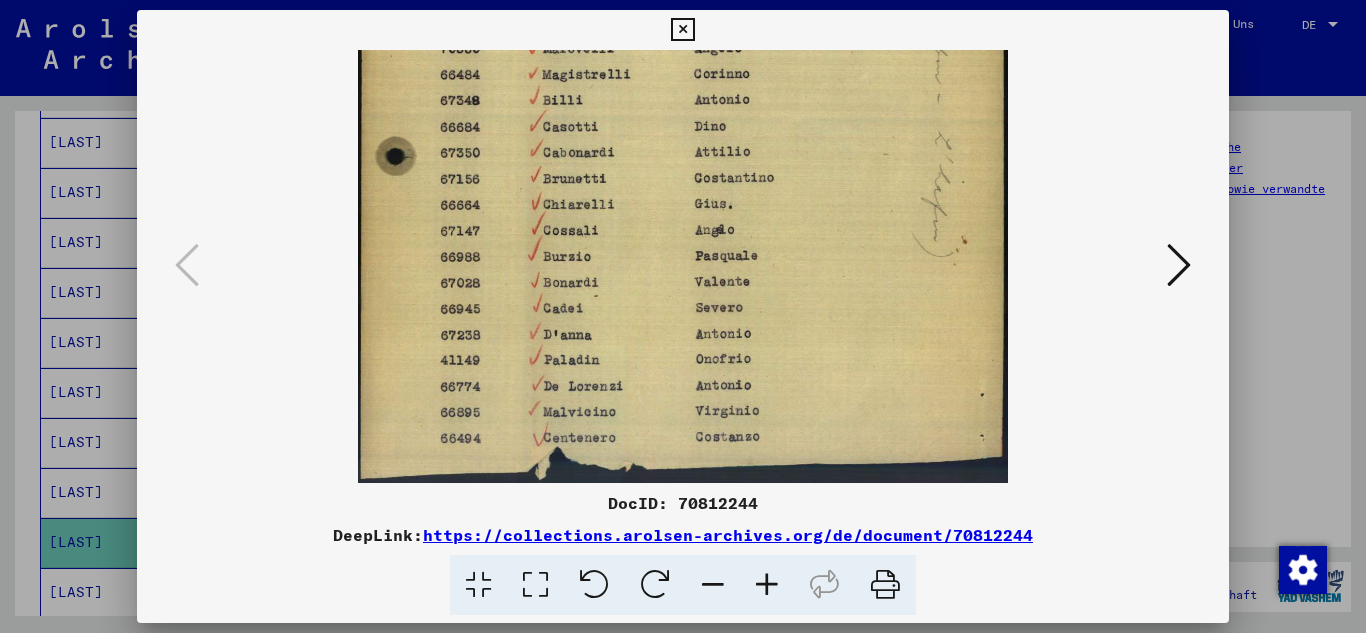 drag, startPoint x: 732, startPoint y: 460, endPoint x: 756, endPoint y: 311, distance: 150.9205 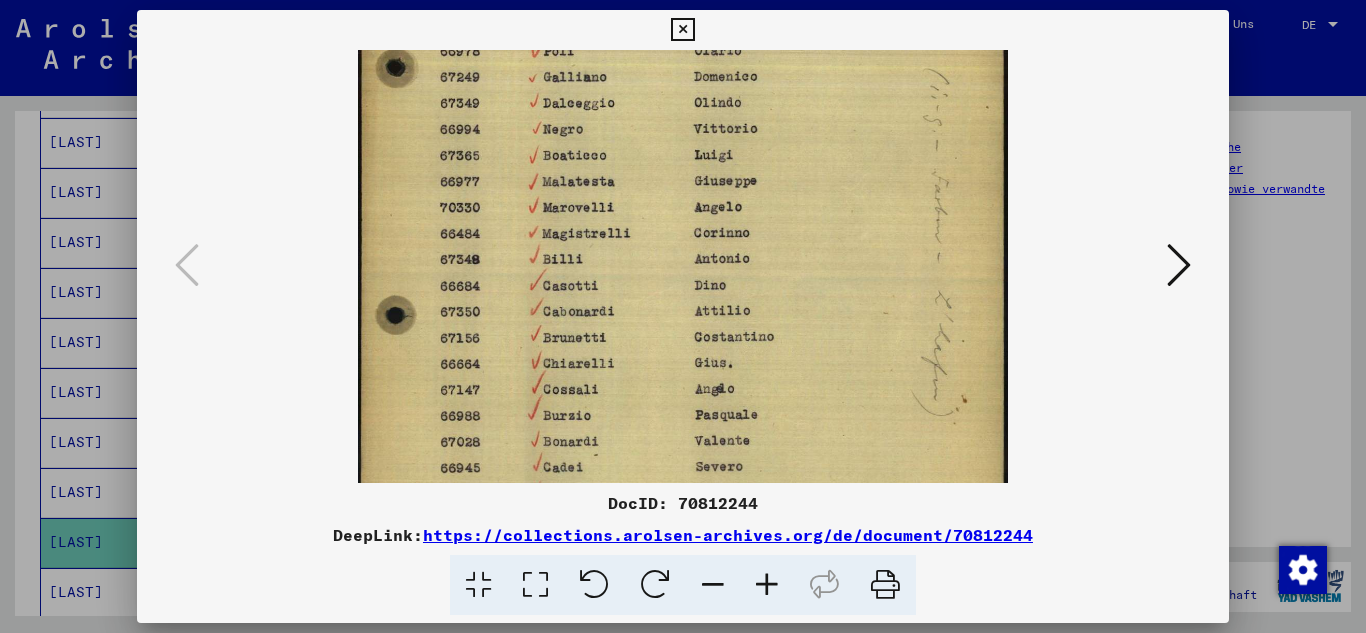 scroll, scrollTop: 259, scrollLeft: 0, axis: vertical 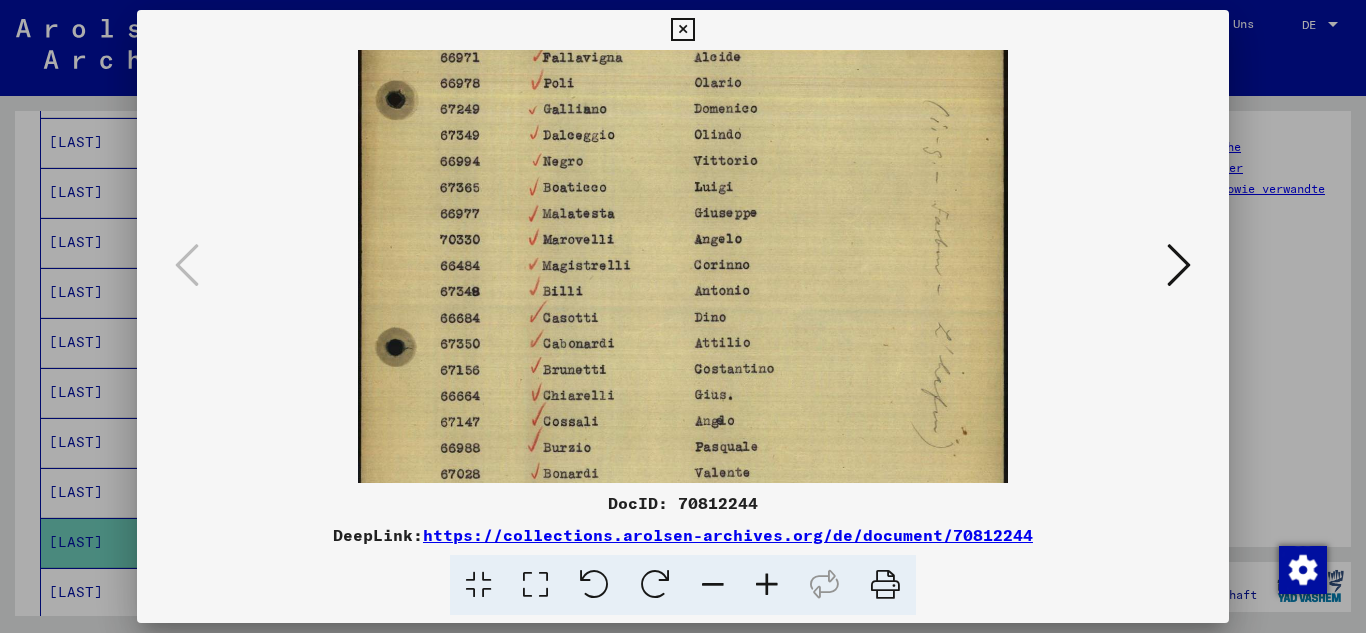 drag, startPoint x: 780, startPoint y: 182, endPoint x: 788, endPoint y: 372, distance: 190.16835 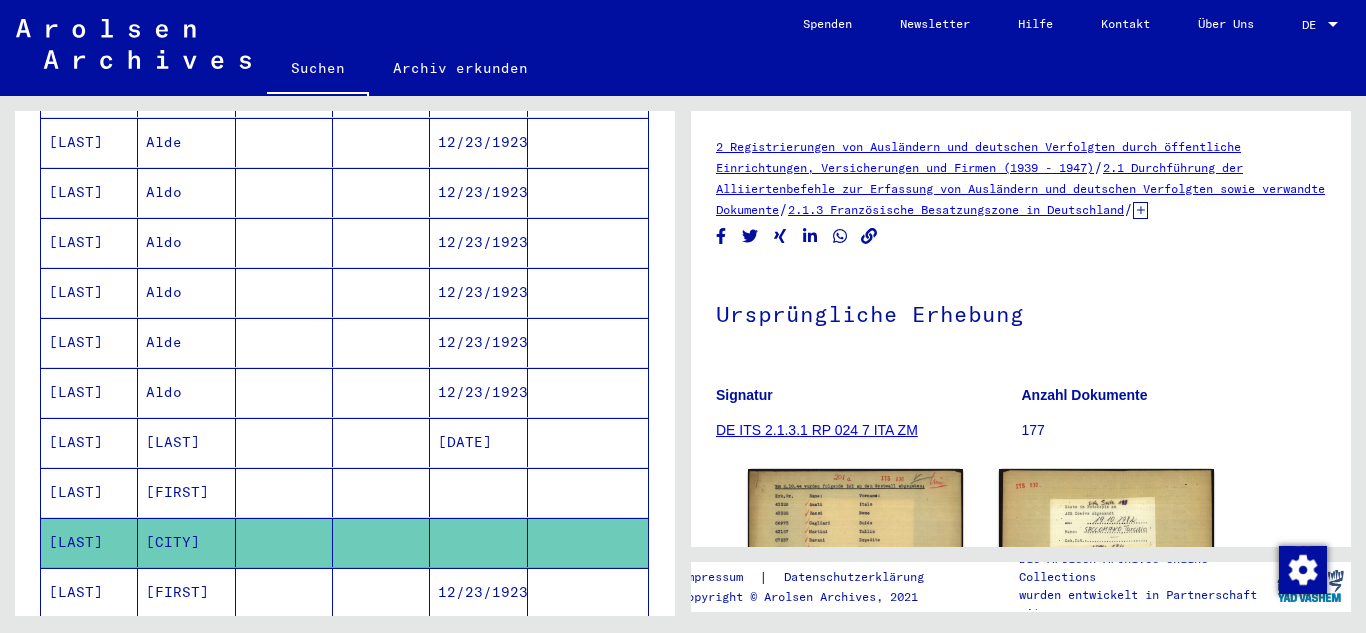 click on "[FIRST]" at bounding box center (186, 542) 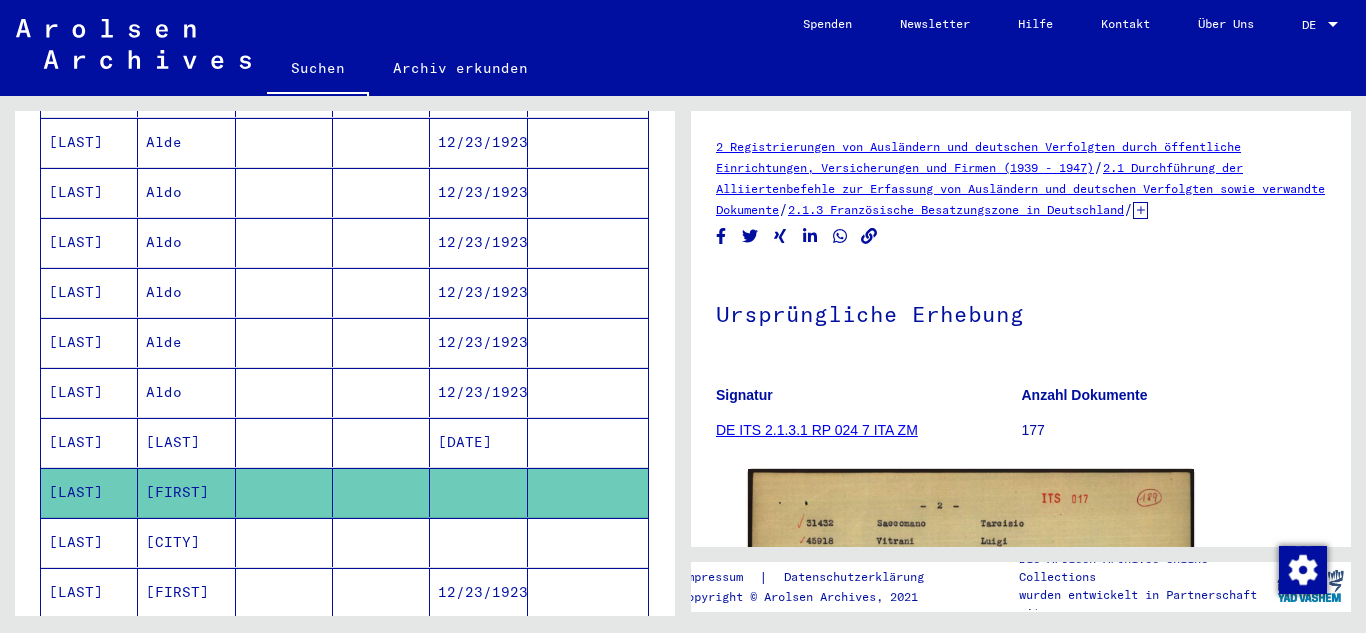 scroll, scrollTop: 0, scrollLeft: 0, axis: both 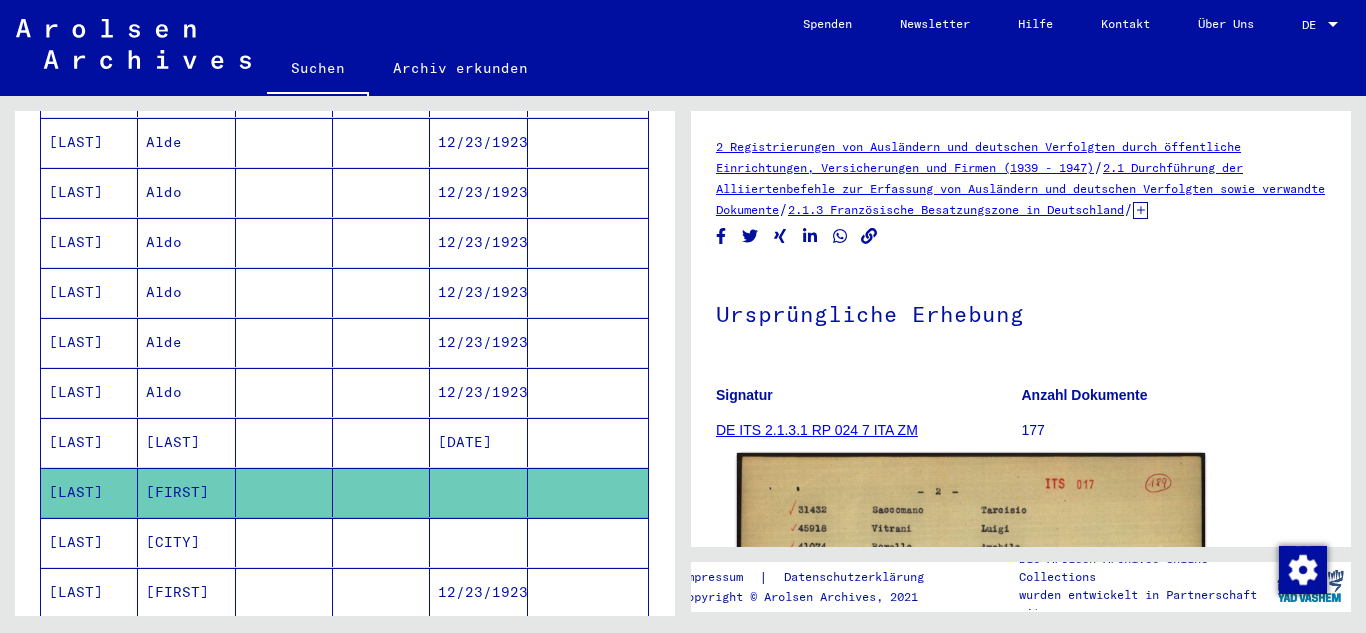 click 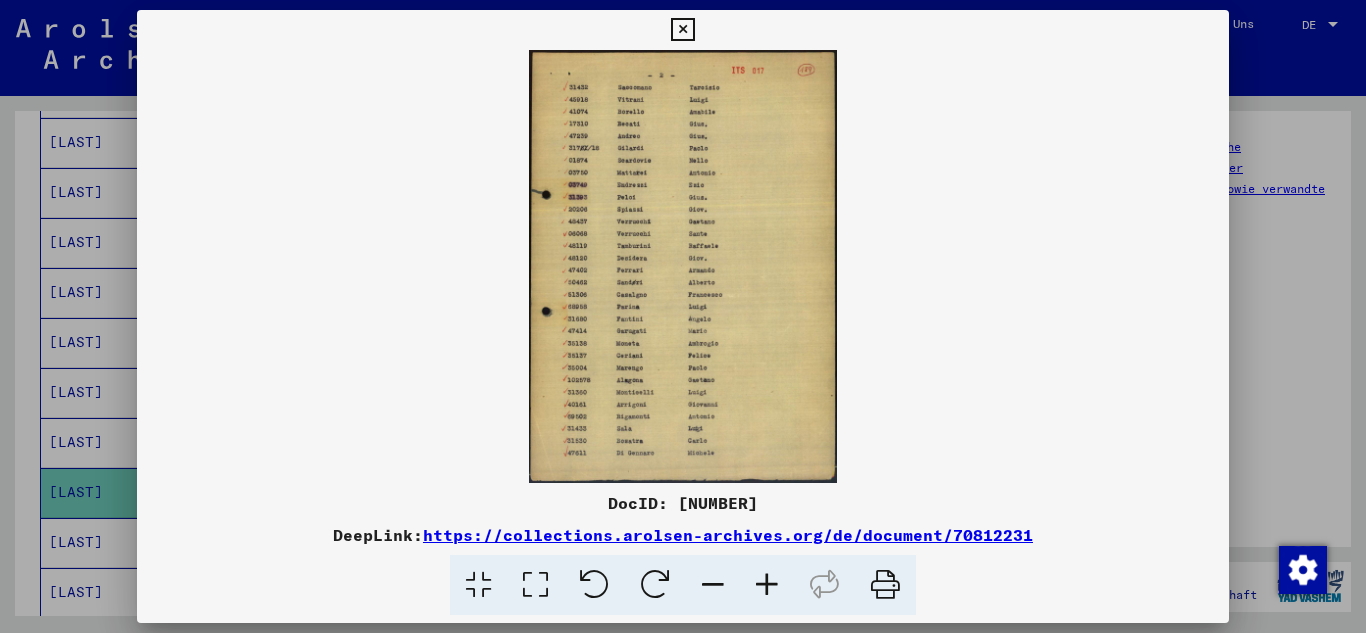 click at bounding box center [767, 585] 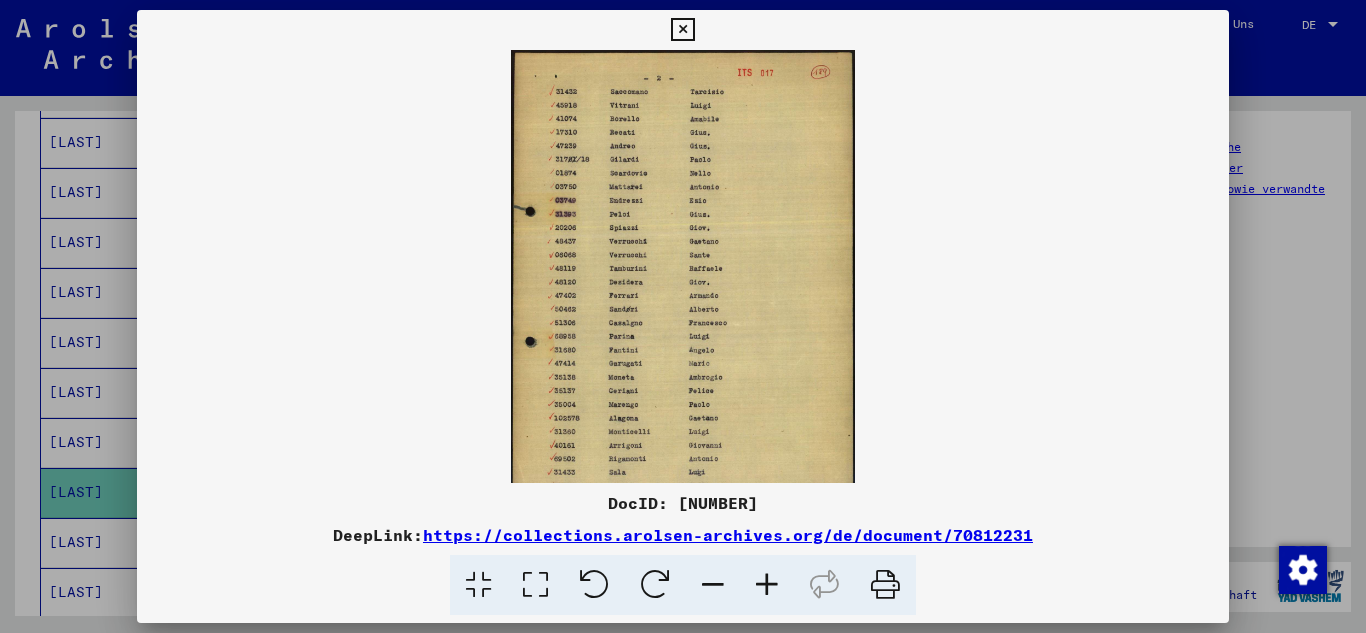 click at bounding box center [767, 585] 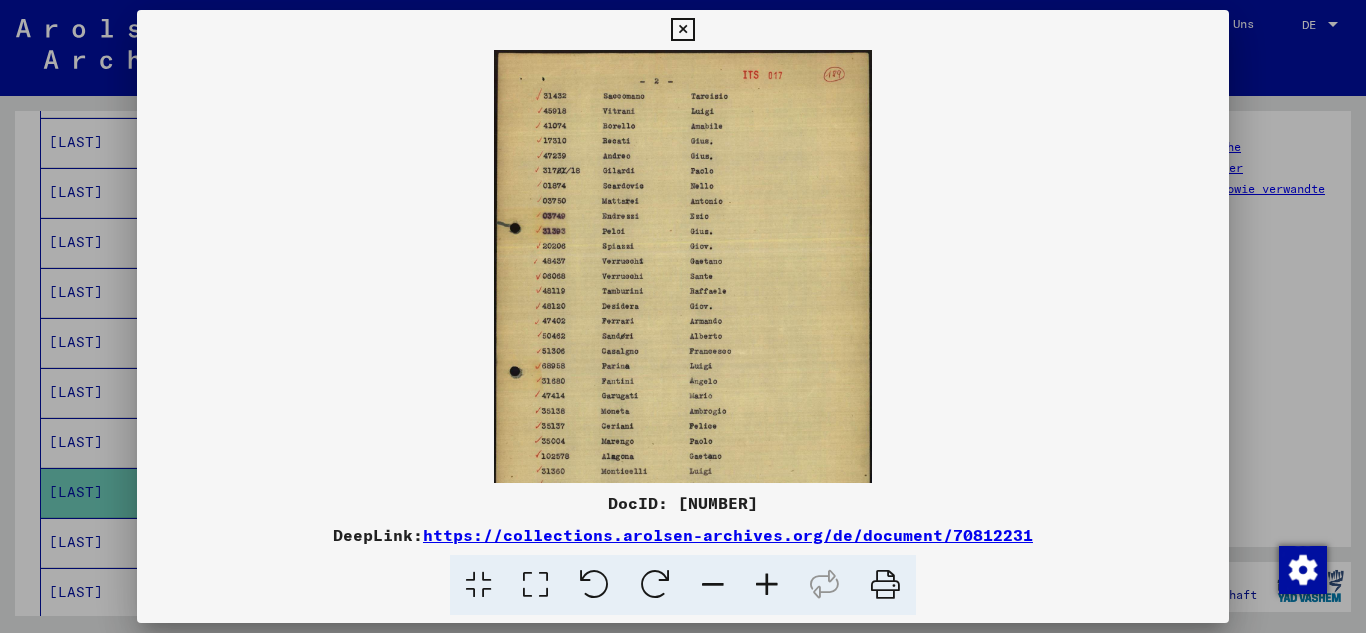 click at bounding box center (767, 585) 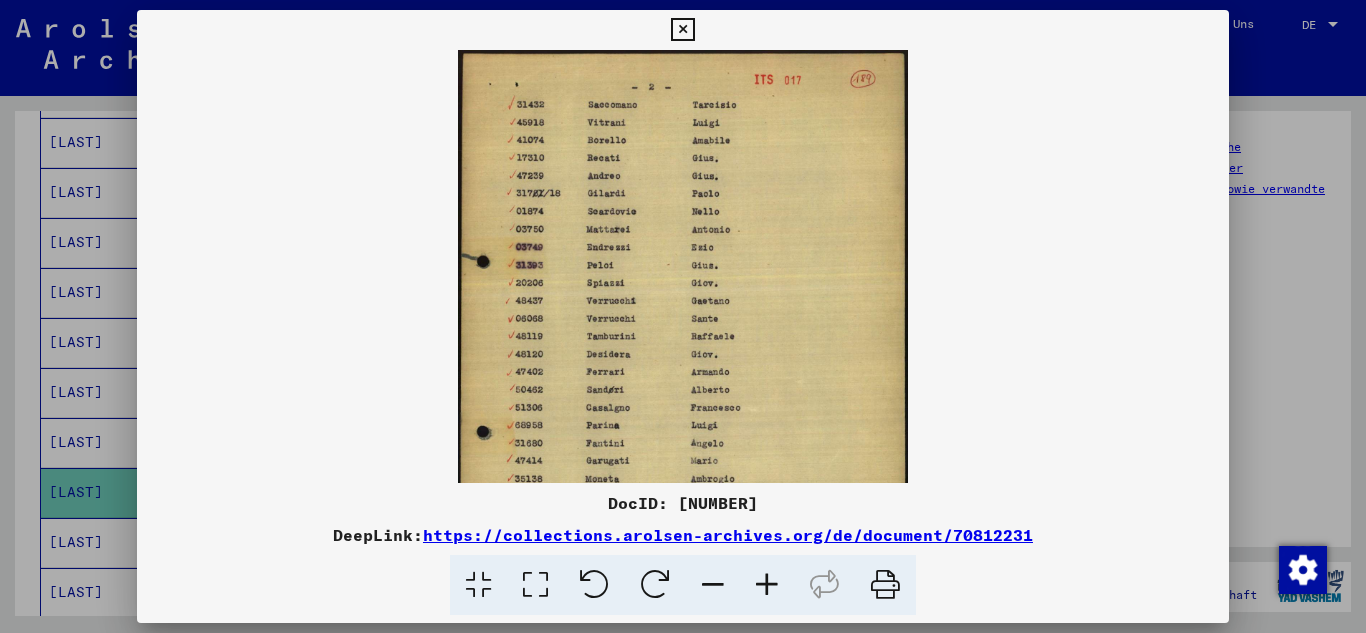 click at bounding box center (767, 585) 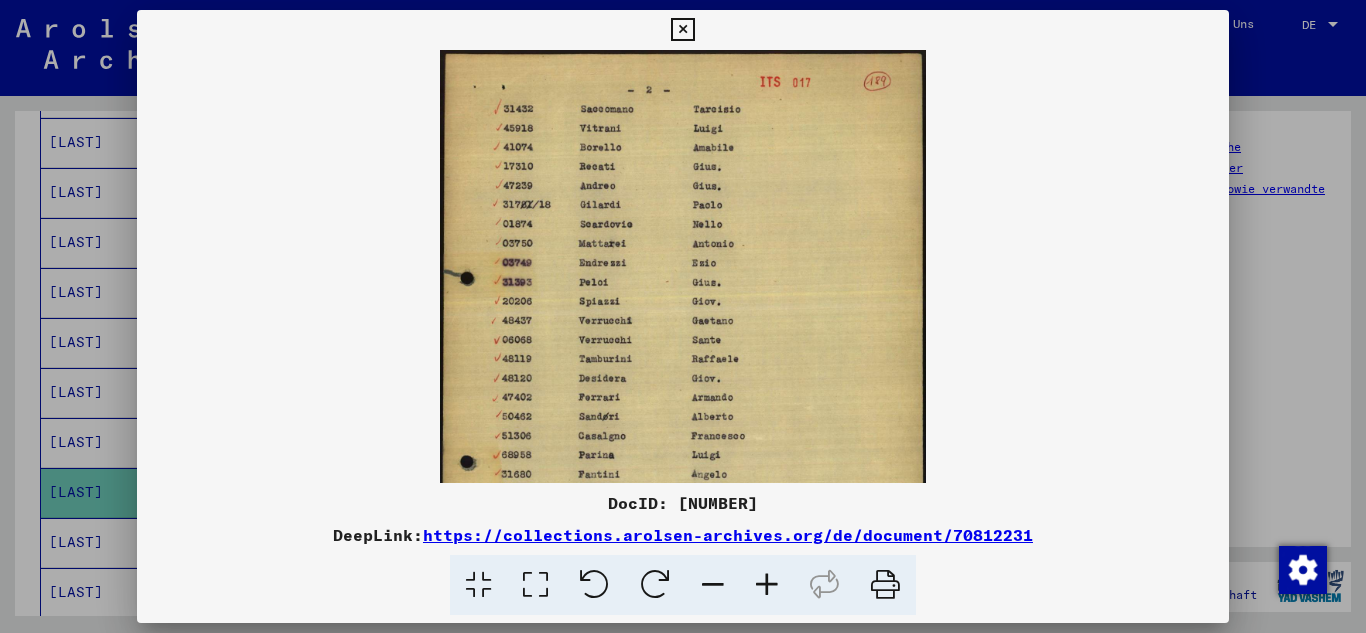 click at bounding box center [767, 585] 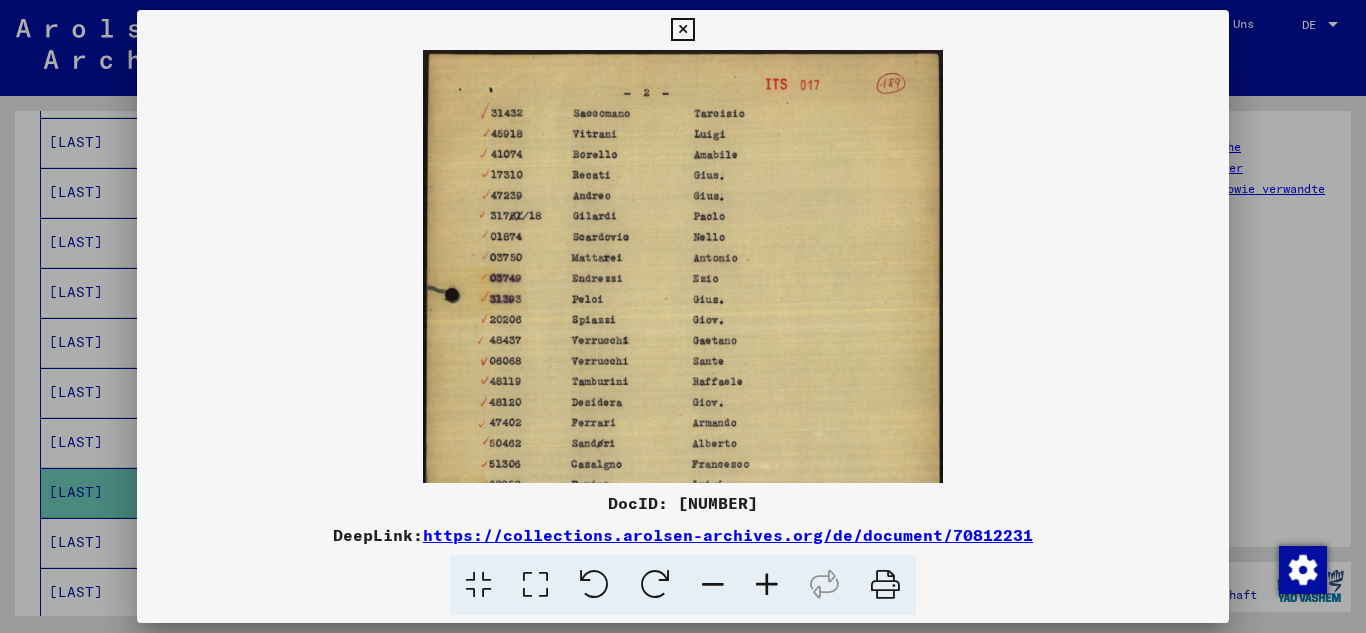 click at bounding box center [767, 585] 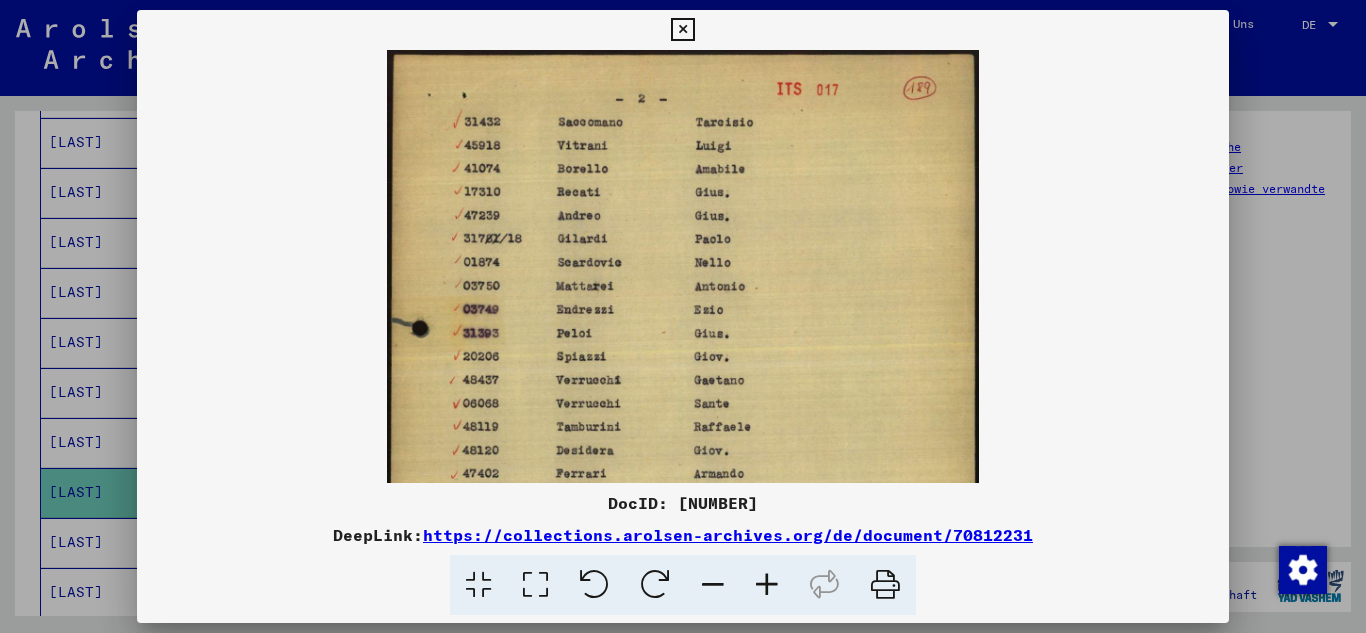 click at bounding box center (767, 585) 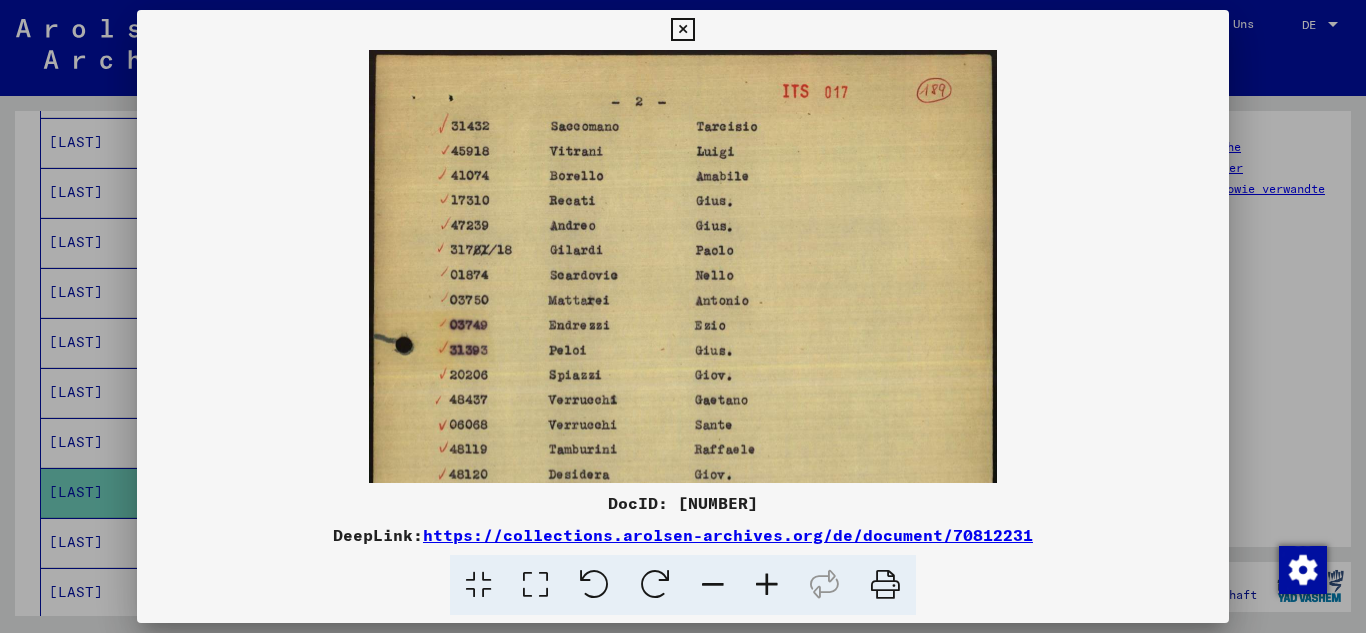 click at bounding box center (767, 585) 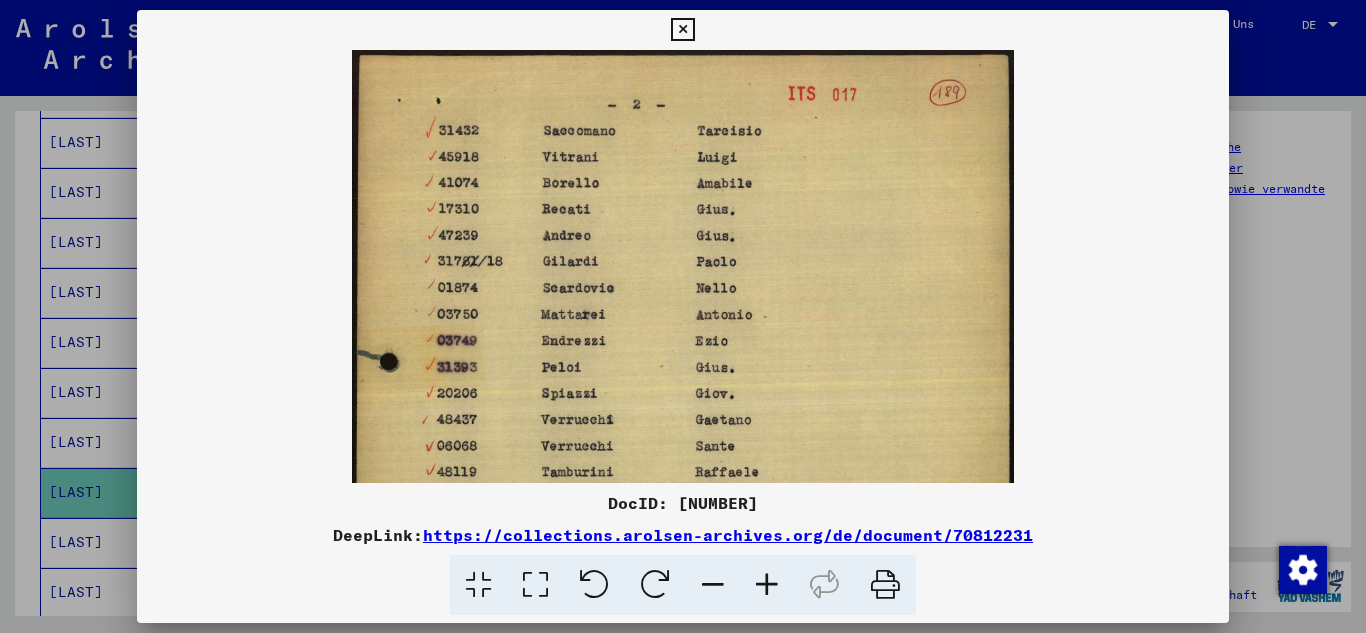 click at bounding box center [683, 316] 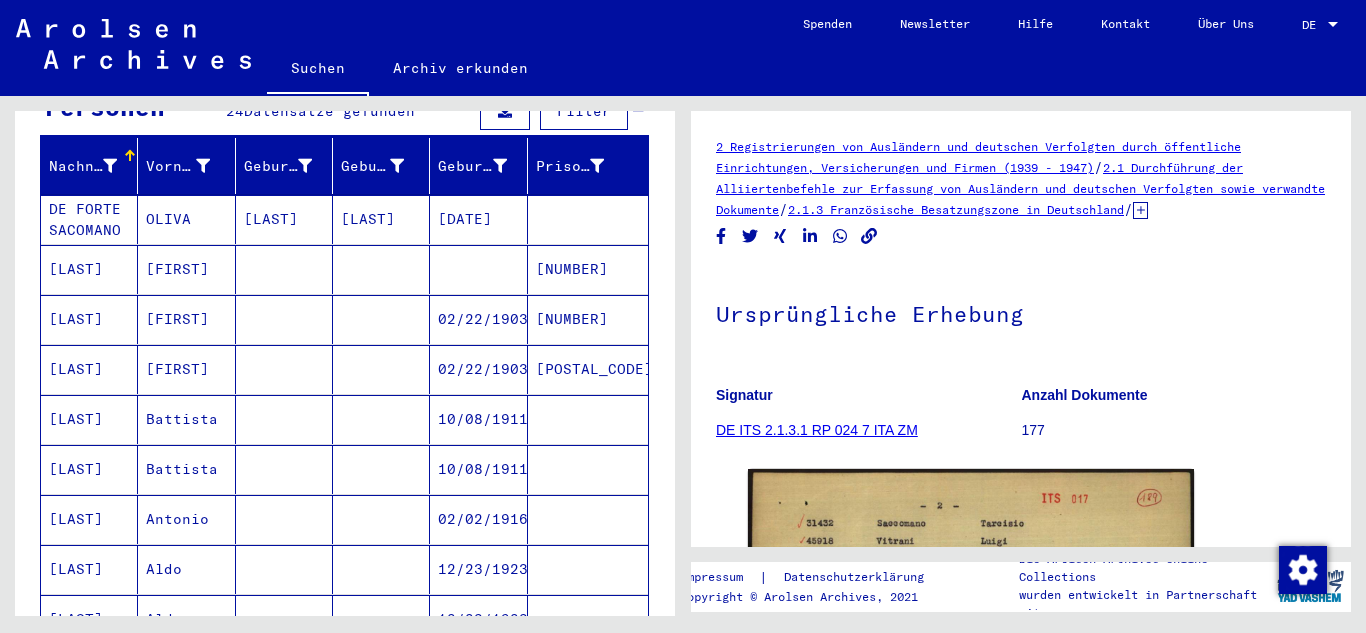 scroll, scrollTop: 0, scrollLeft: 0, axis: both 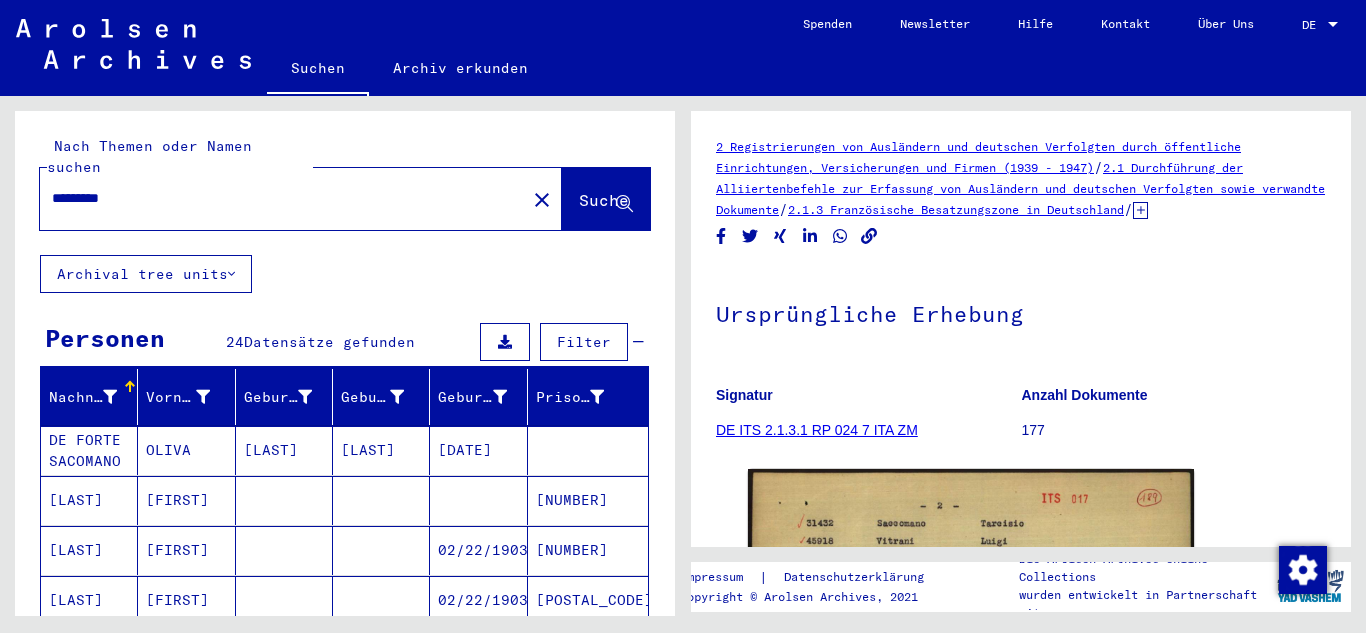 drag, startPoint x: 141, startPoint y: 185, endPoint x: 0, endPoint y: 182, distance: 141.0319 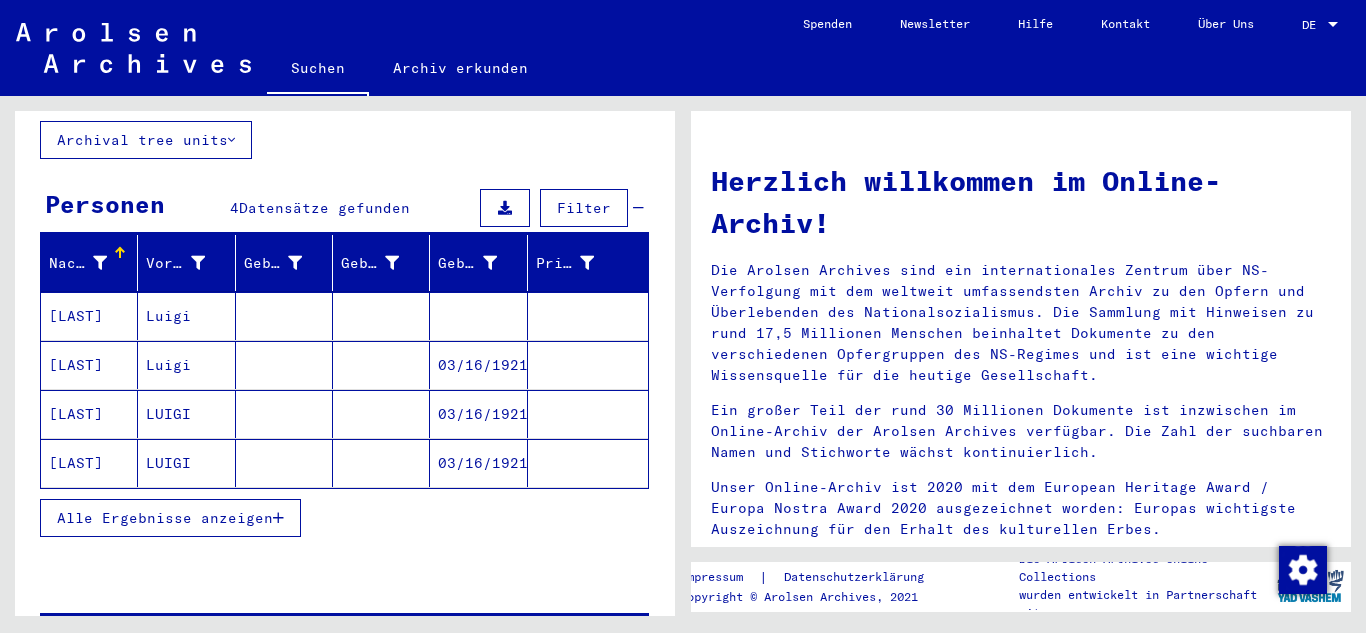 scroll, scrollTop: 183, scrollLeft: 0, axis: vertical 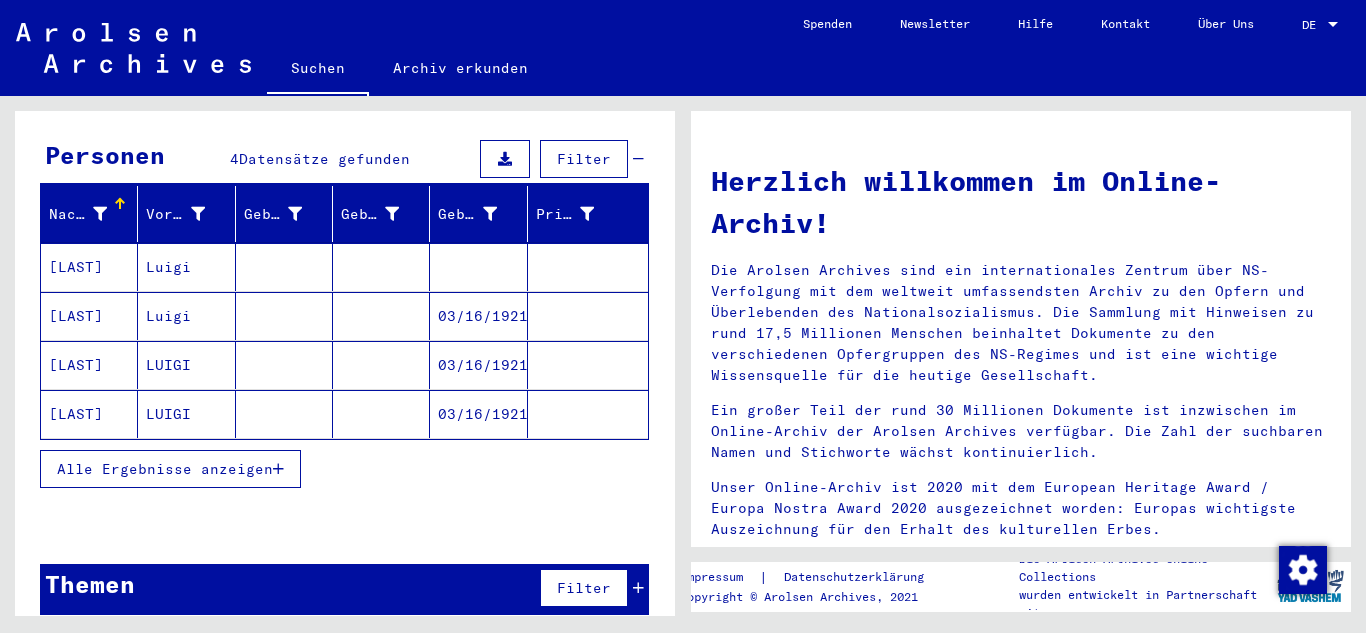 click on "Alle Ergebnisse anzeigen" at bounding box center [165, 469] 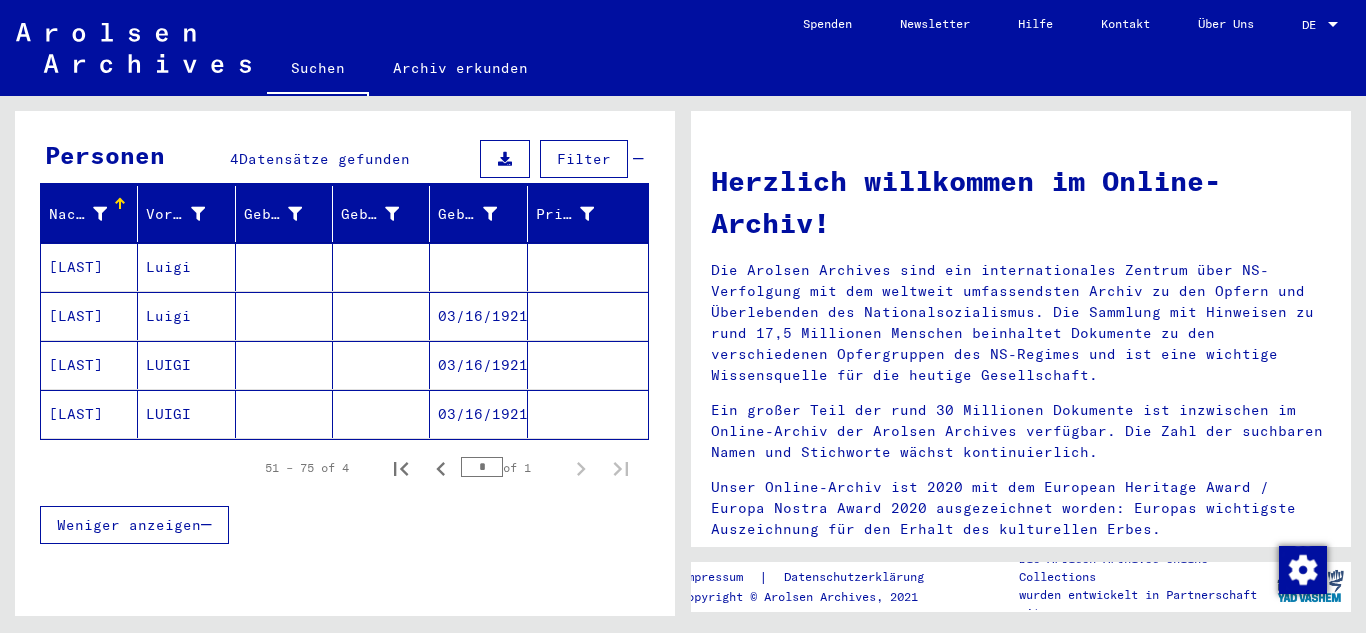 click on "Luigi" at bounding box center (186, 316) 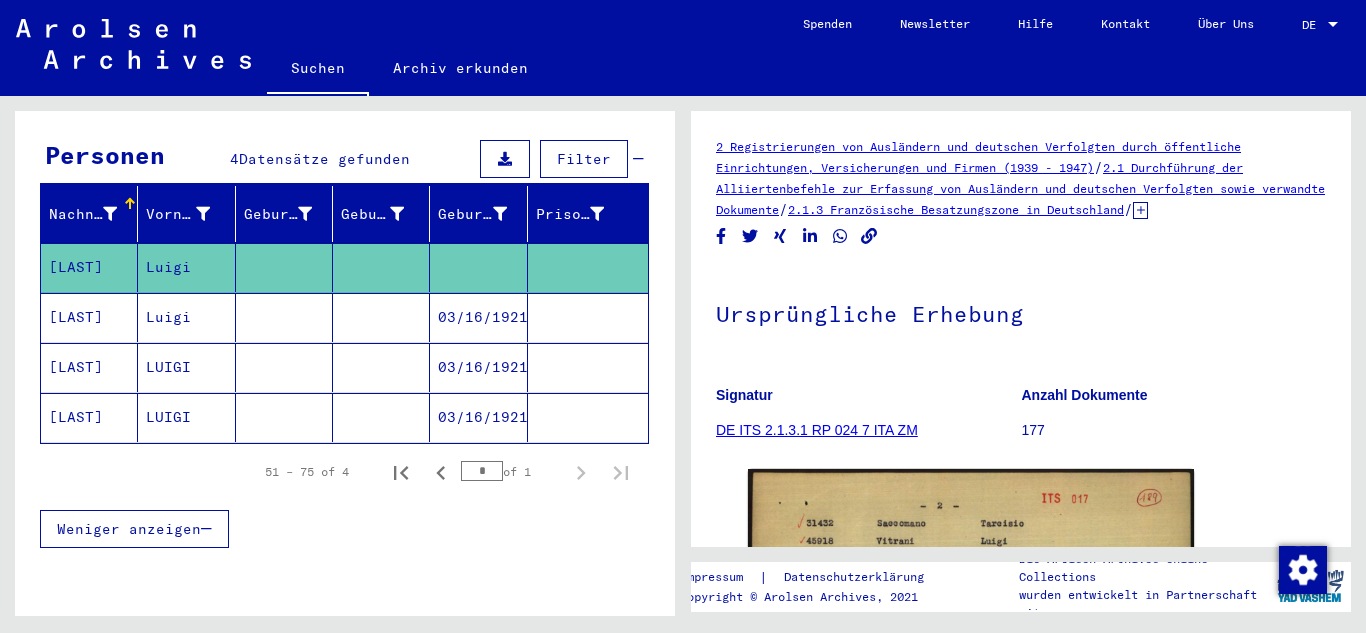 scroll, scrollTop: 0, scrollLeft: 0, axis: both 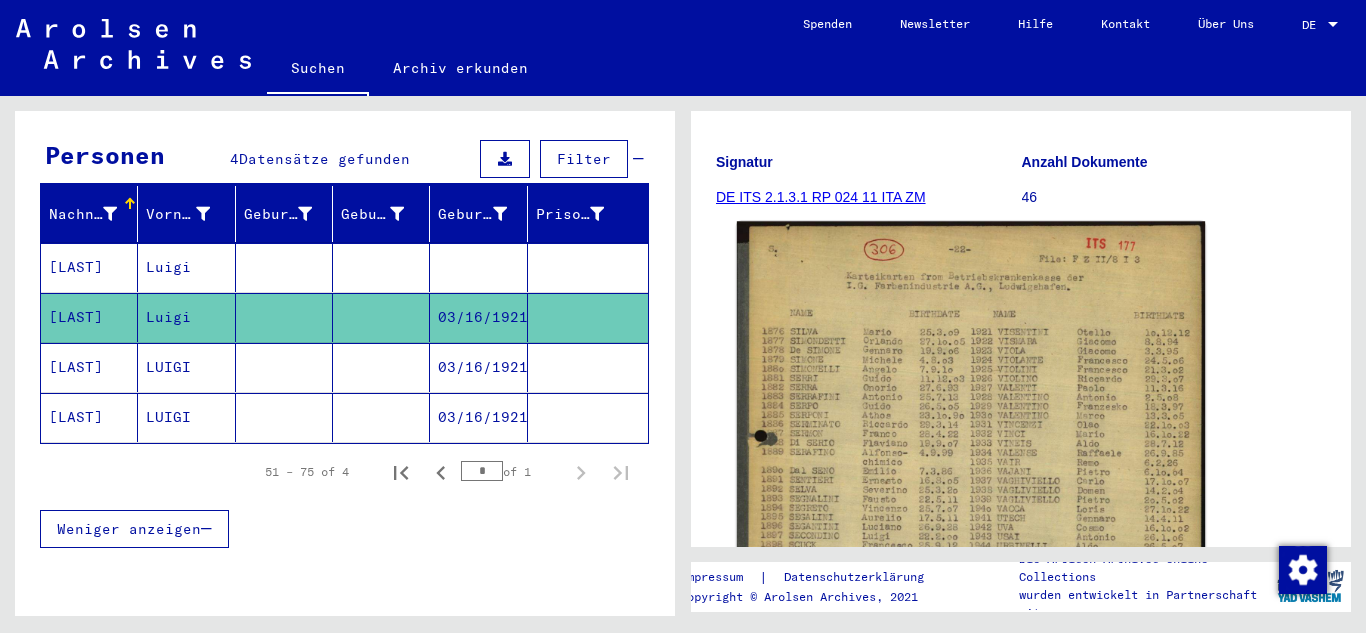 click 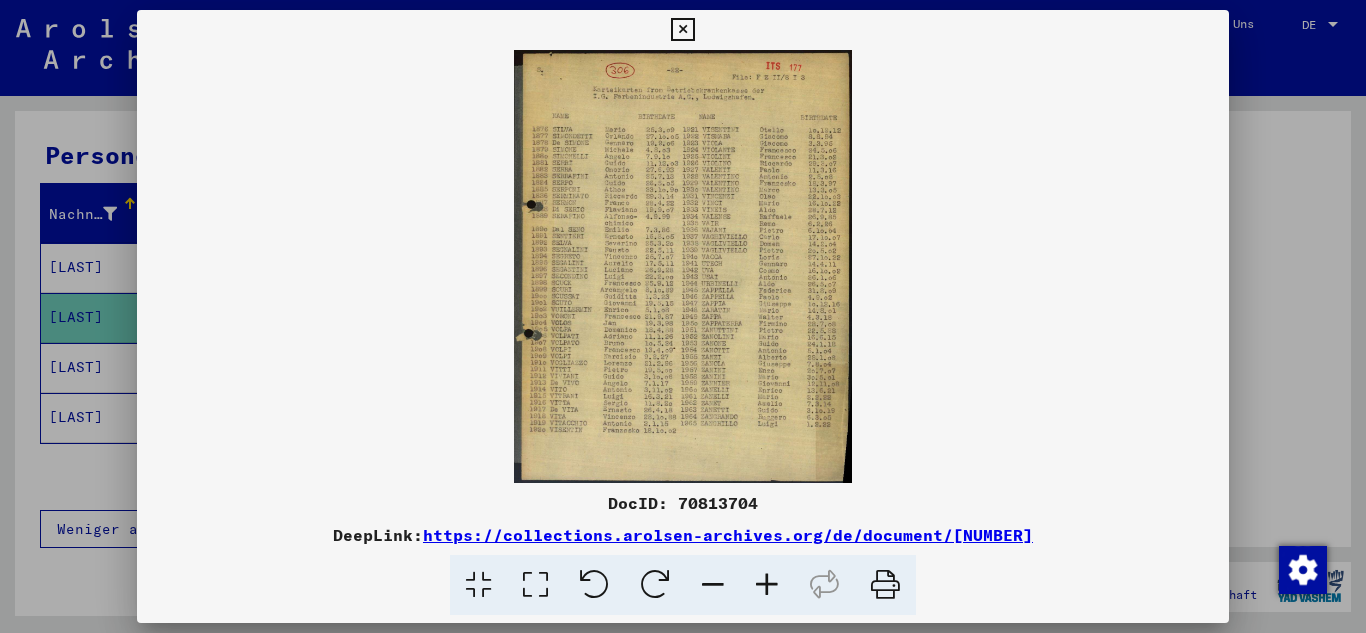click at bounding box center (767, 585) 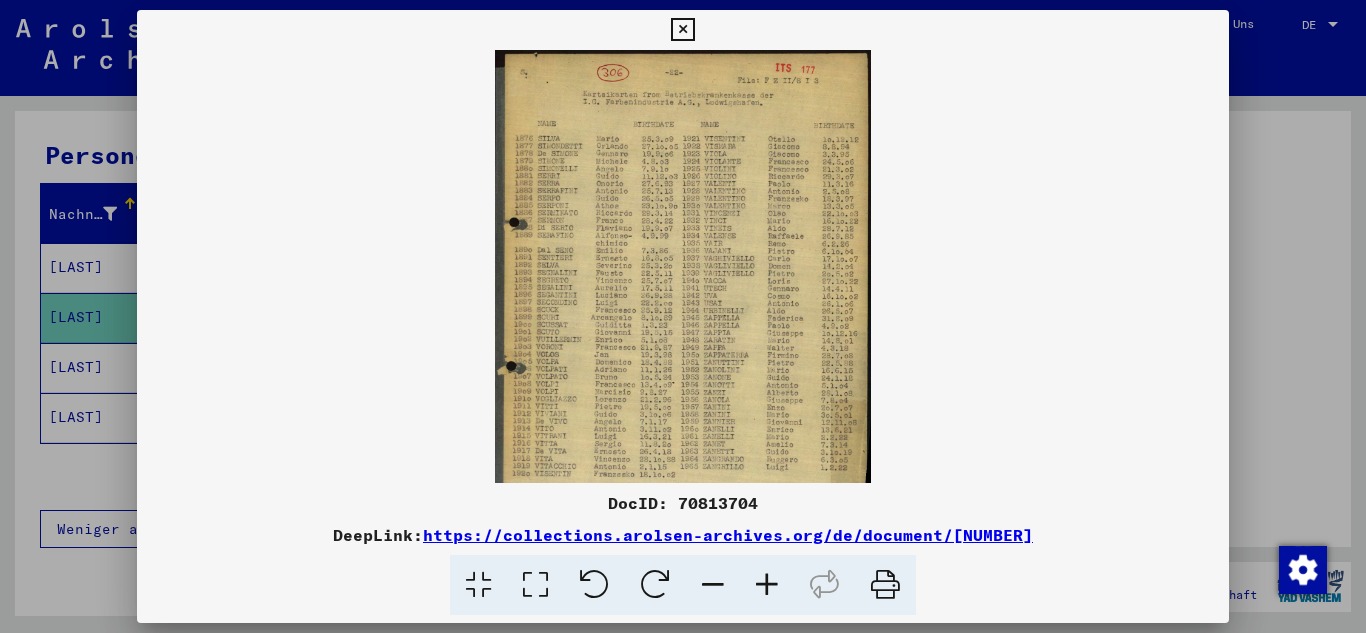 click at bounding box center [767, 585] 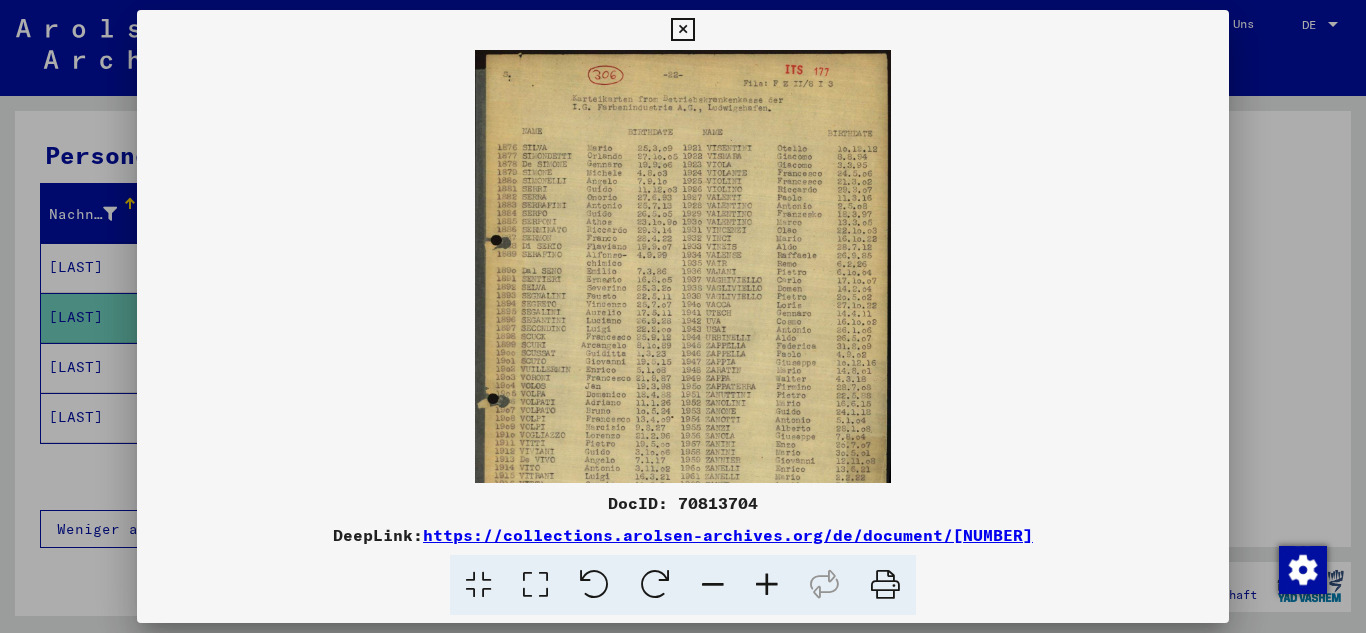 click at bounding box center [767, 585] 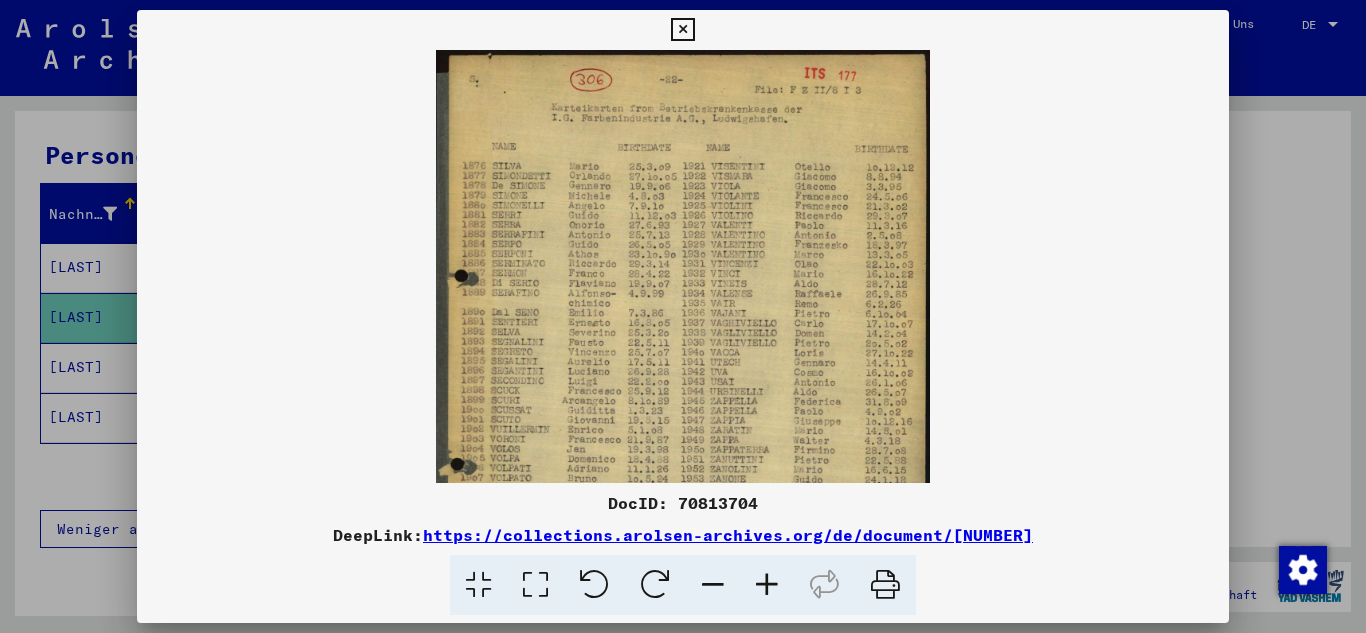 click at bounding box center (767, 585) 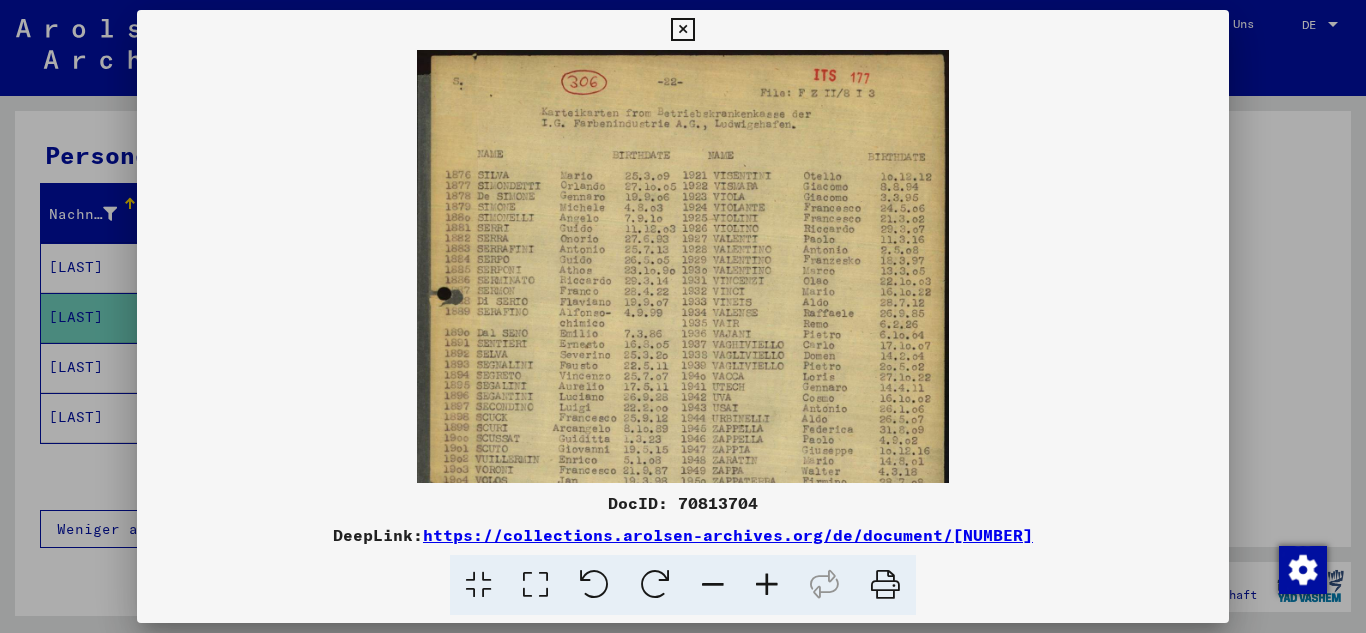 click at bounding box center [767, 585] 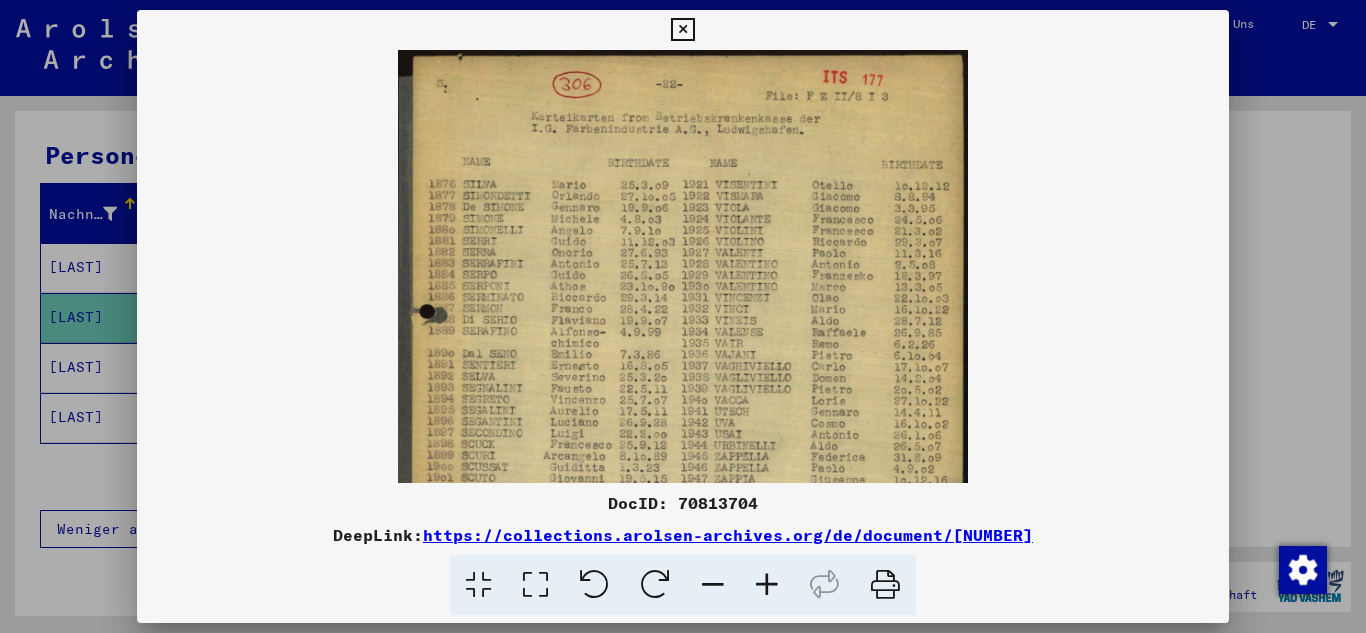 click at bounding box center (767, 585) 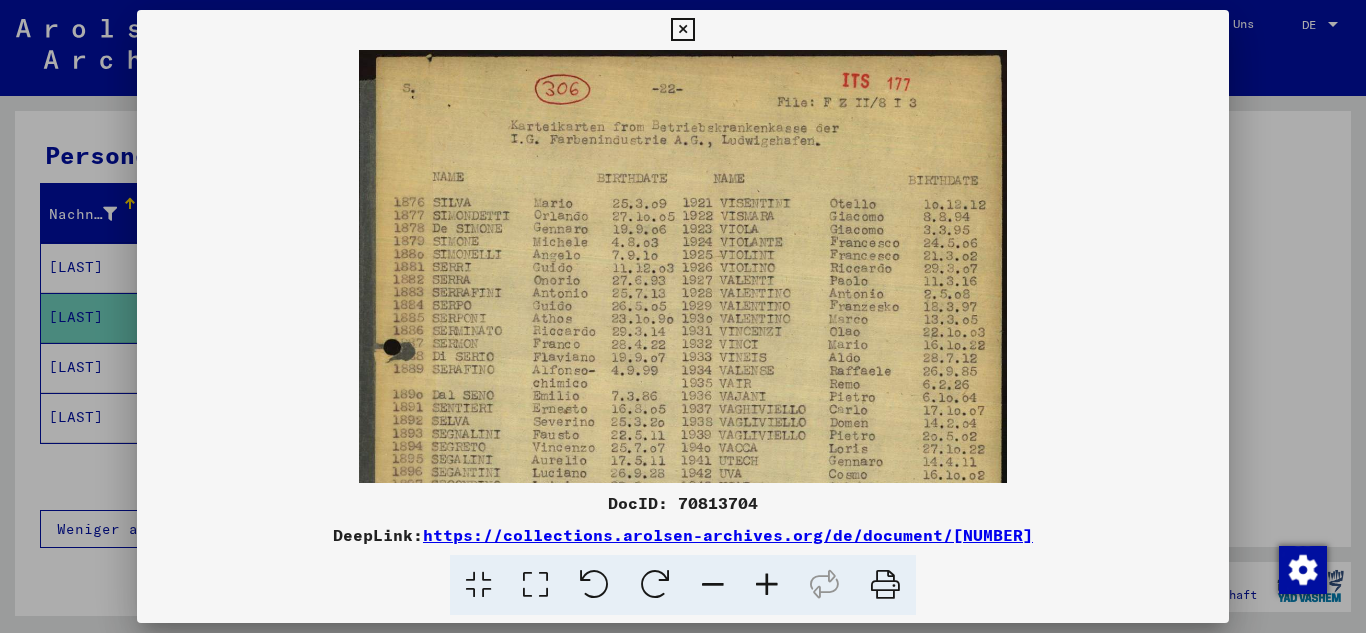 click at bounding box center (767, 585) 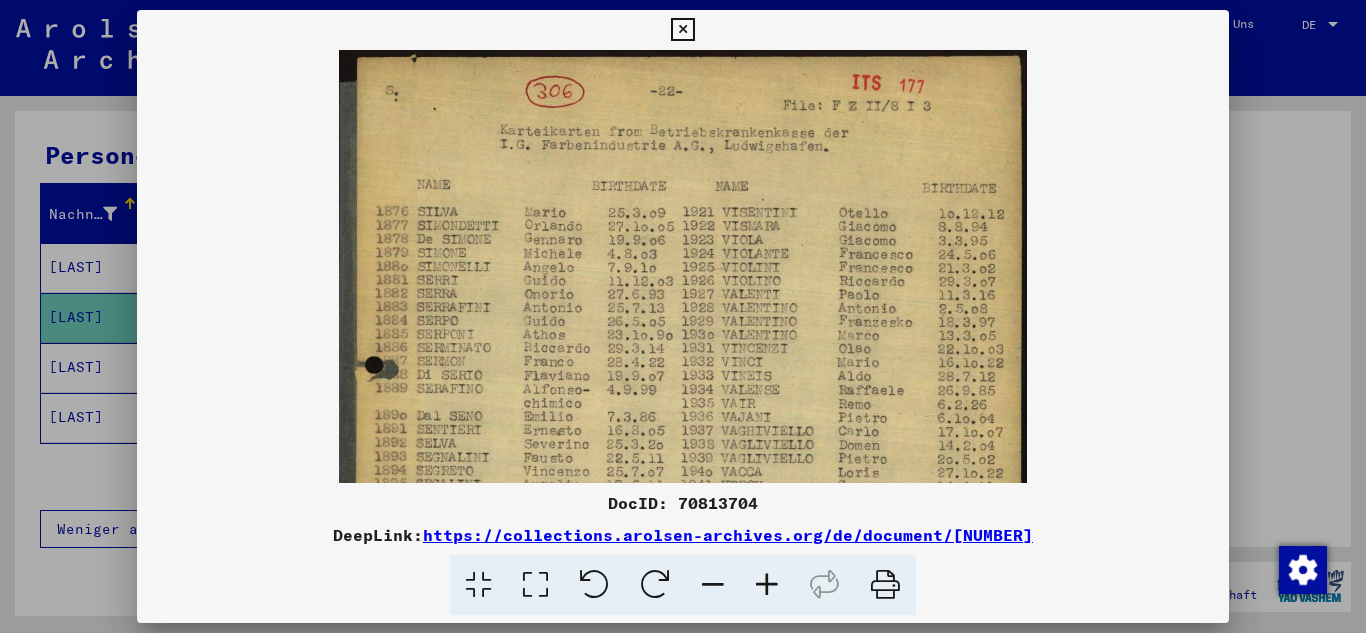 click at bounding box center (767, 585) 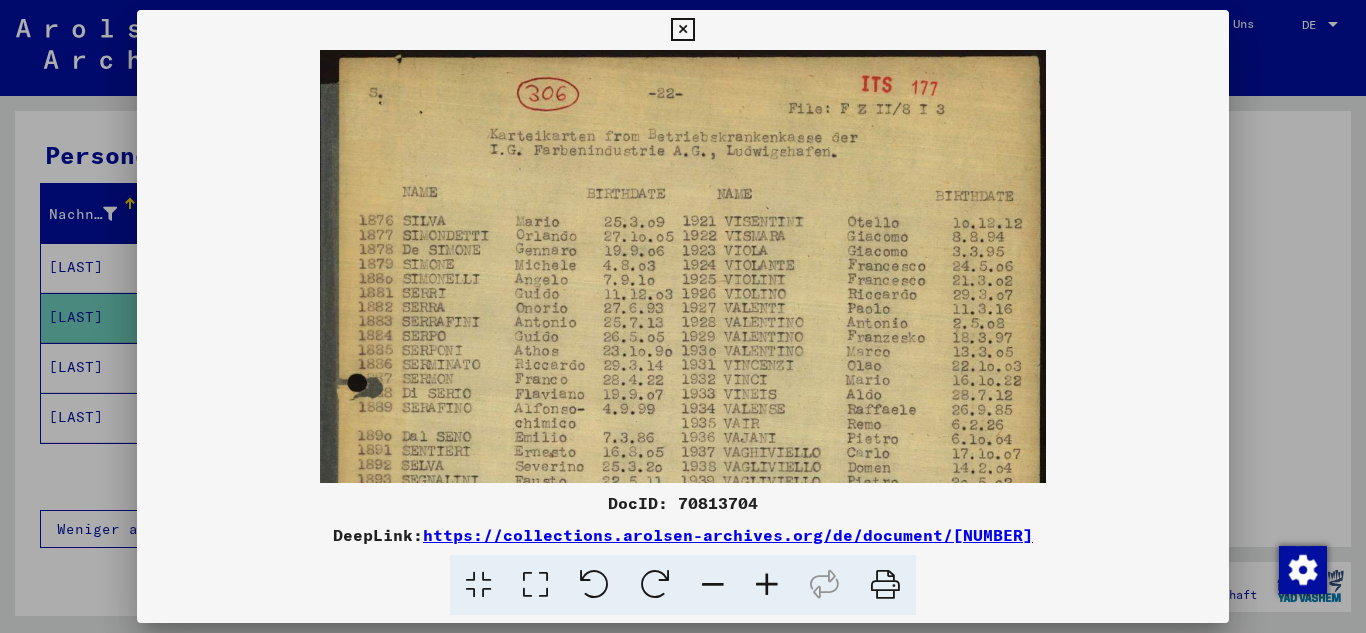 click at bounding box center (767, 585) 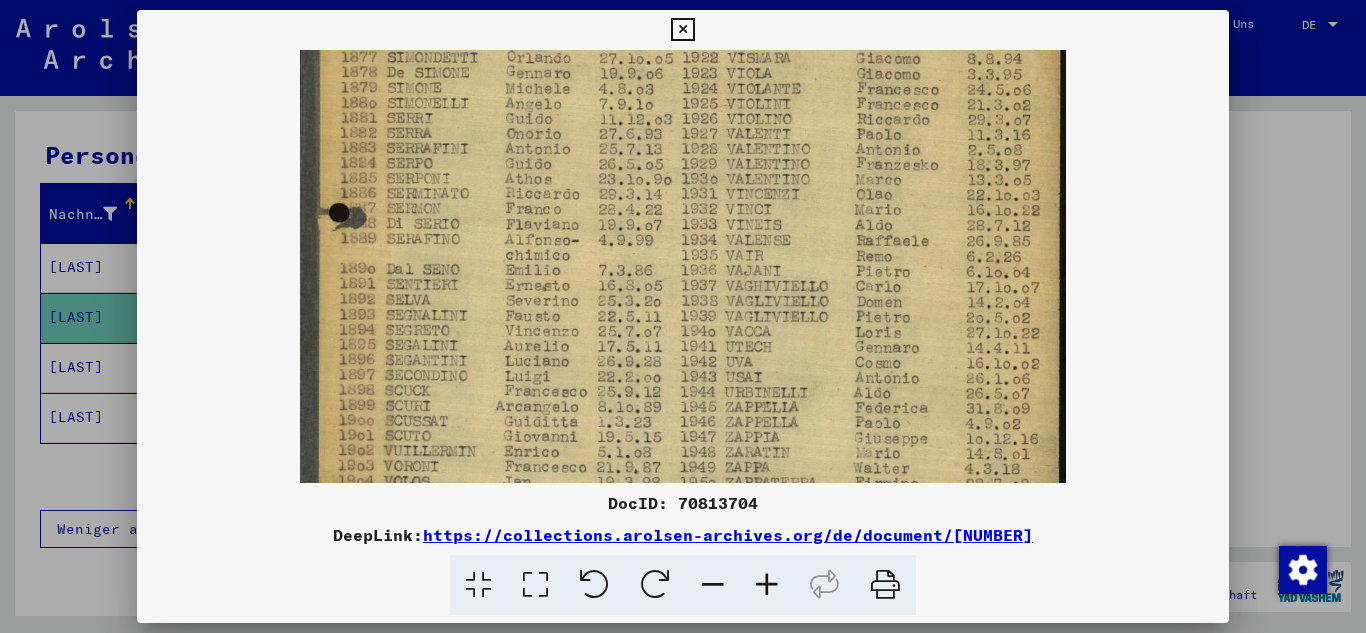 scroll, scrollTop: 196, scrollLeft: 0, axis: vertical 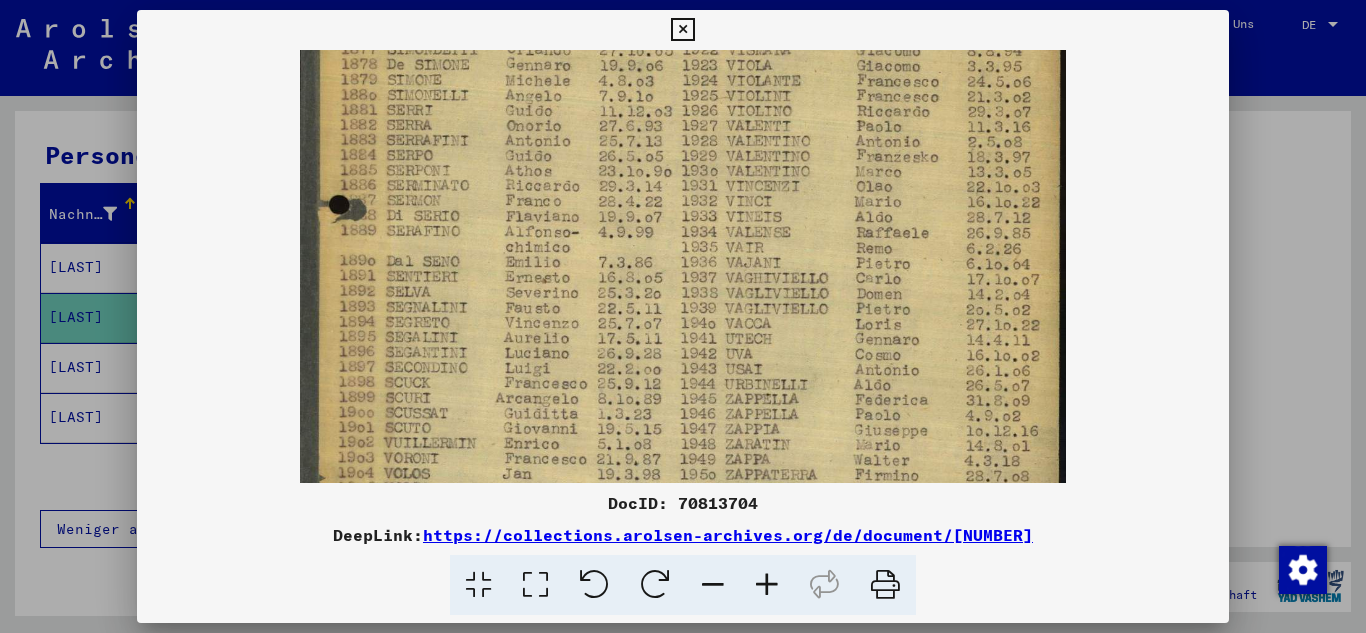drag, startPoint x: 741, startPoint y: 431, endPoint x: 743, endPoint y: 235, distance: 196.01021 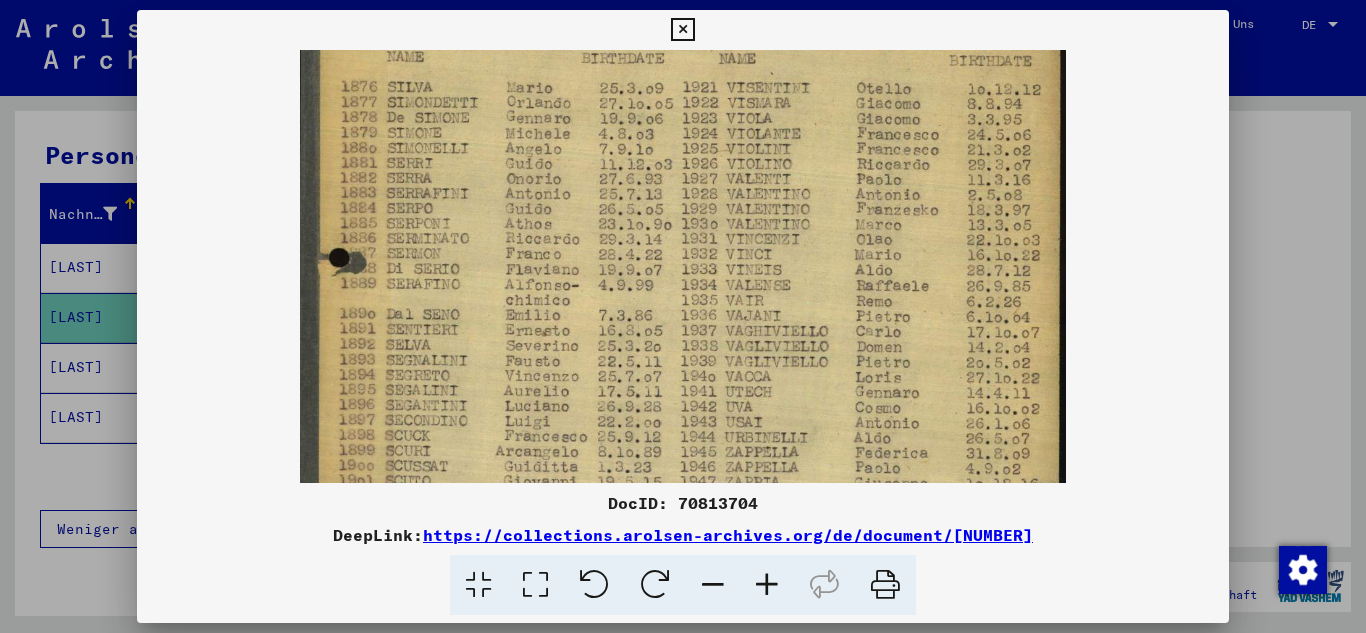 scroll, scrollTop: 85, scrollLeft: 0, axis: vertical 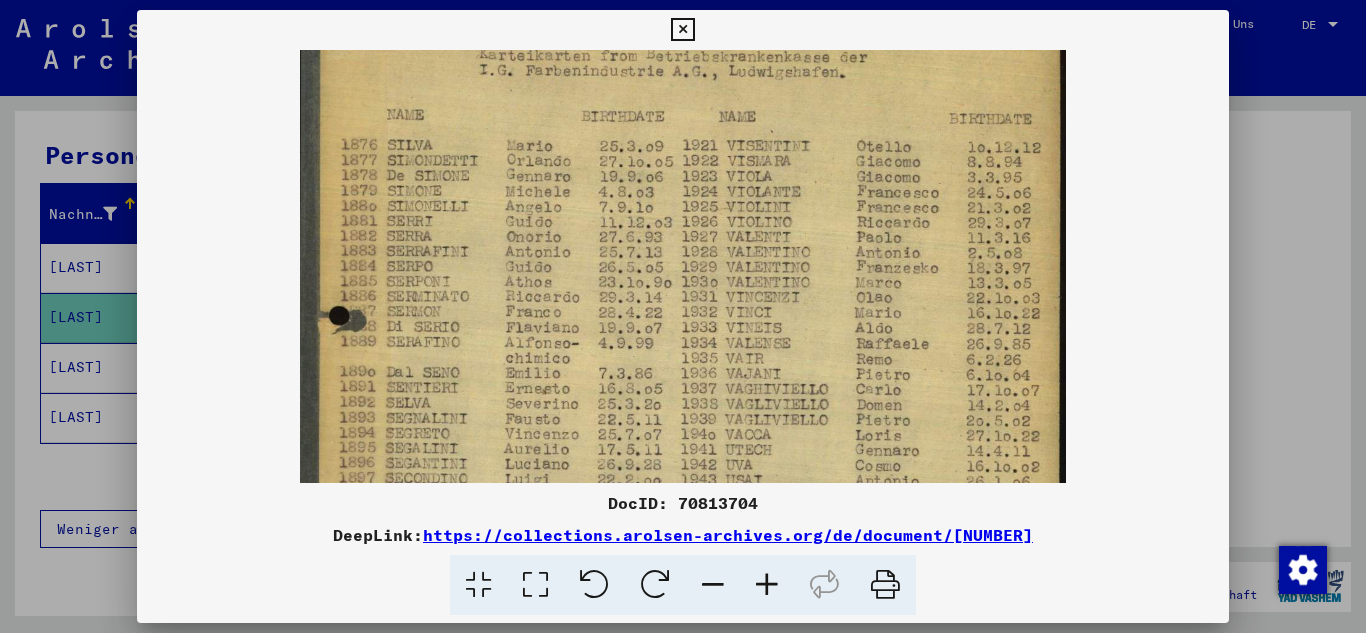 drag, startPoint x: 719, startPoint y: 407, endPoint x: 683, endPoint y: 518, distance: 116.6919 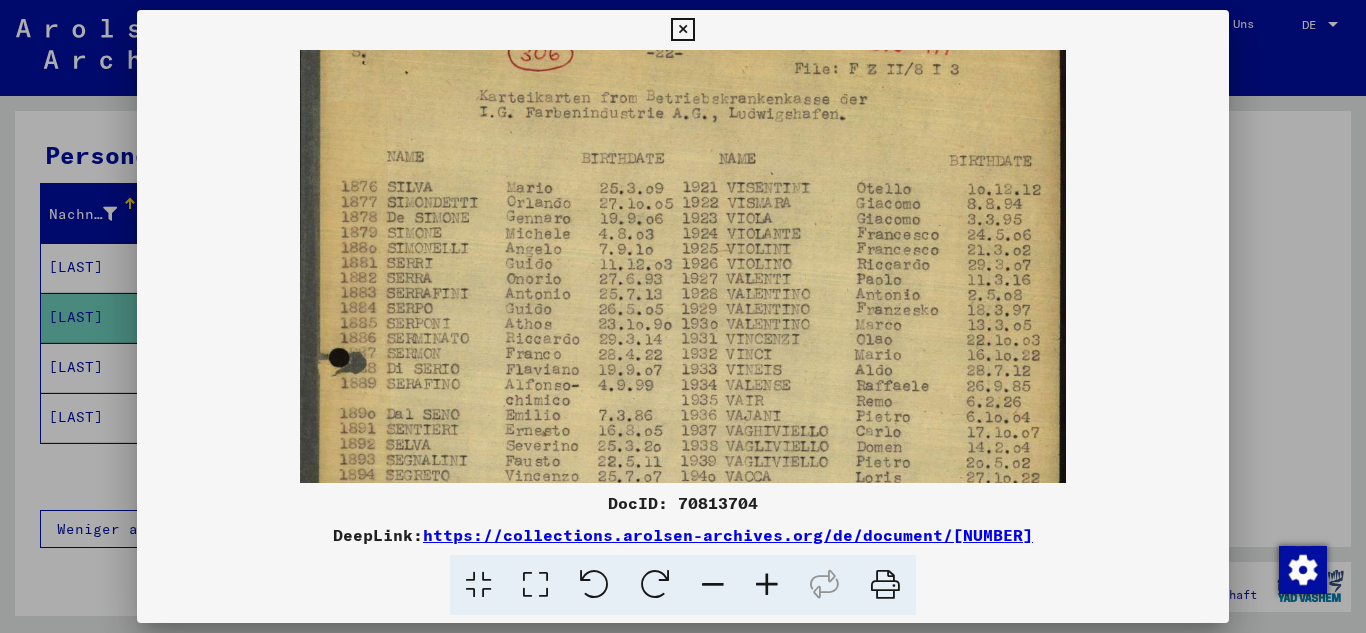 scroll, scrollTop: 0, scrollLeft: 0, axis: both 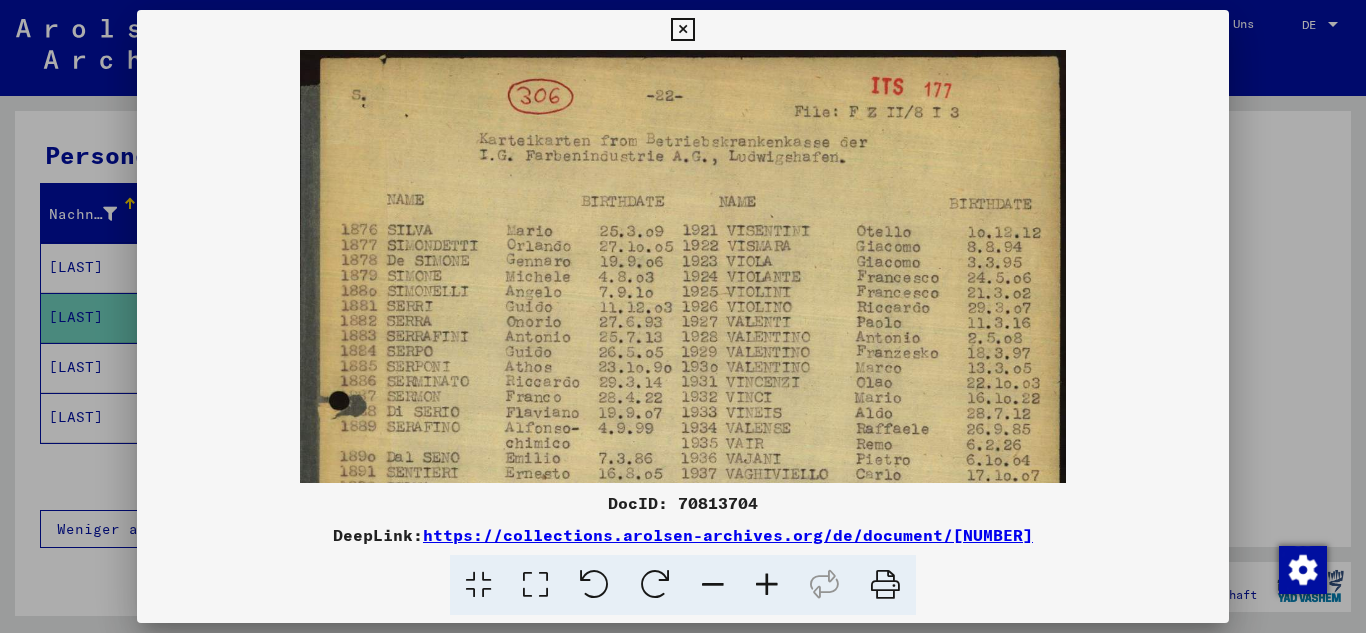 drag, startPoint x: 687, startPoint y: 208, endPoint x: 681, endPoint y: 389, distance: 181.09943 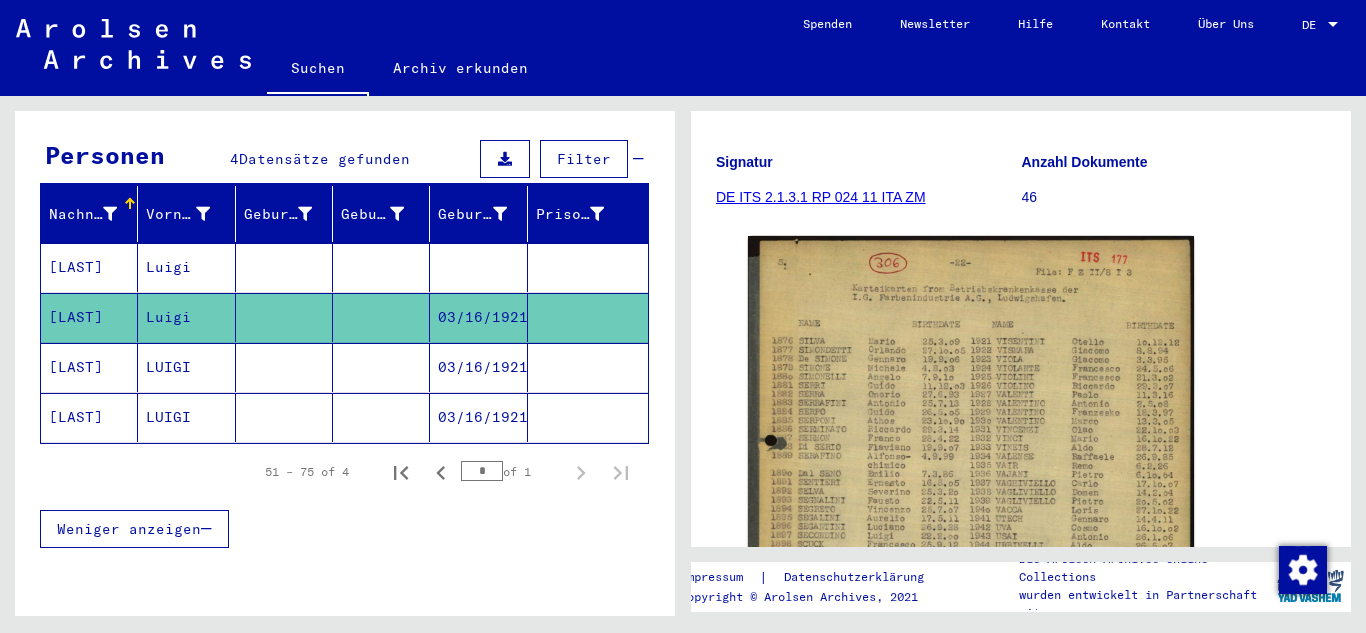 click on "[LAST]" at bounding box center (89, 417) 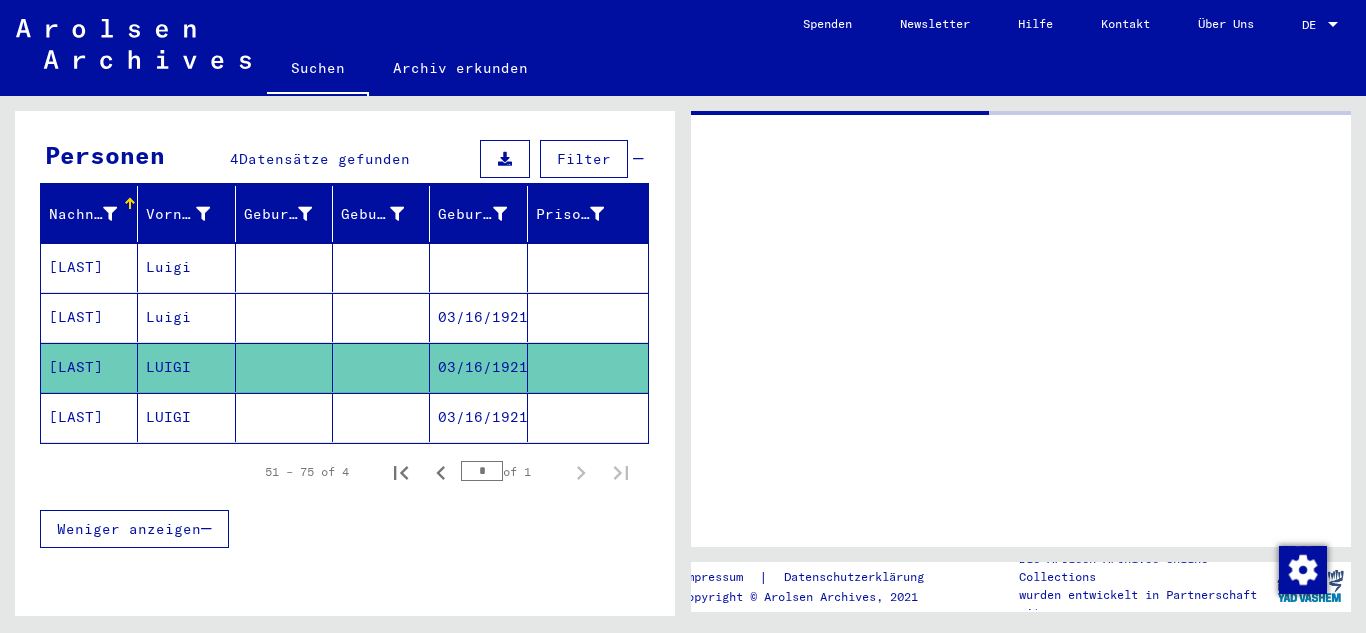 scroll, scrollTop: 0, scrollLeft: 0, axis: both 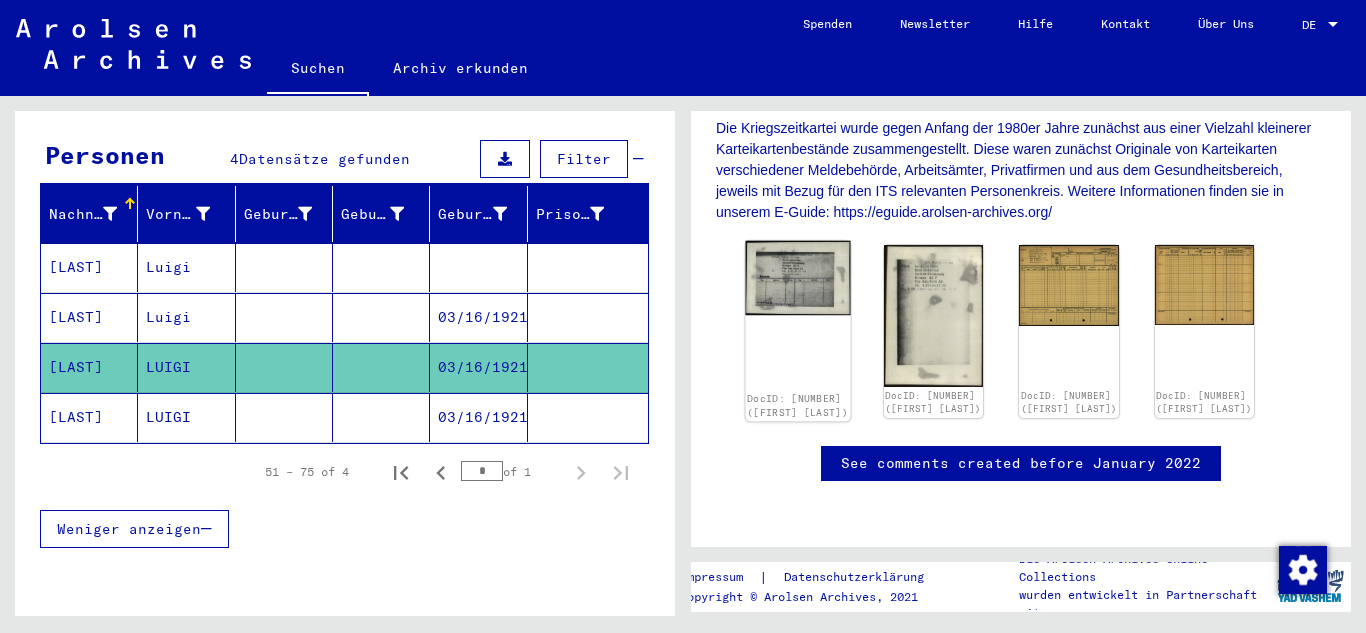click on "DocID: [NUMBER] ([FIRST] [LAST])" 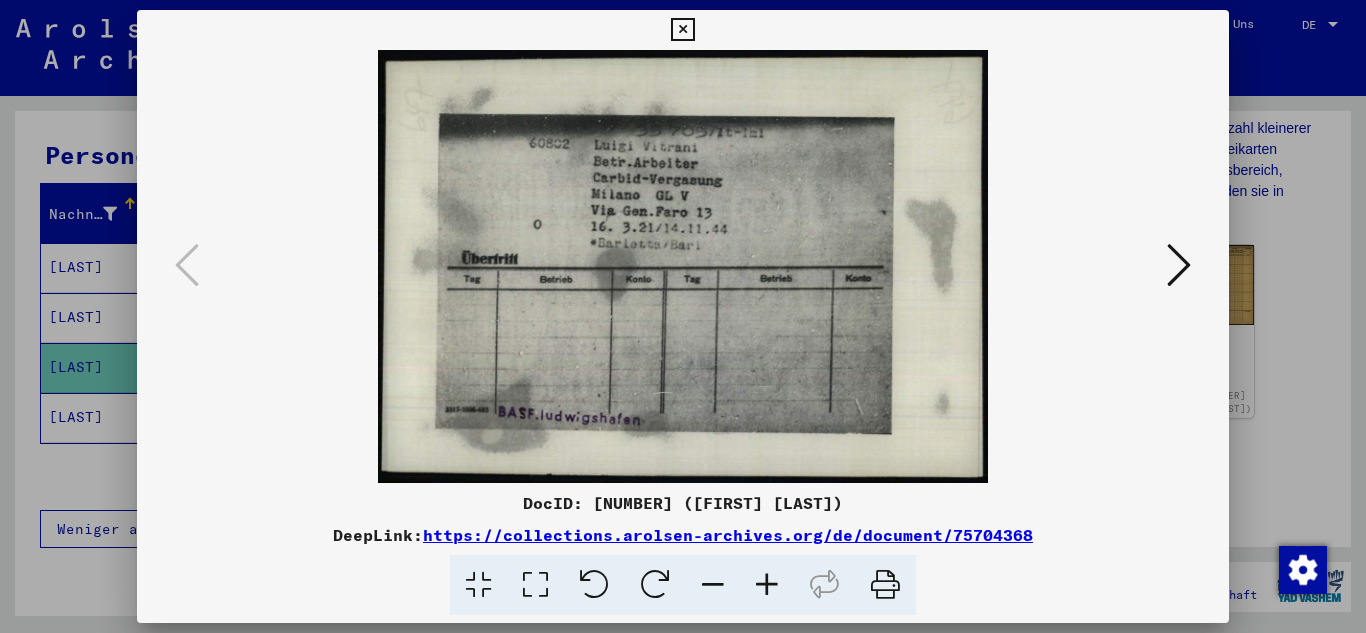 click at bounding box center [1179, 265] 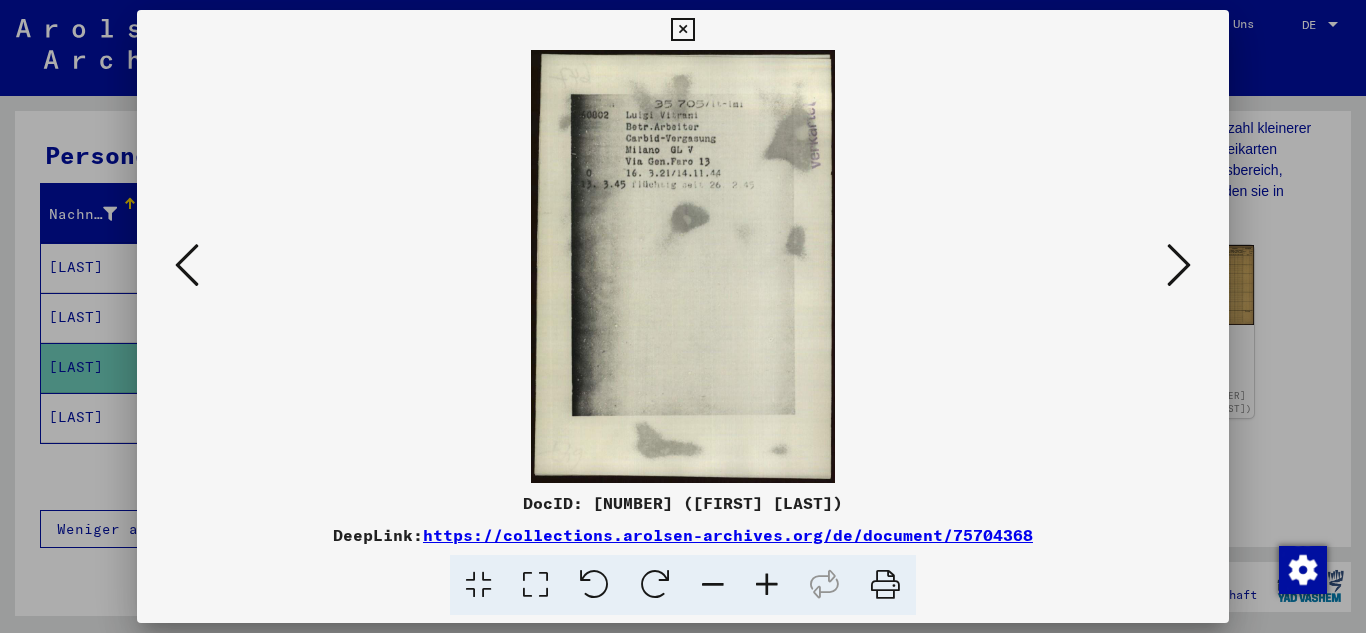 click at bounding box center (1179, 265) 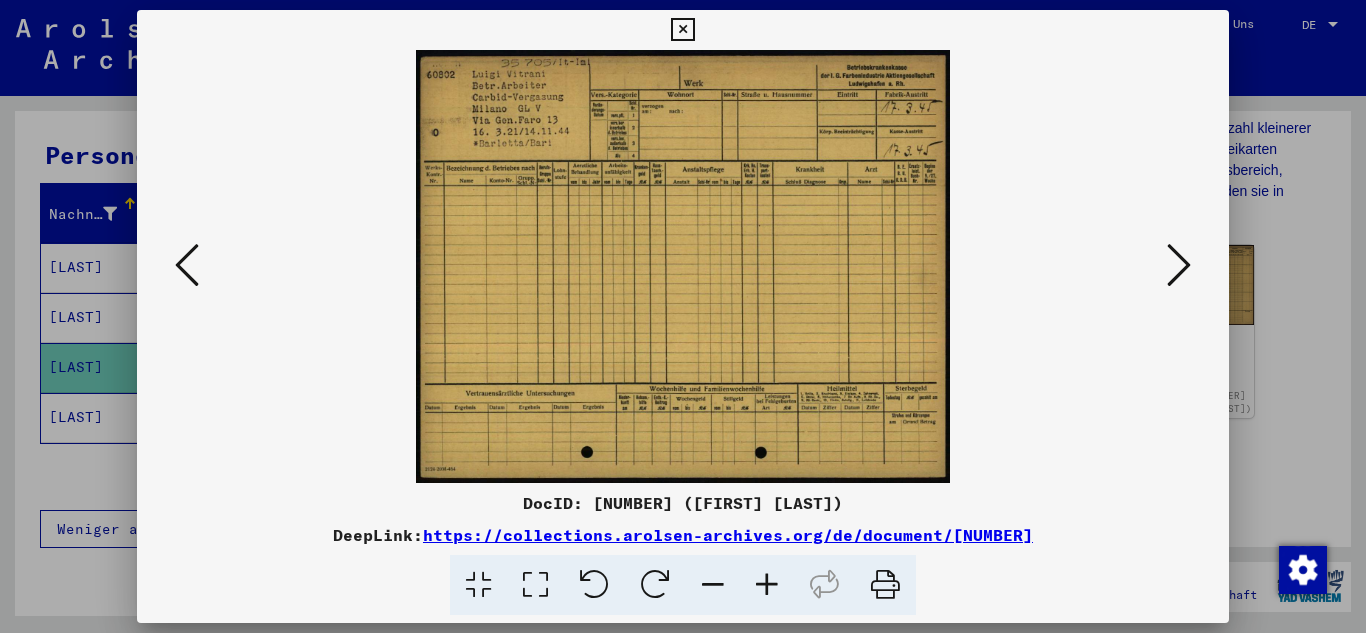 click at bounding box center [1179, 265] 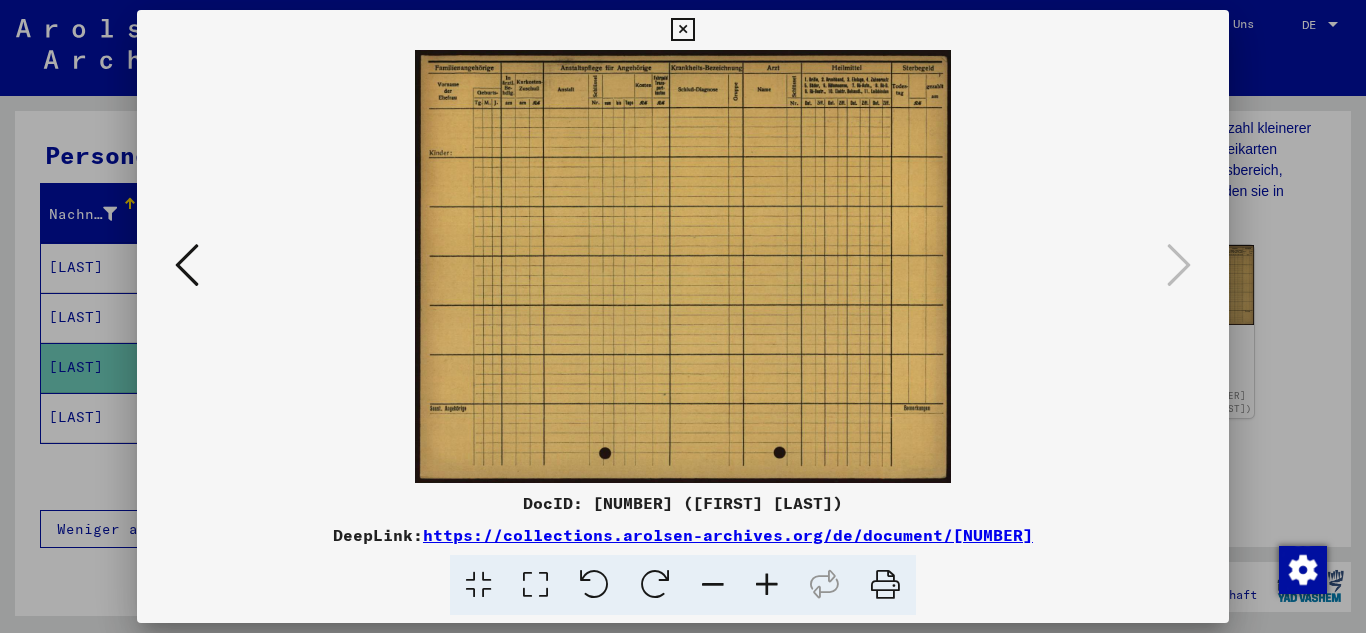 click at bounding box center [682, 30] 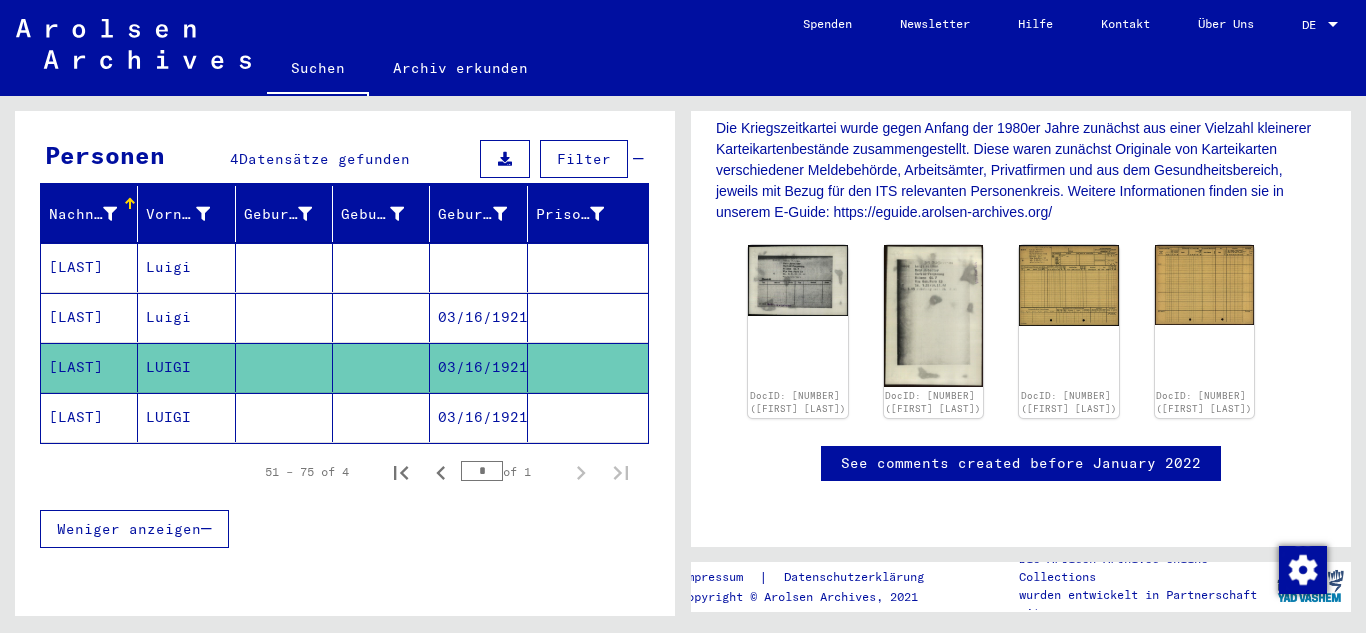 click on "LUIGI" 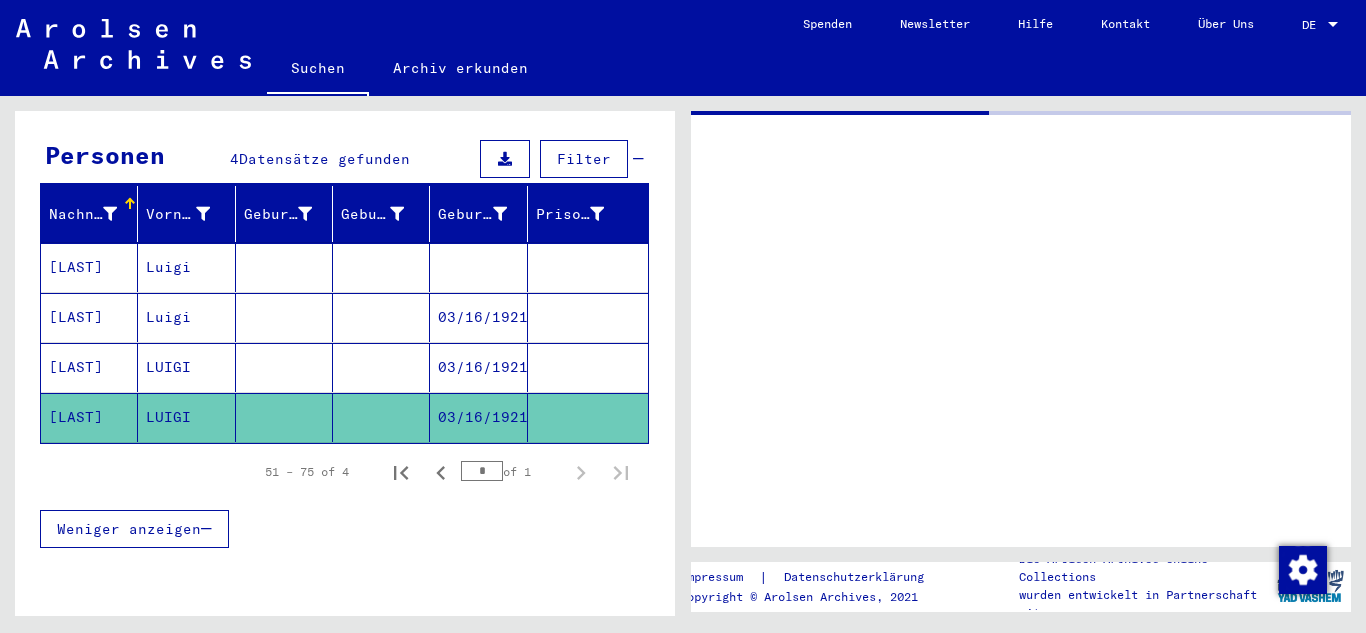 scroll, scrollTop: 0, scrollLeft: 0, axis: both 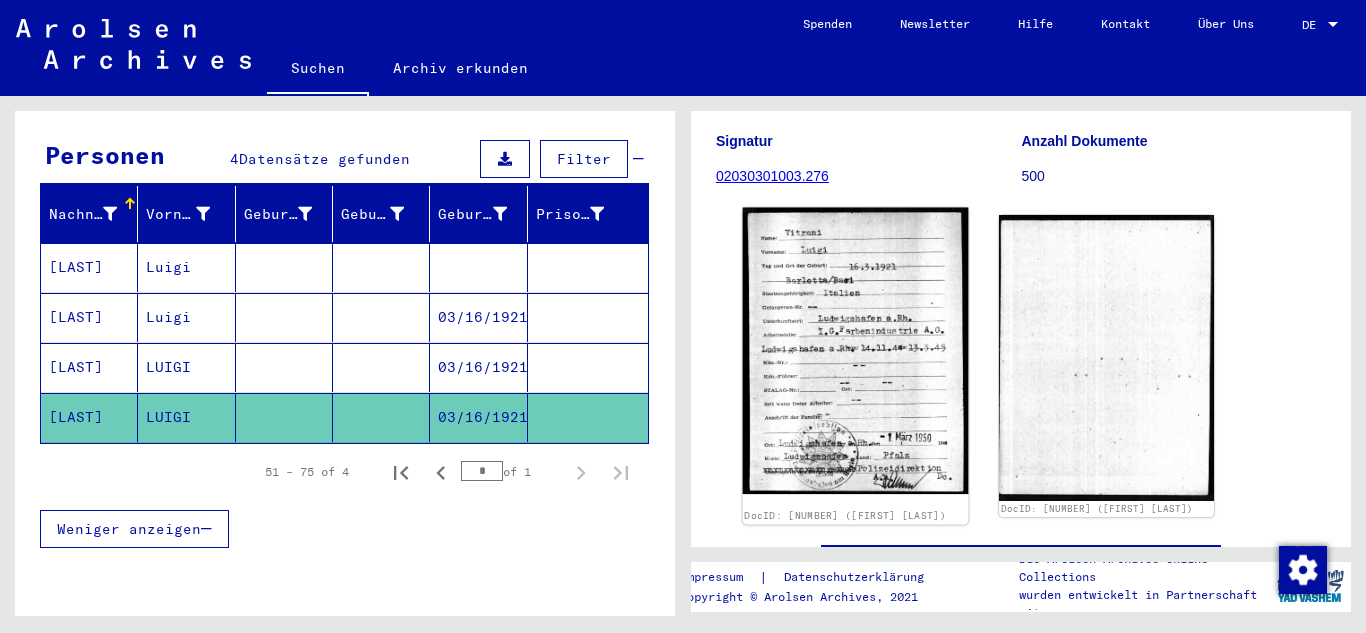 click 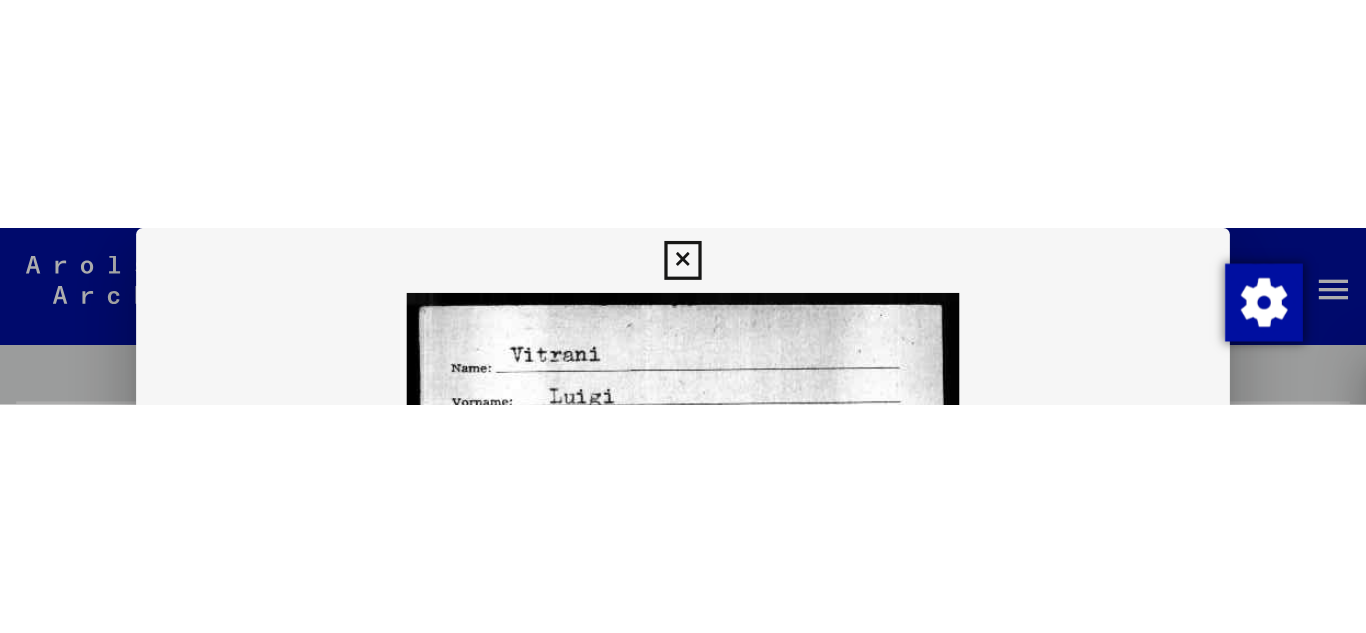 scroll, scrollTop: 193, scrollLeft: 0, axis: vertical 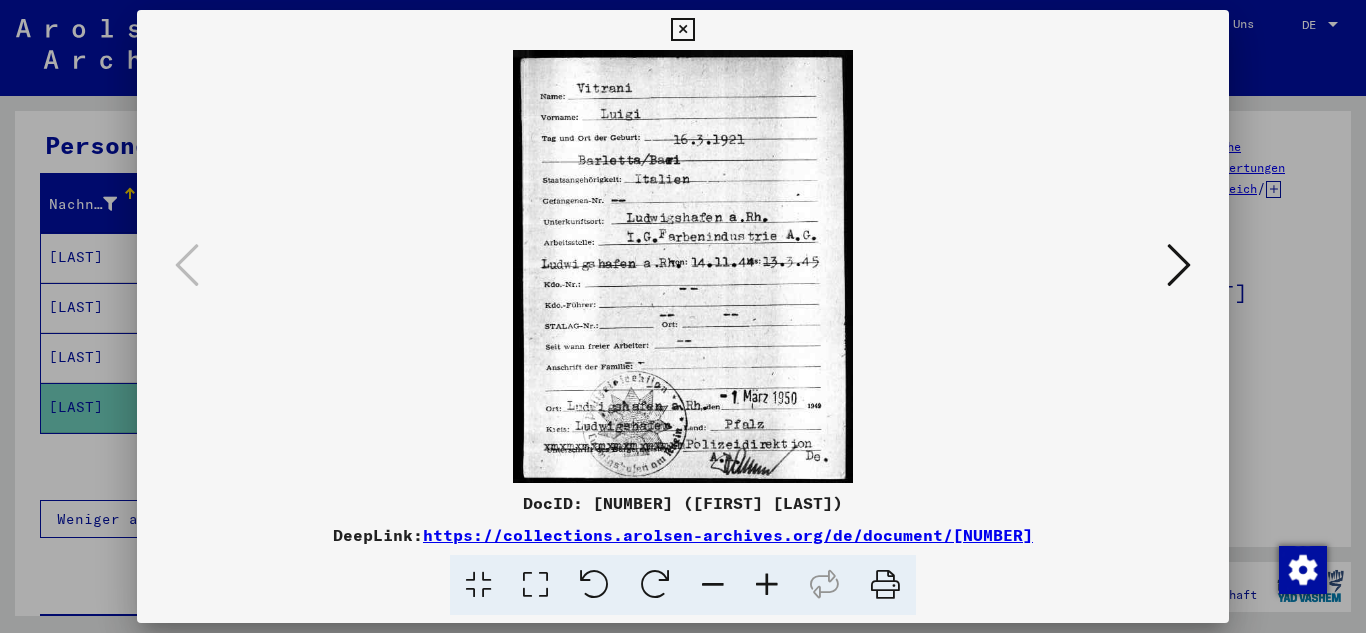 click at bounding box center [1179, 265] 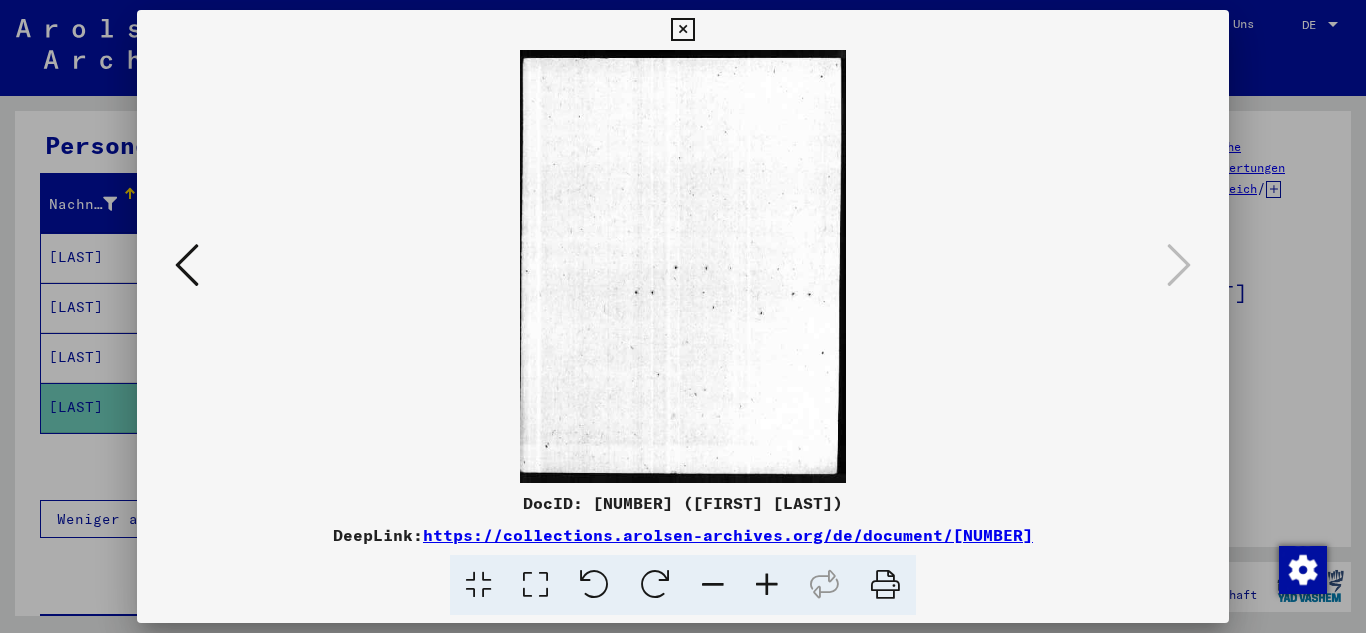 click at bounding box center (187, 265) 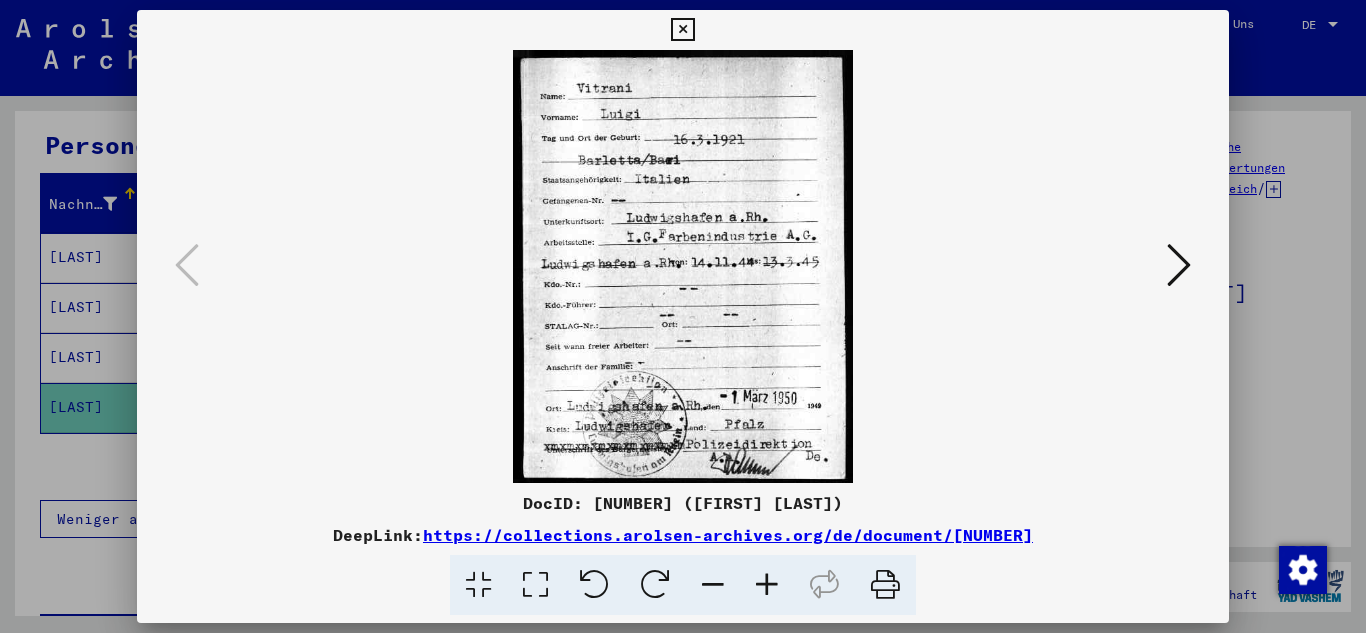 click at bounding box center (1179, 265) 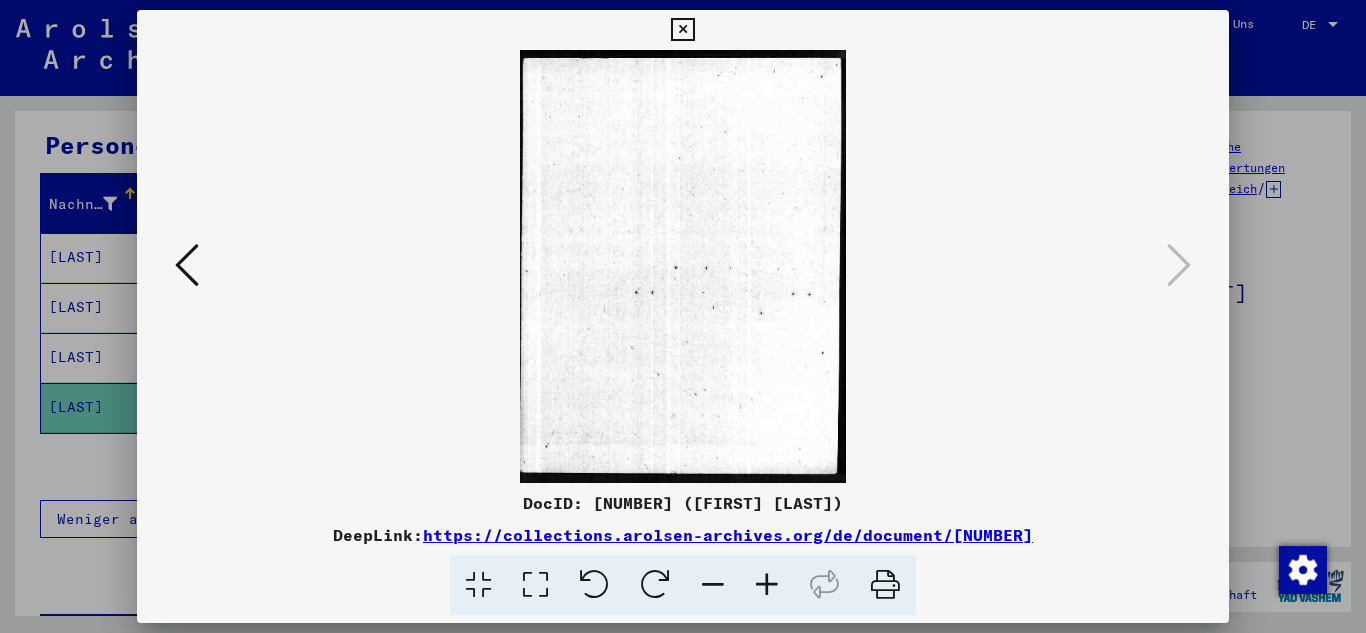click at bounding box center (682, 30) 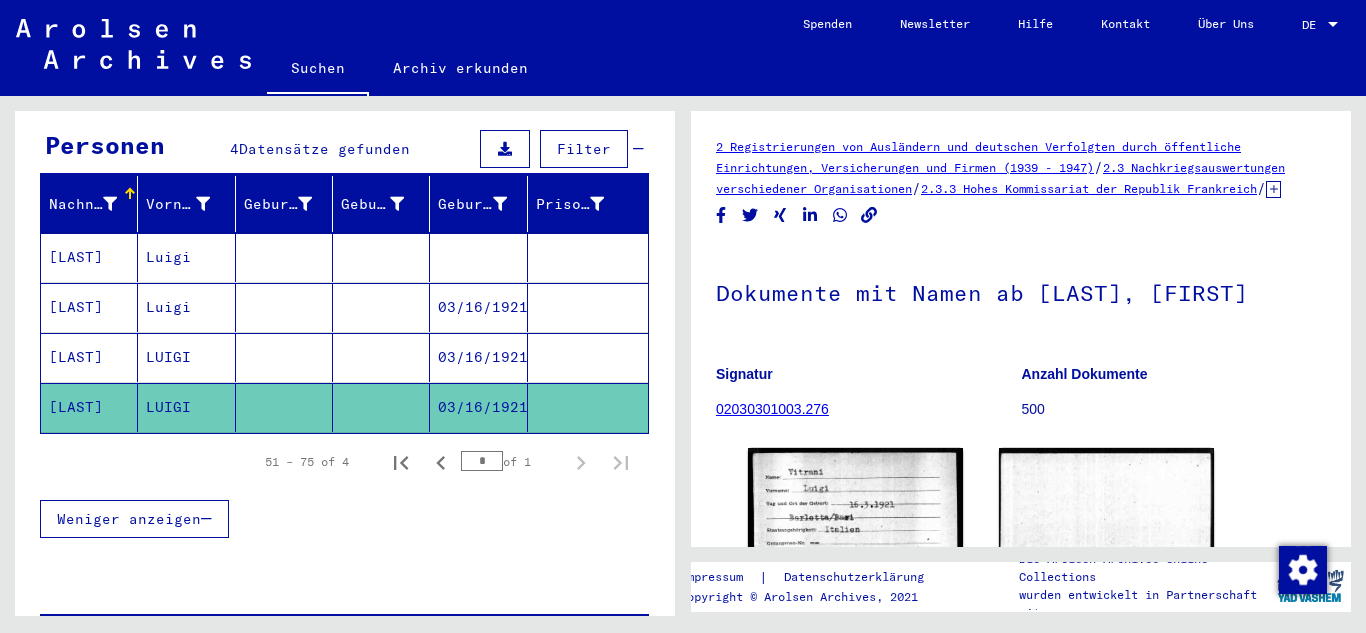 click on "LUIGI" at bounding box center [186, 407] 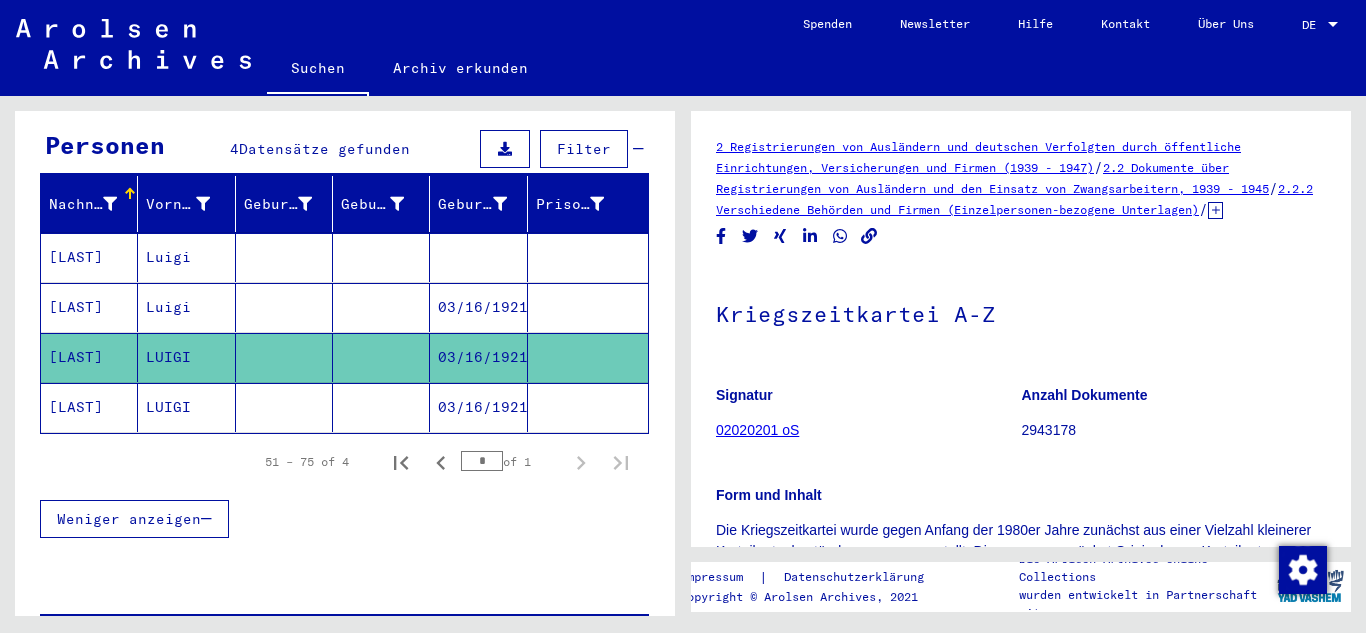 scroll, scrollTop: 566, scrollLeft: 0, axis: vertical 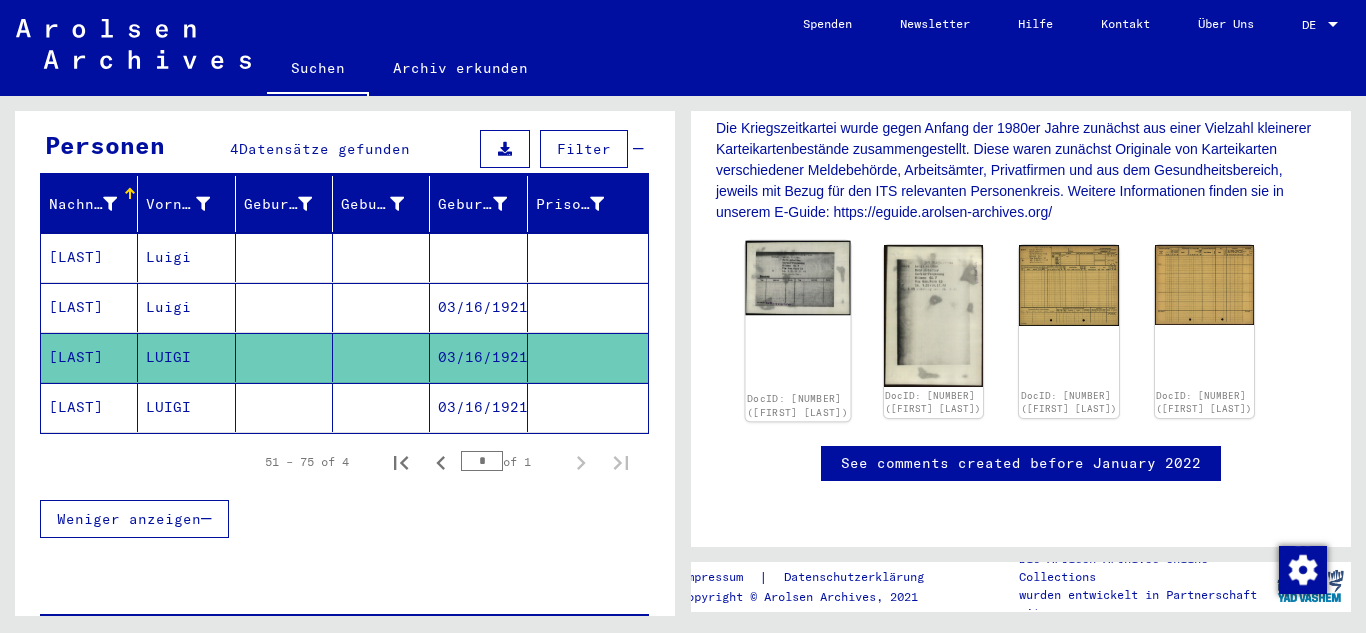 click 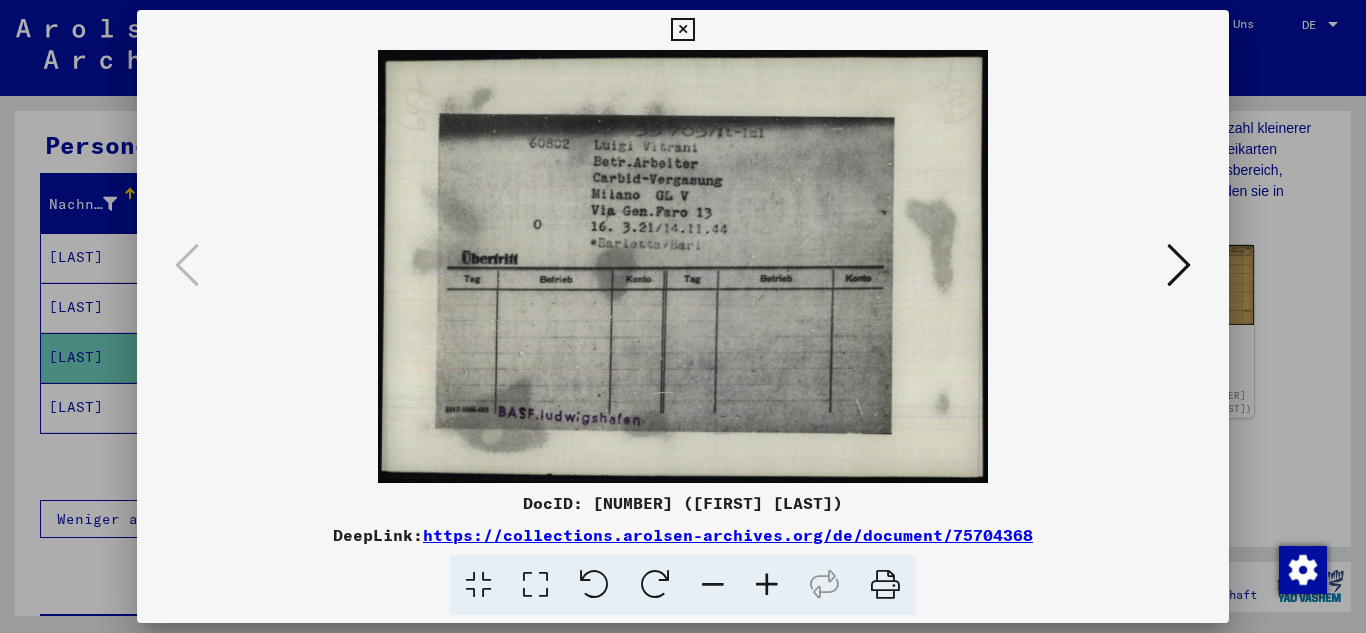click at bounding box center [1179, 265] 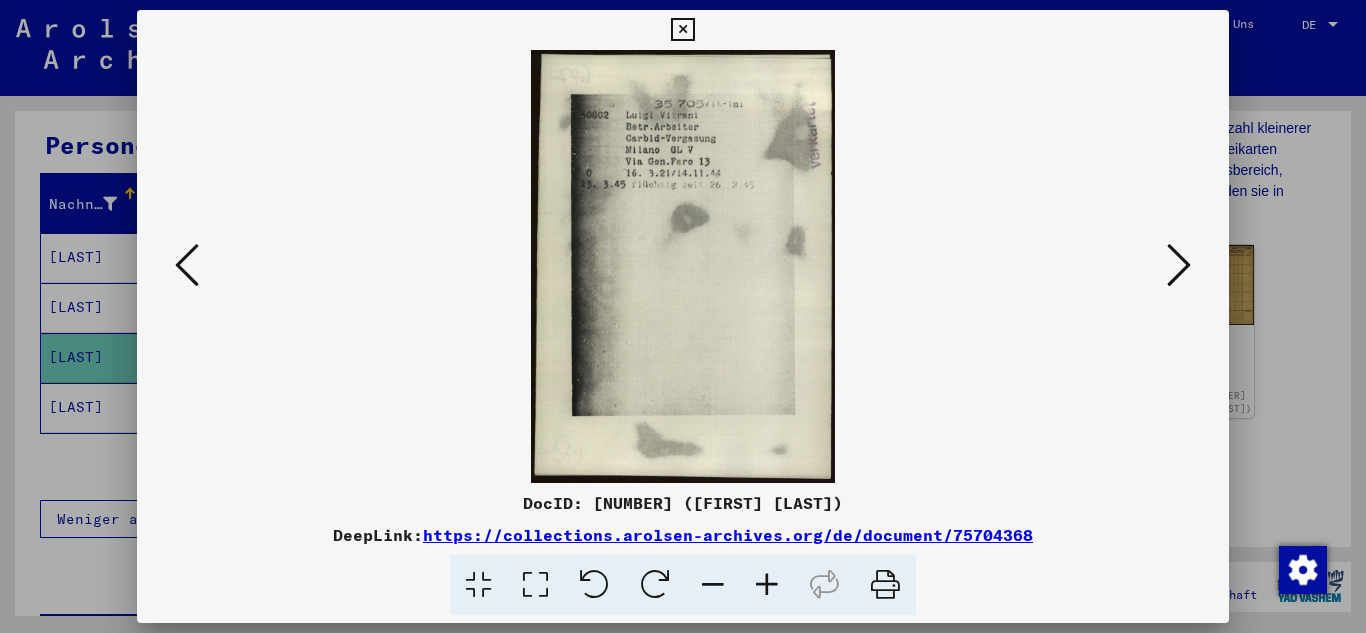 click at bounding box center [1179, 265] 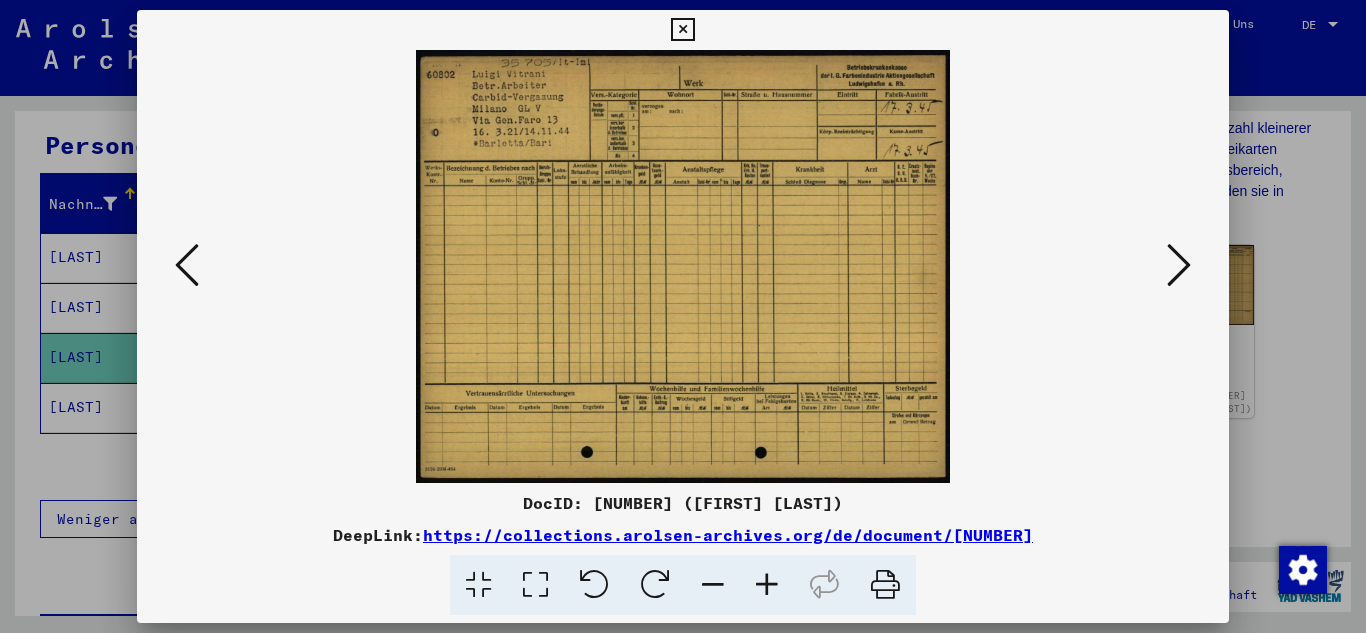 click at bounding box center [1179, 265] 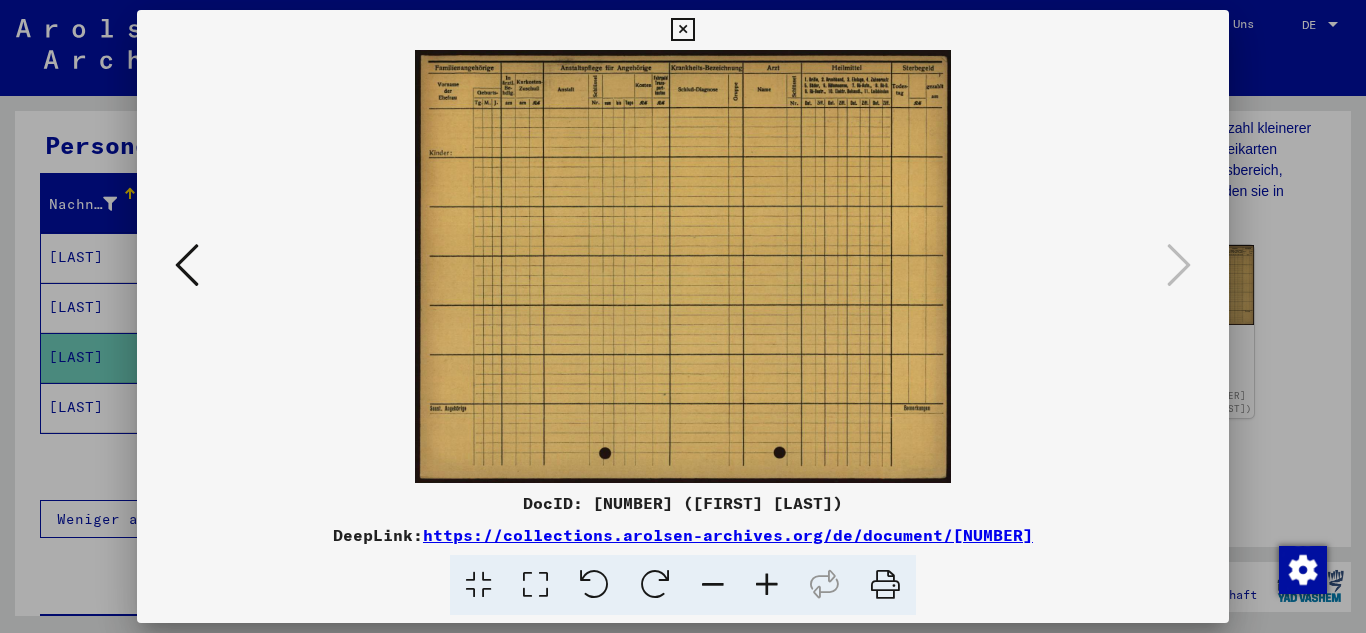 click at bounding box center [682, 30] 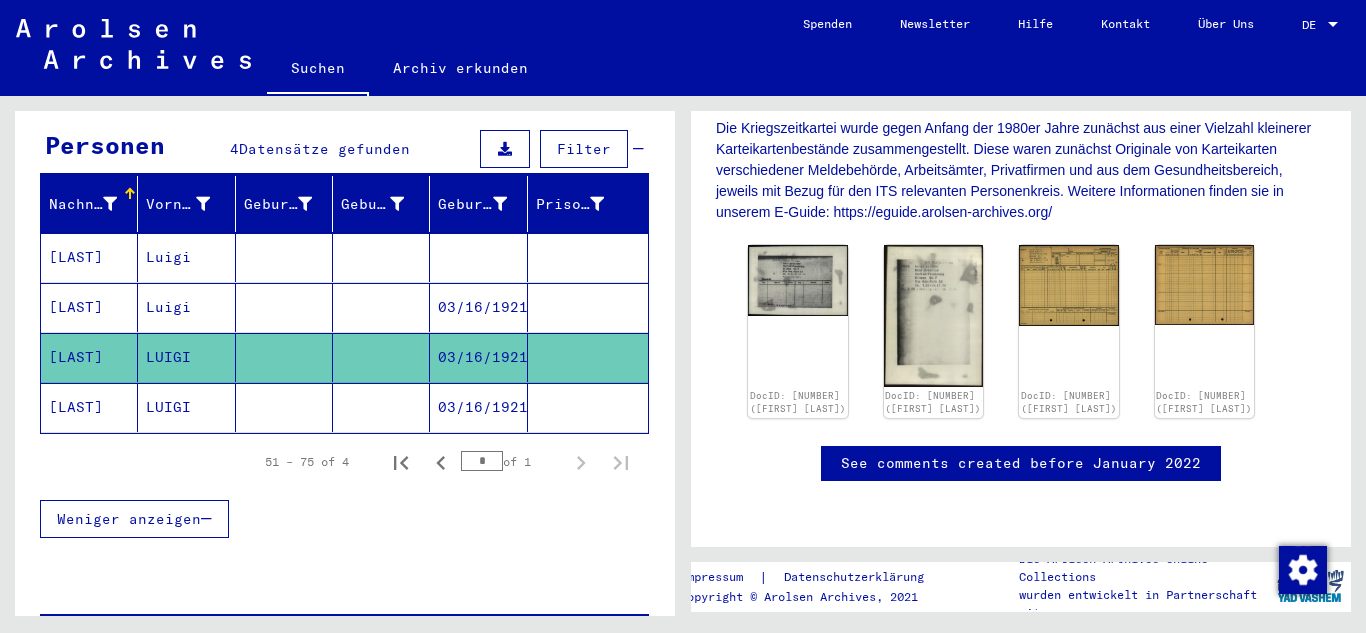 click on "LUIGI" 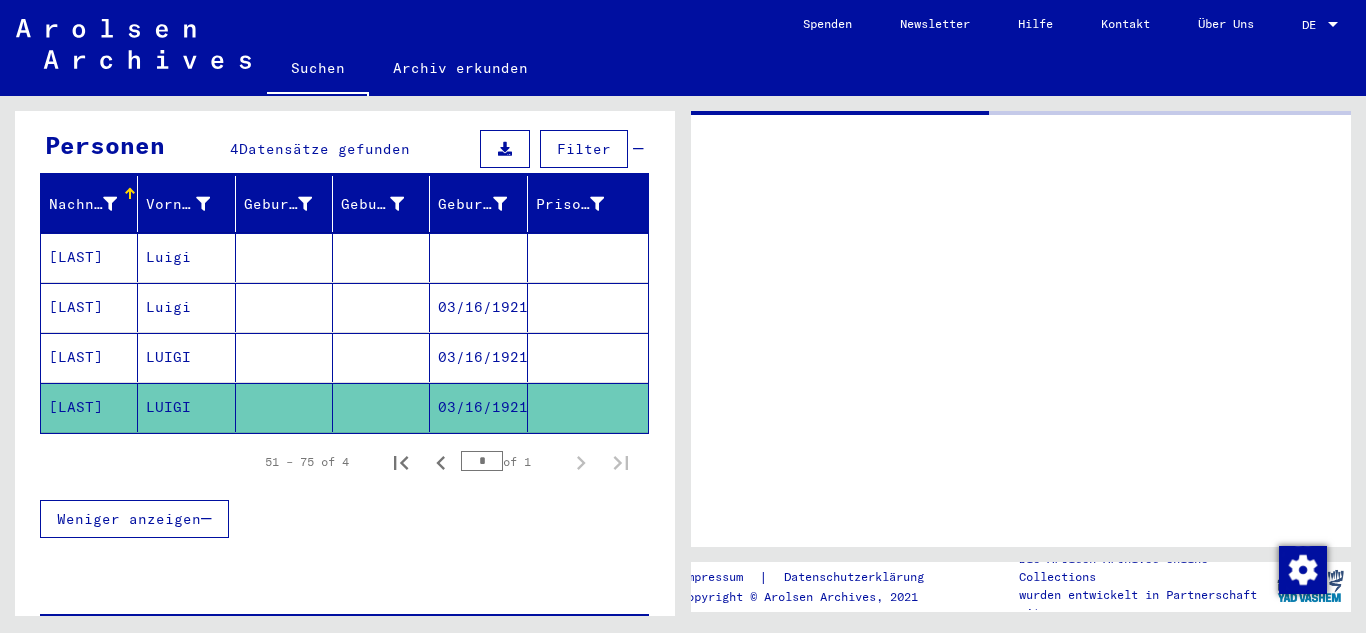 click on "LUIGI" 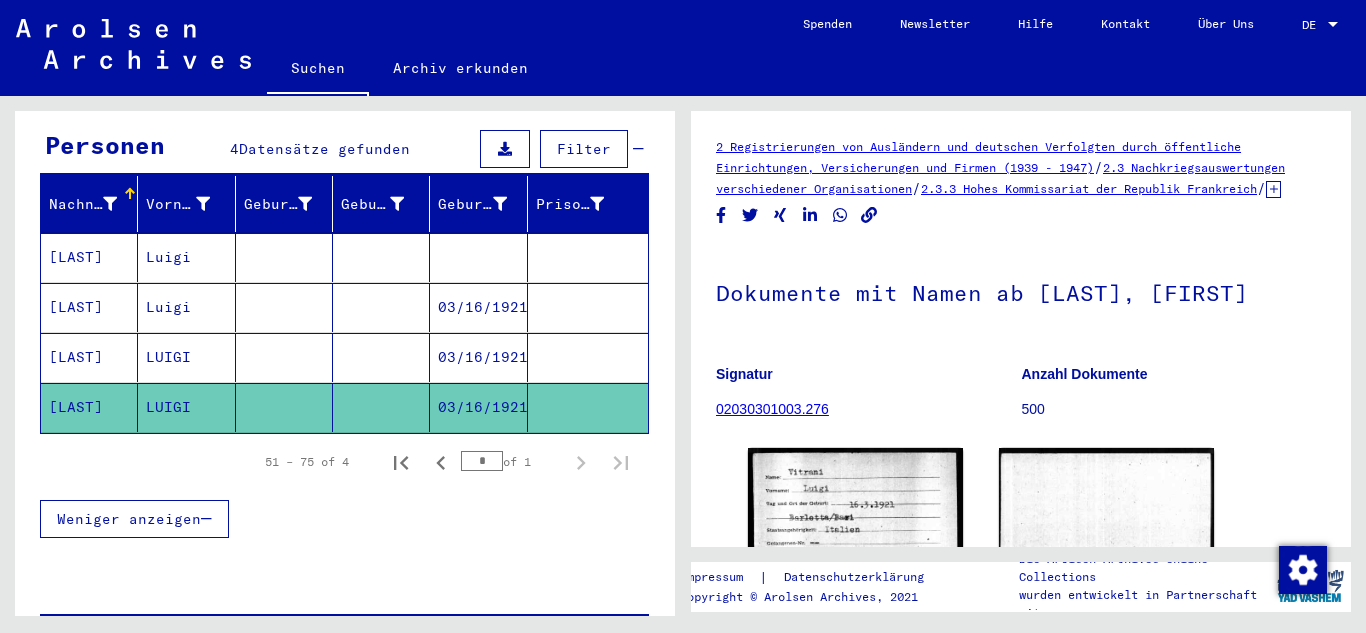 scroll, scrollTop: 0, scrollLeft: 0, axis: both 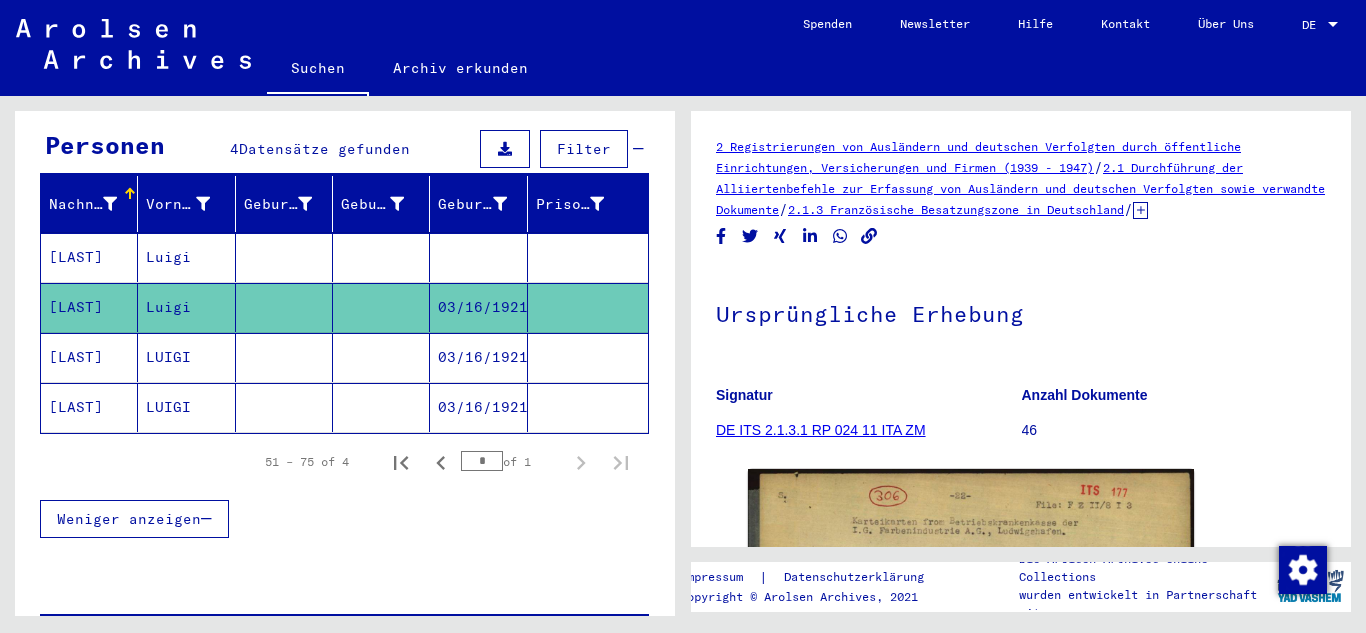 click on "Luigi" 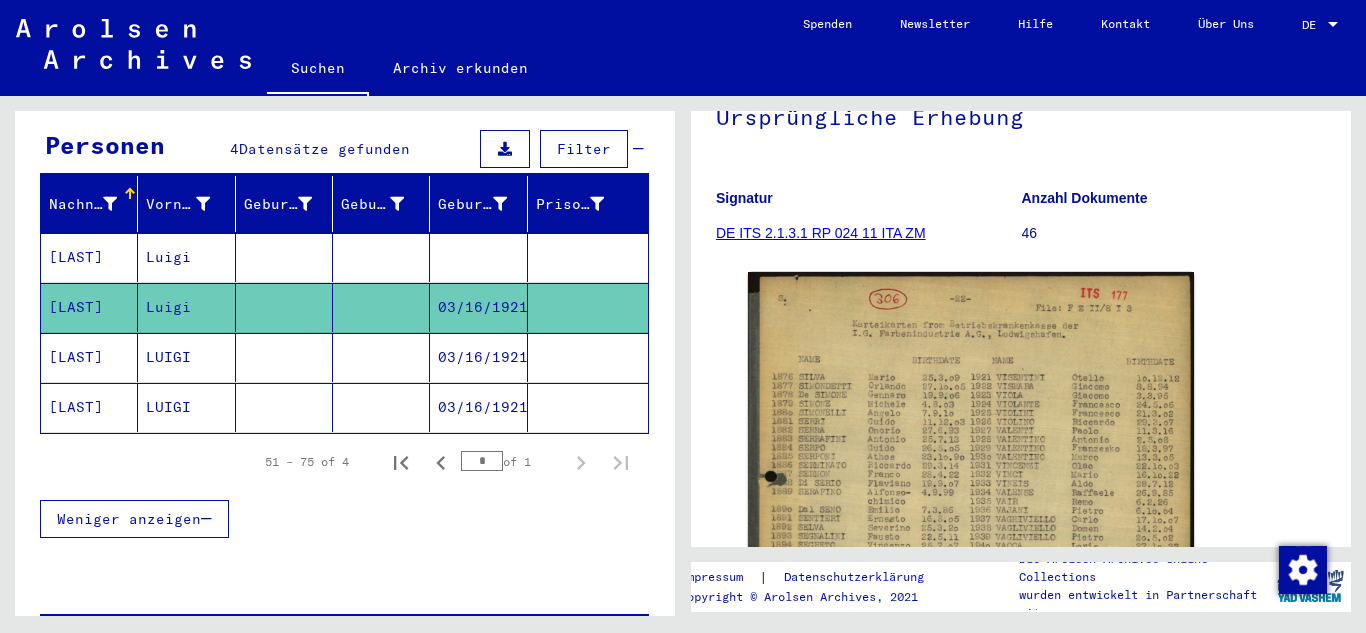 scroll, scrollTop: 233, scrollLeft: 0, axis: vertical 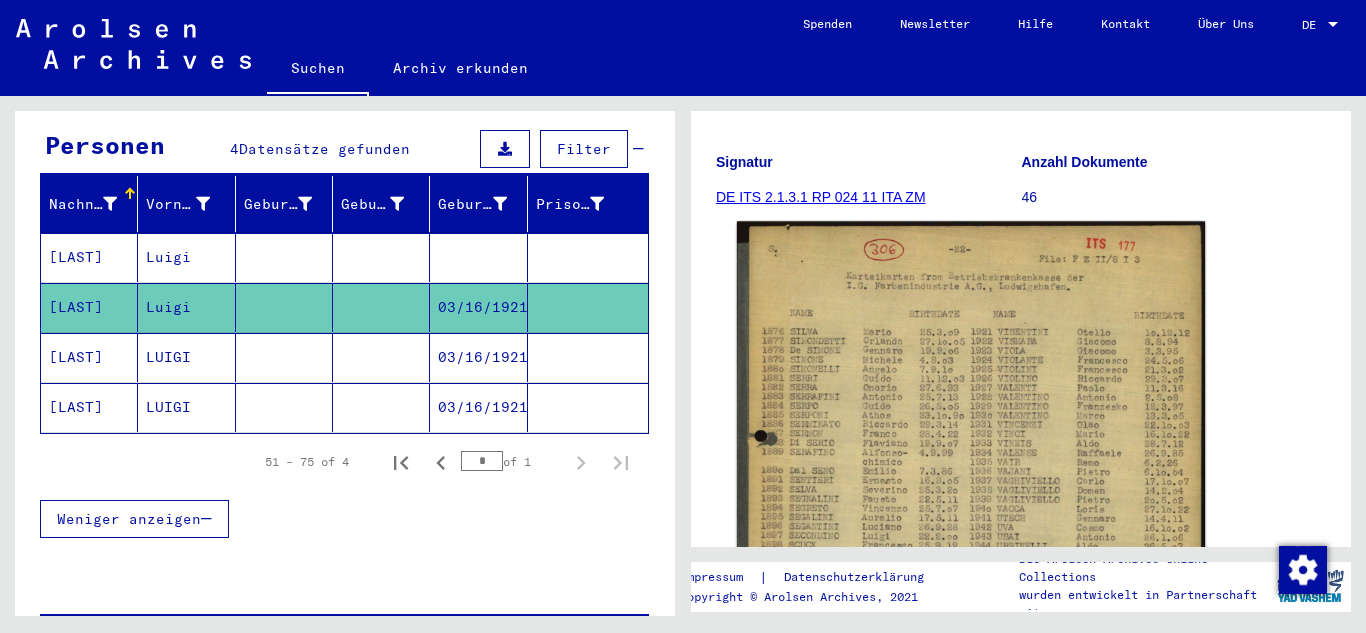 click 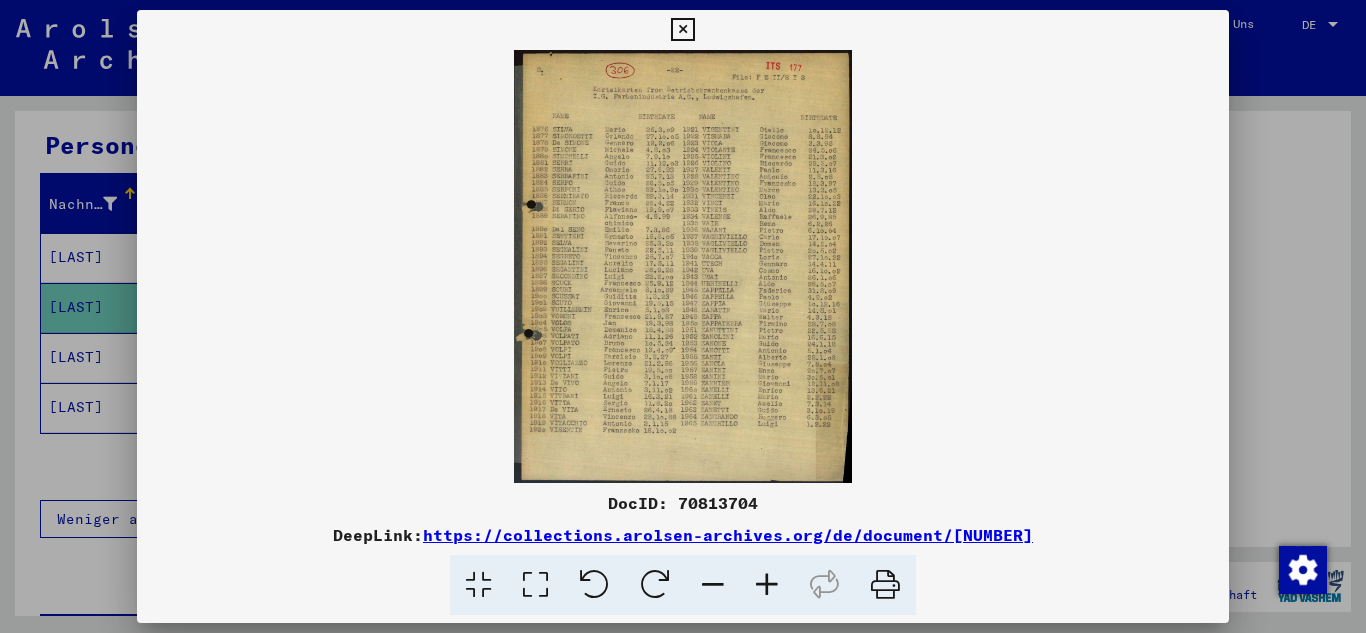 click at bounding box center (682, 30) 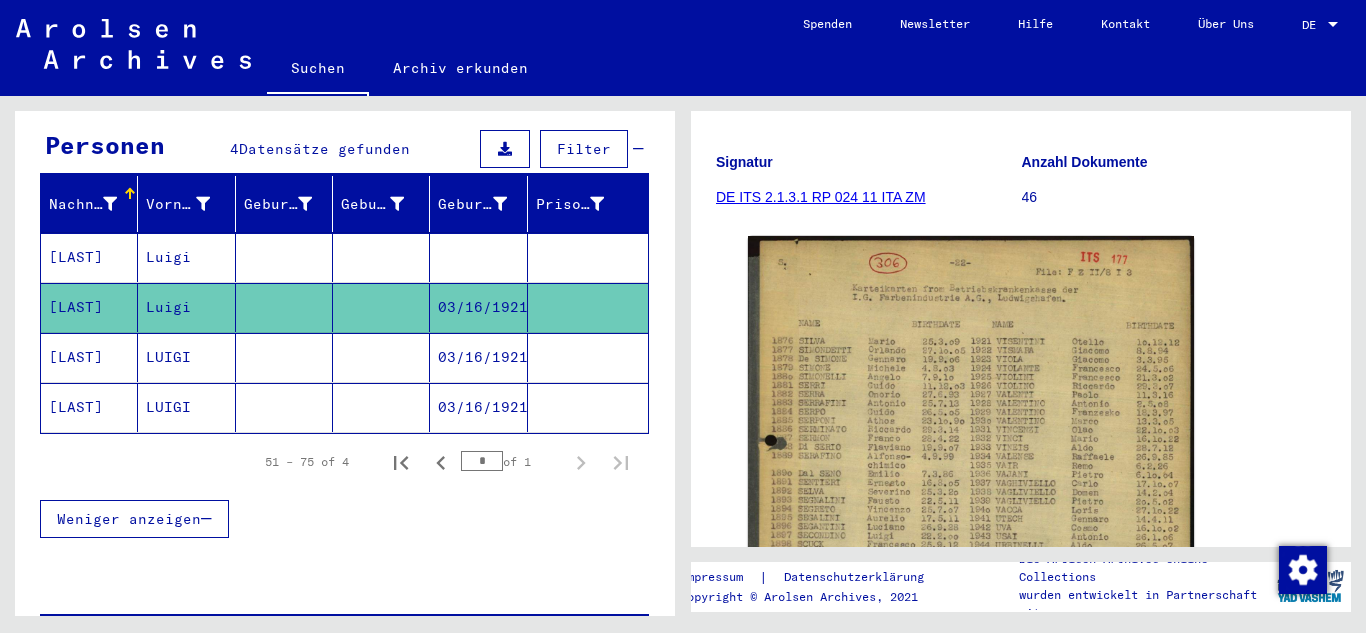 click on "Luigi" at bounding box center [186, 307] 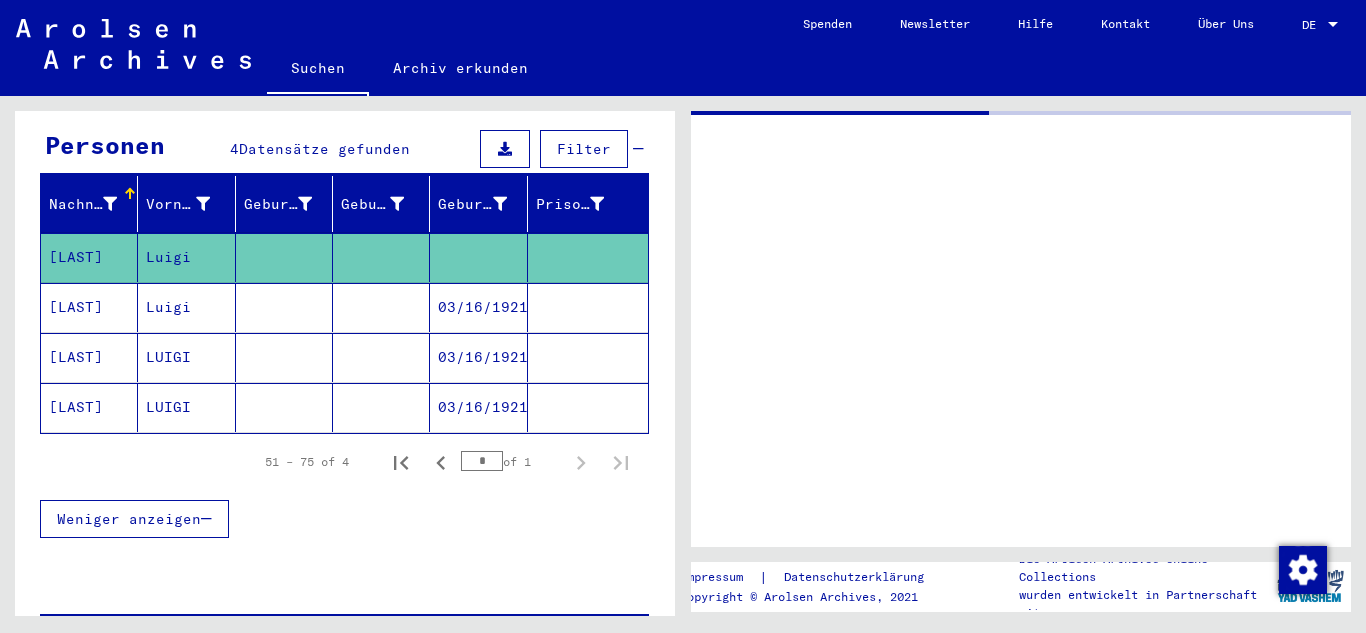 scroll, scrollTop: 0, scrollLeft: 0, axis: both 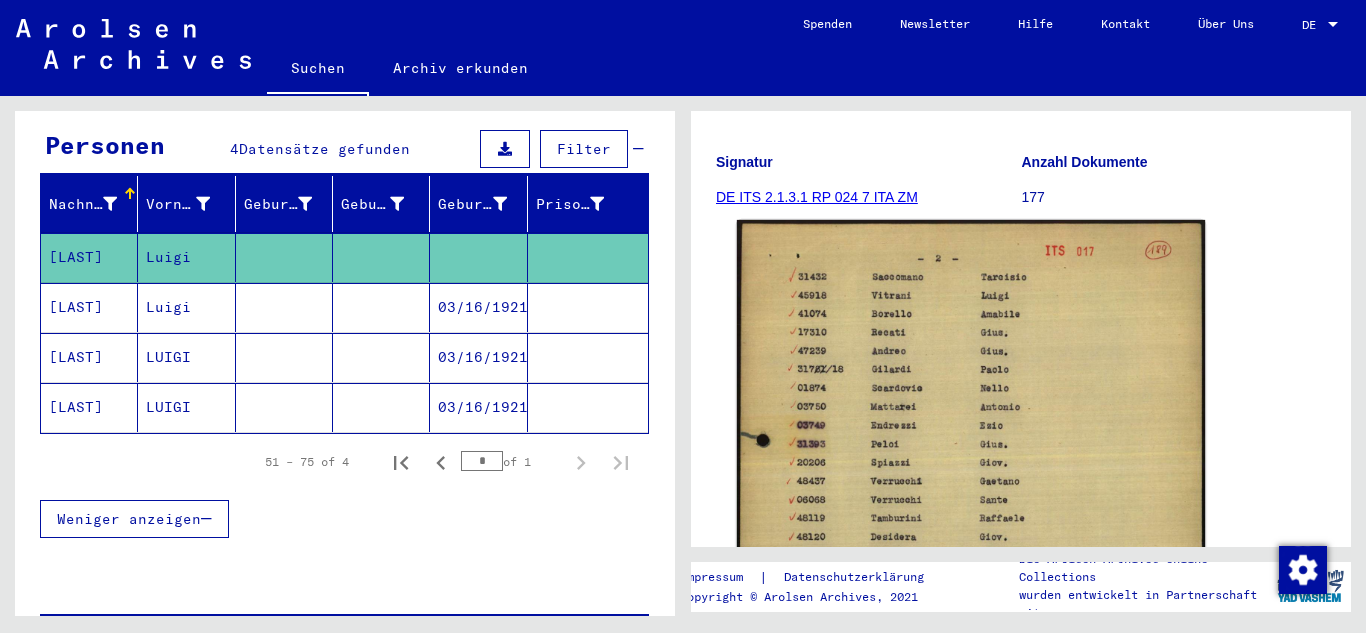 click 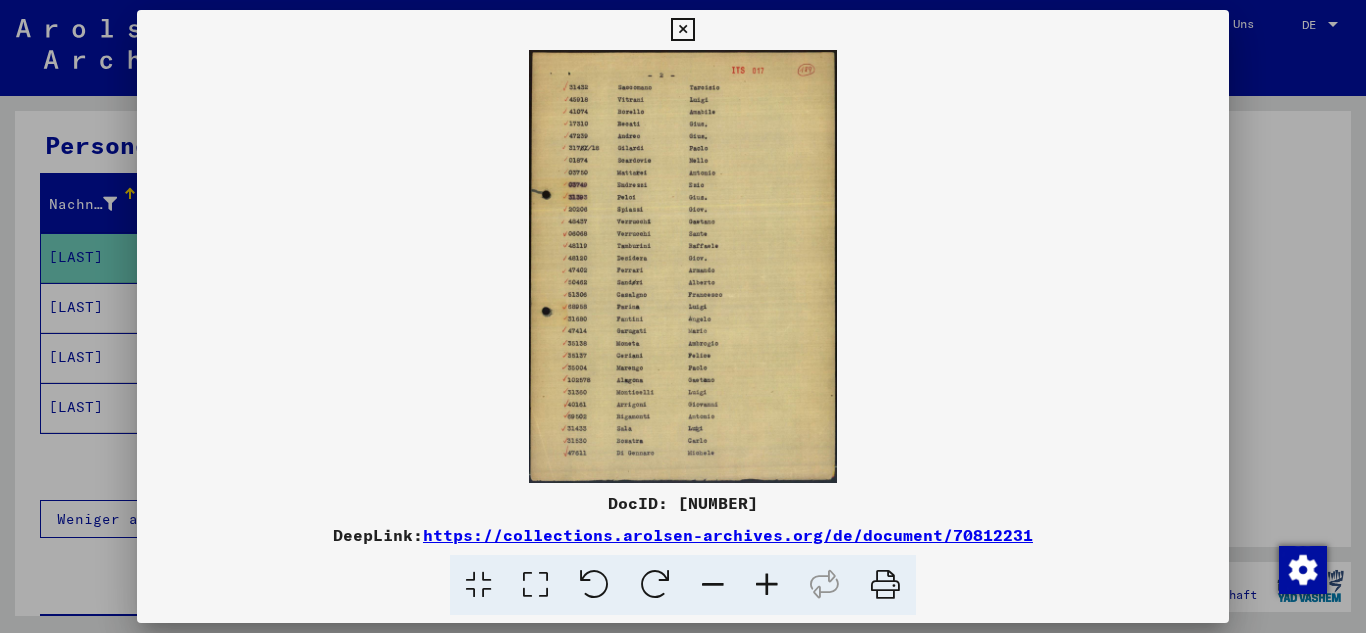 click at bounding box center (682, 30) 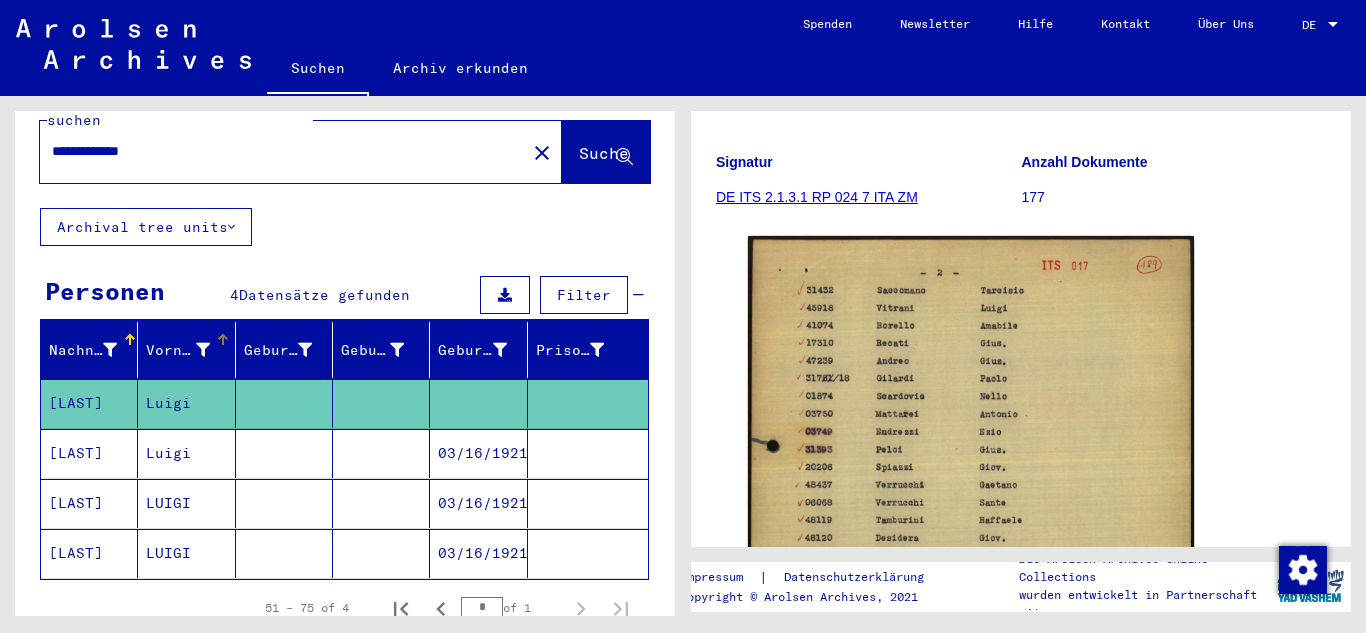 scroll, scrollTop: 0, scrollLeft: 0, axis: both 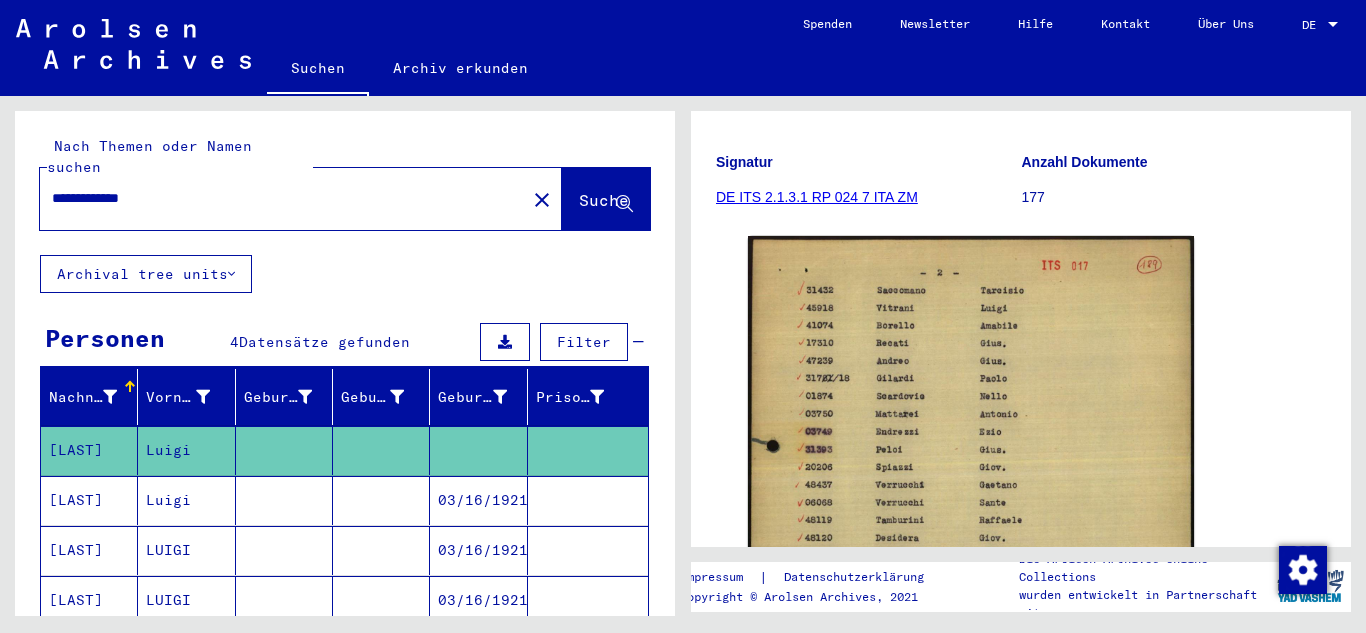 drag, startPoint x: 175, startPoint y: 175, endPoint x: 0, endPoint y: 176, distance: 175.00285 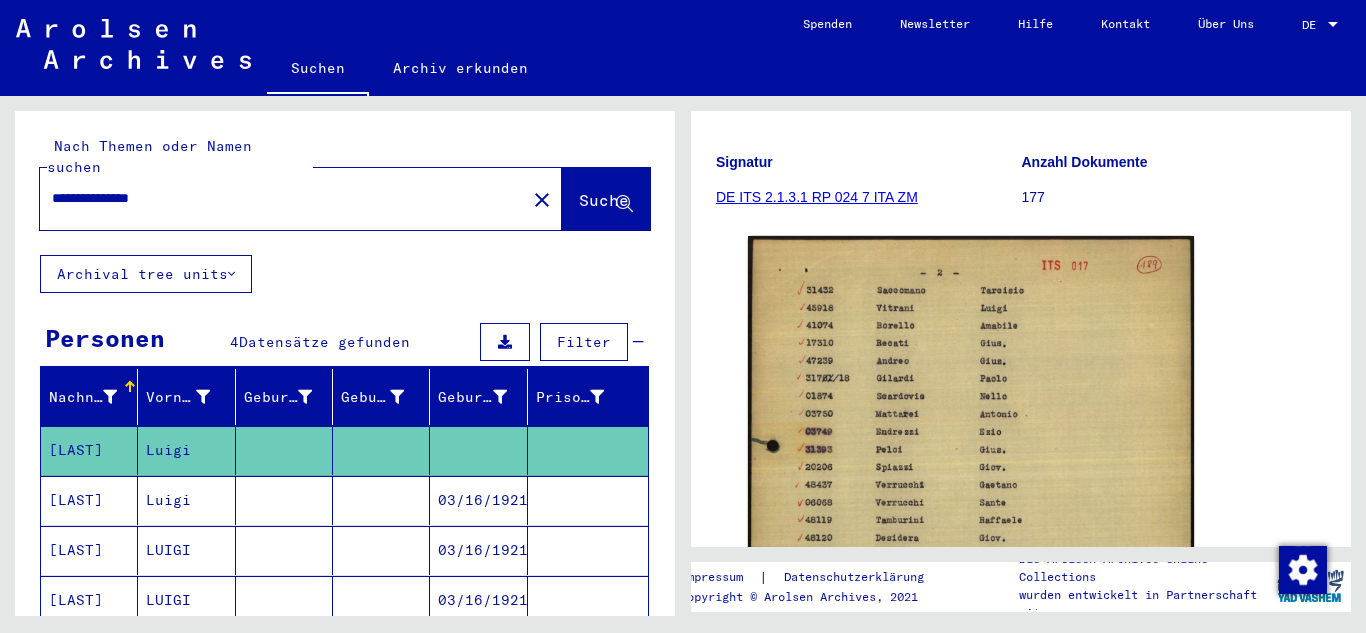scroll, scrollTop: 0, scrollLeft: 0, axis: both 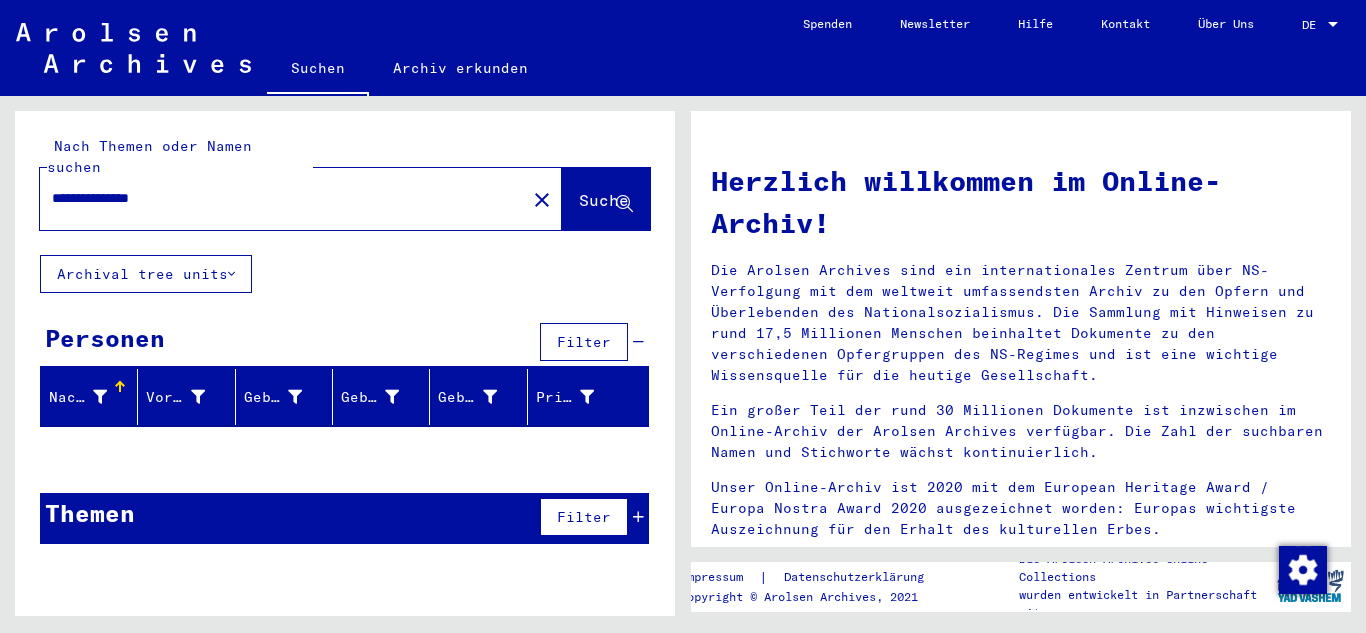 click on "**********" at bounding box center [277, 198] 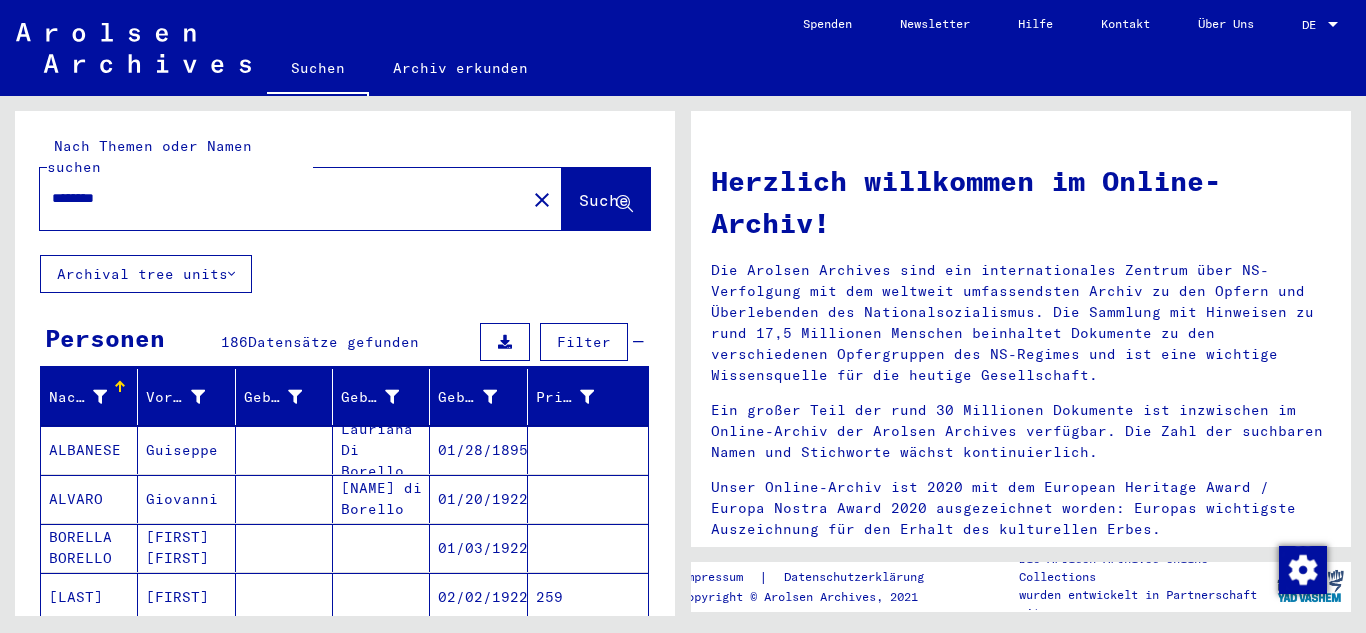 scroll, scrollTop: 233, scrollLeft: 0, axis: vertical 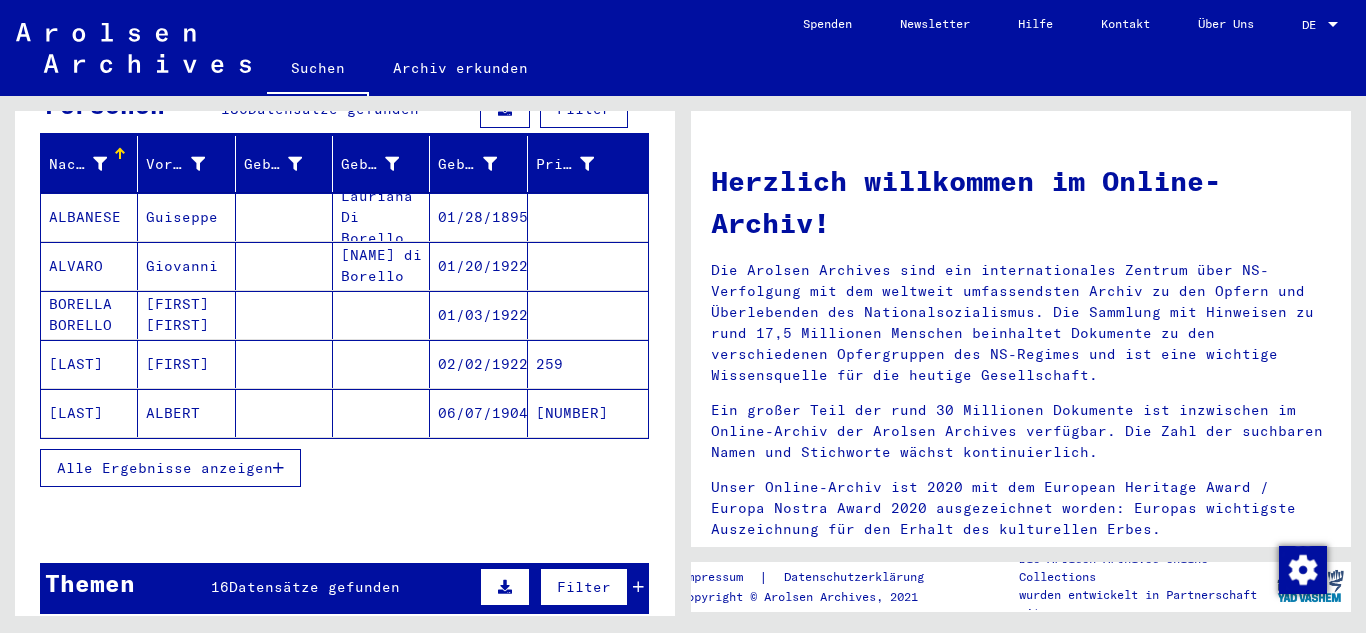 click on "Alle Ergebnisse anzeigen" at bounding box center [170, 468] 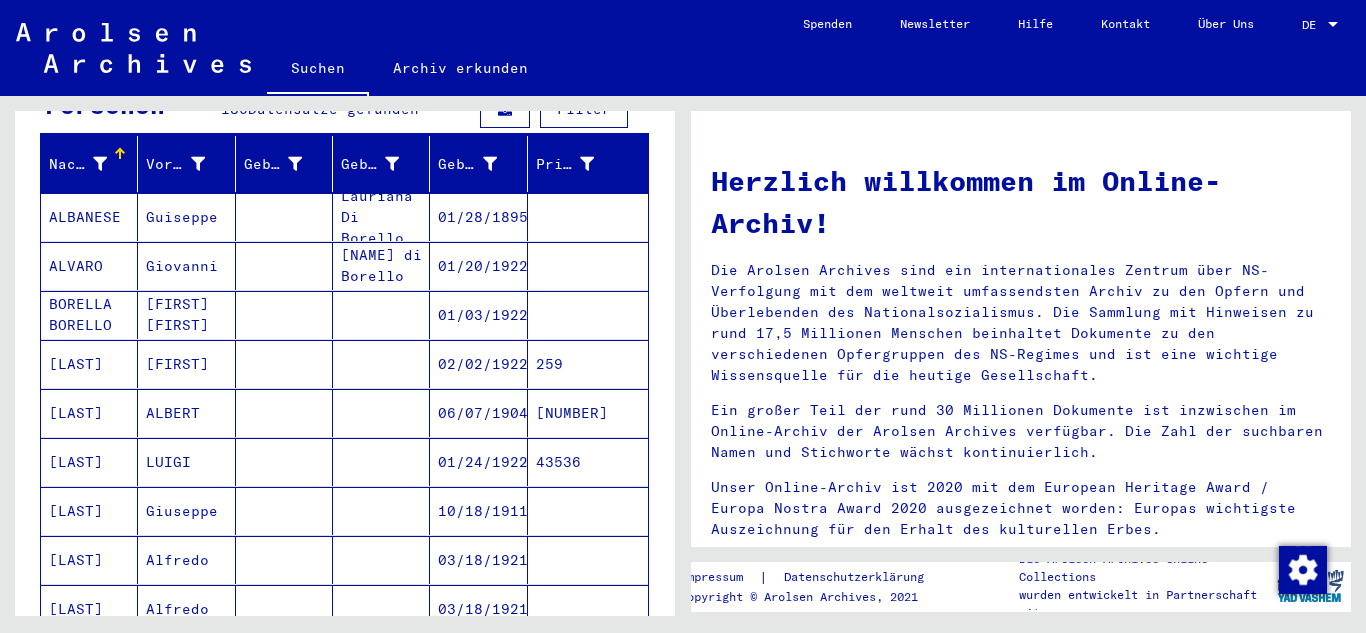 scroll, scrollTop: 0, scrollLeft: 0, axis: both 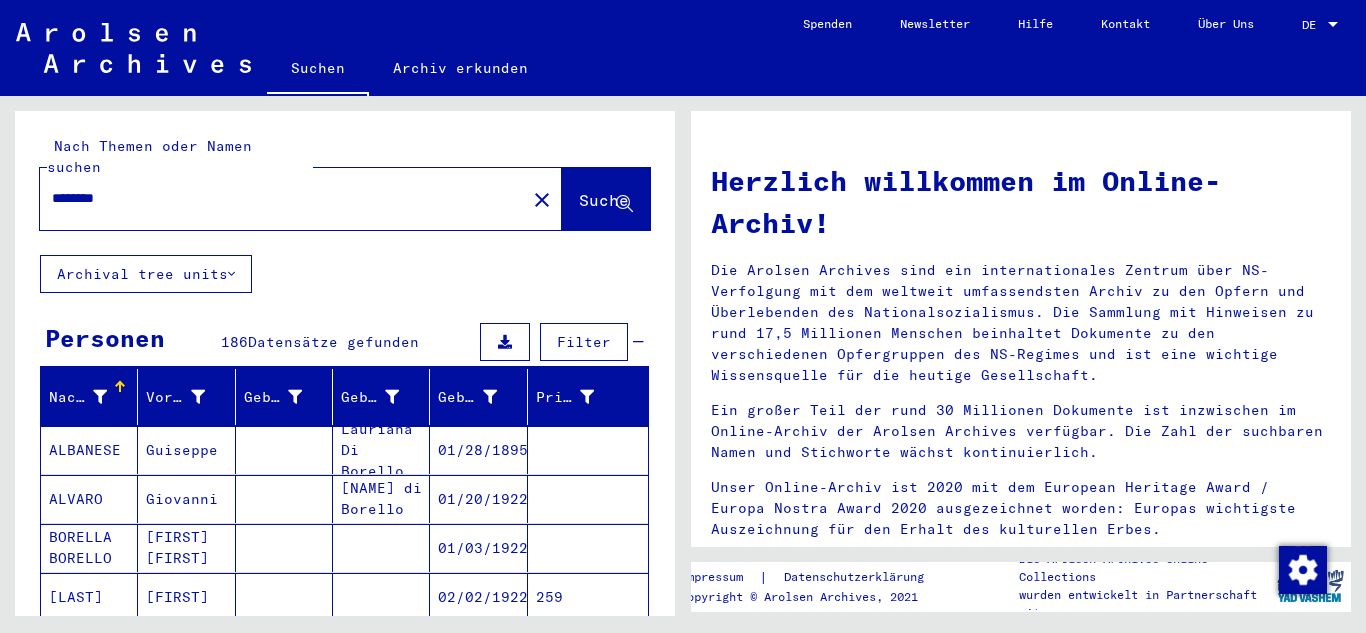 drag, startPoint x: 146, startPoint y: 181, endPoint x: 0, endPoint y: 159, distance: 147.64822 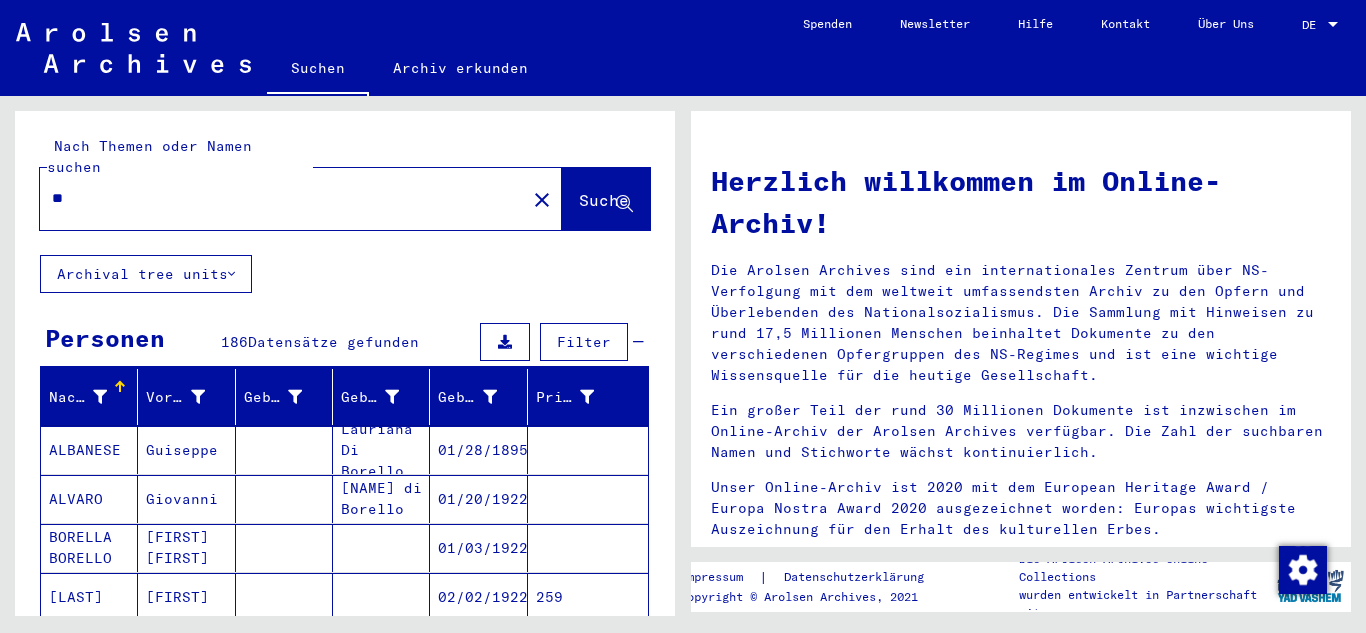type on "*" 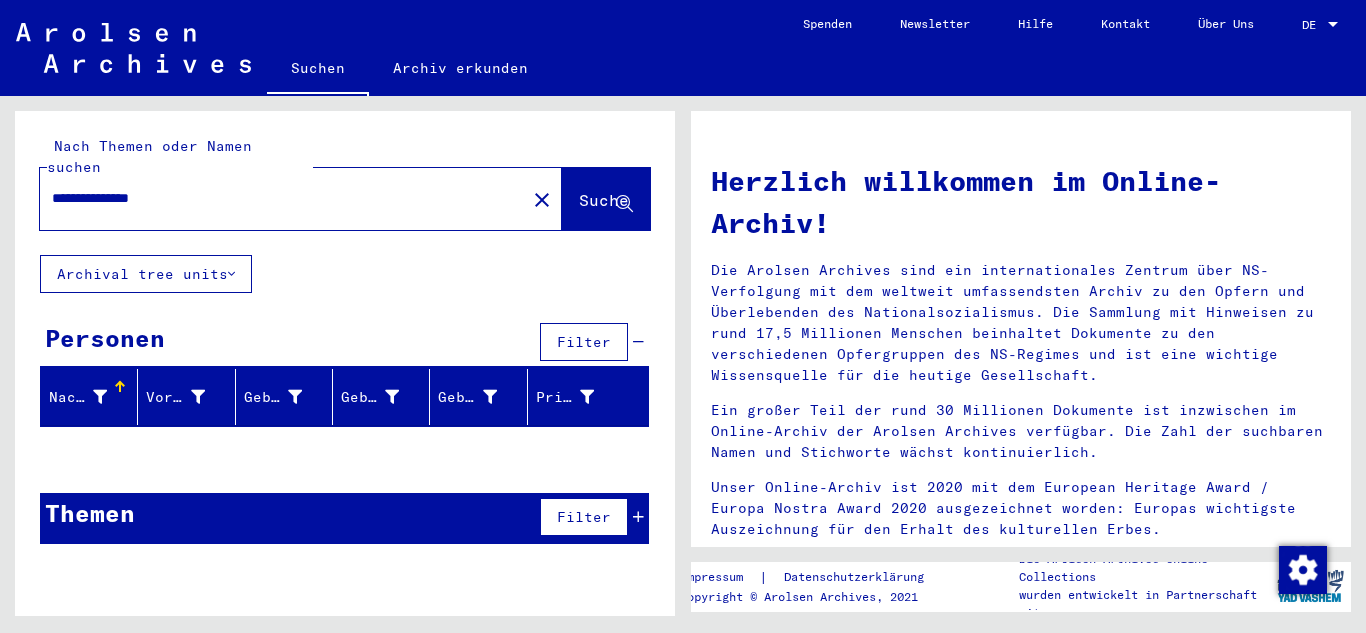 click on "**********" at bounding box center [277, 198] 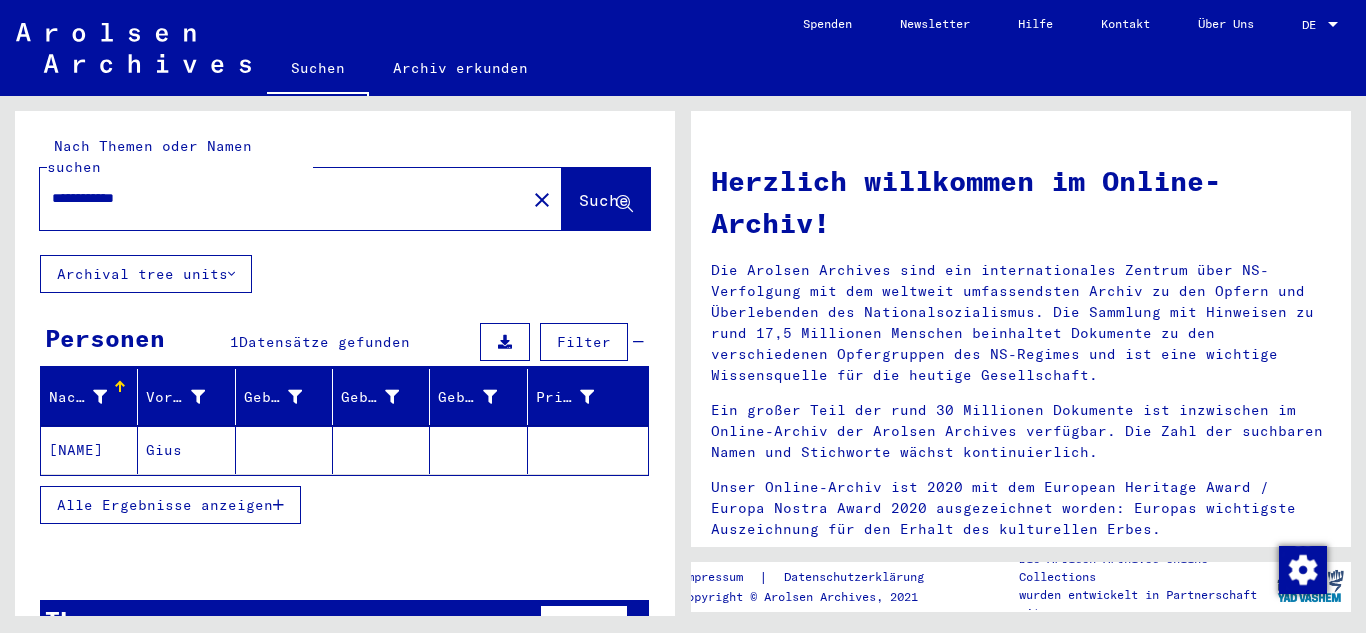 click on "Gius" 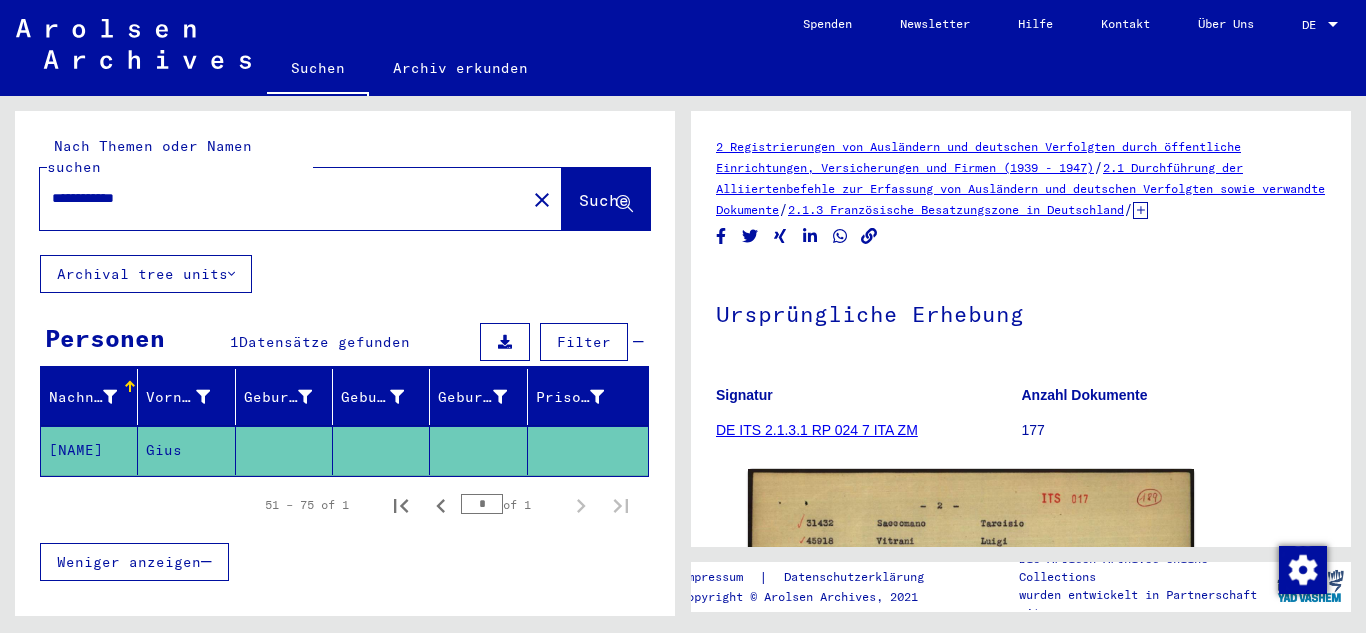 scroll, scrollTop: 0, scrollLeft: 0, axis: both 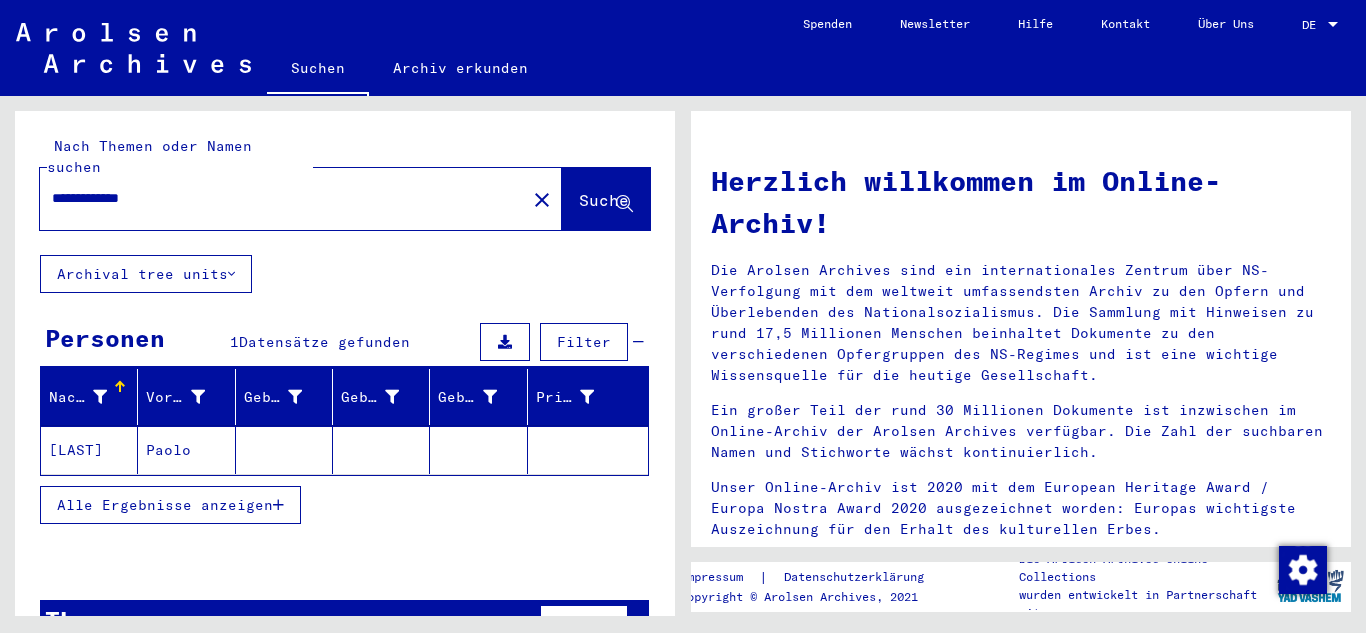 click on "Paolo" 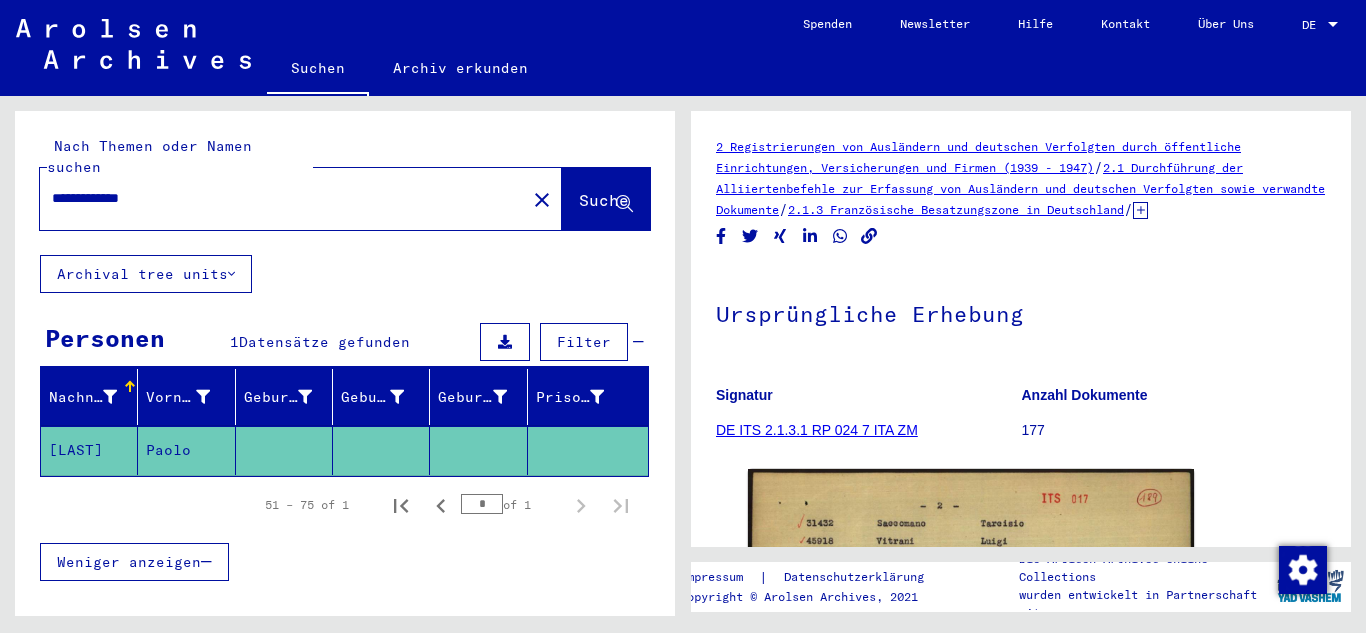 scroll, scrollTop: 0, scrollLeft: 0, axis: both 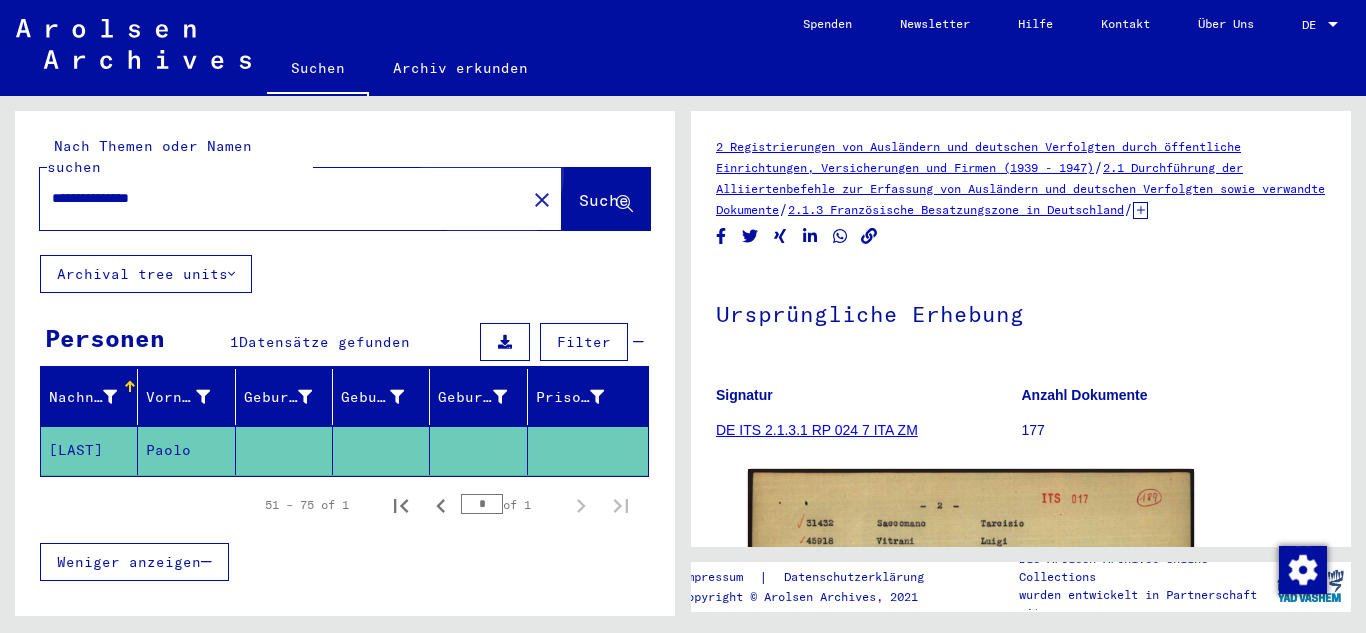 click on "Suche" 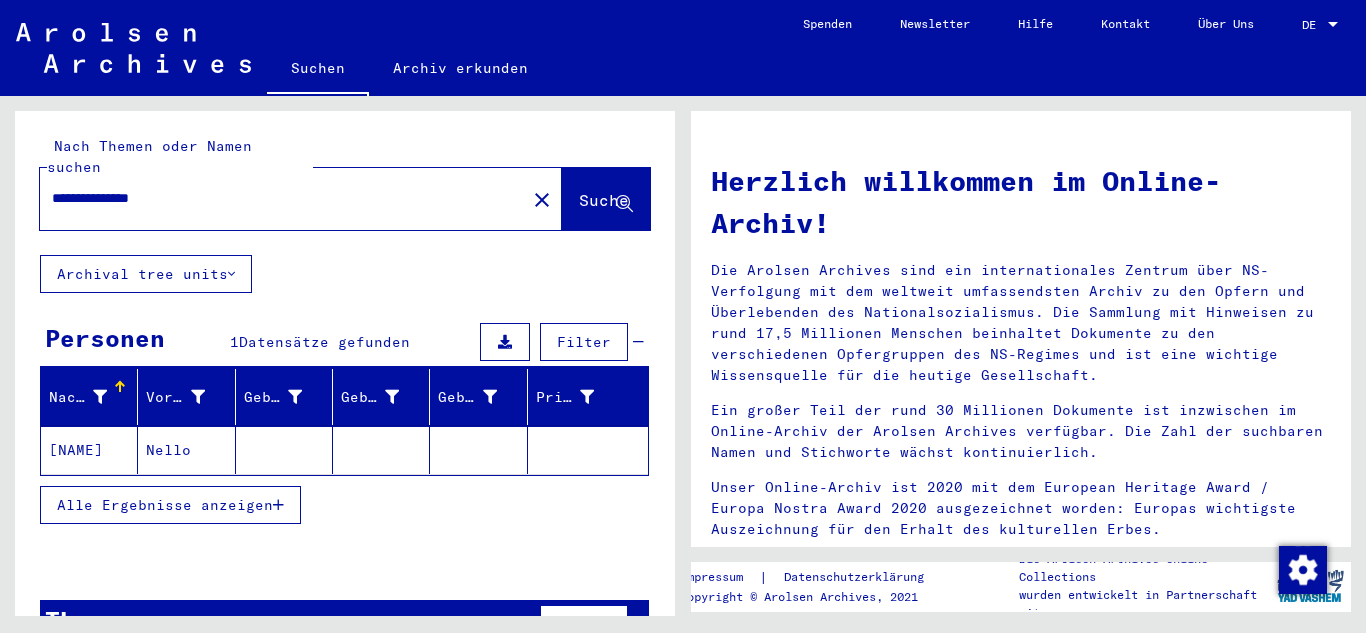 drag, startPoint x: 197, startPoint y: 181, endPoint x: 0, endPoint y: 173, distance: 197.16237 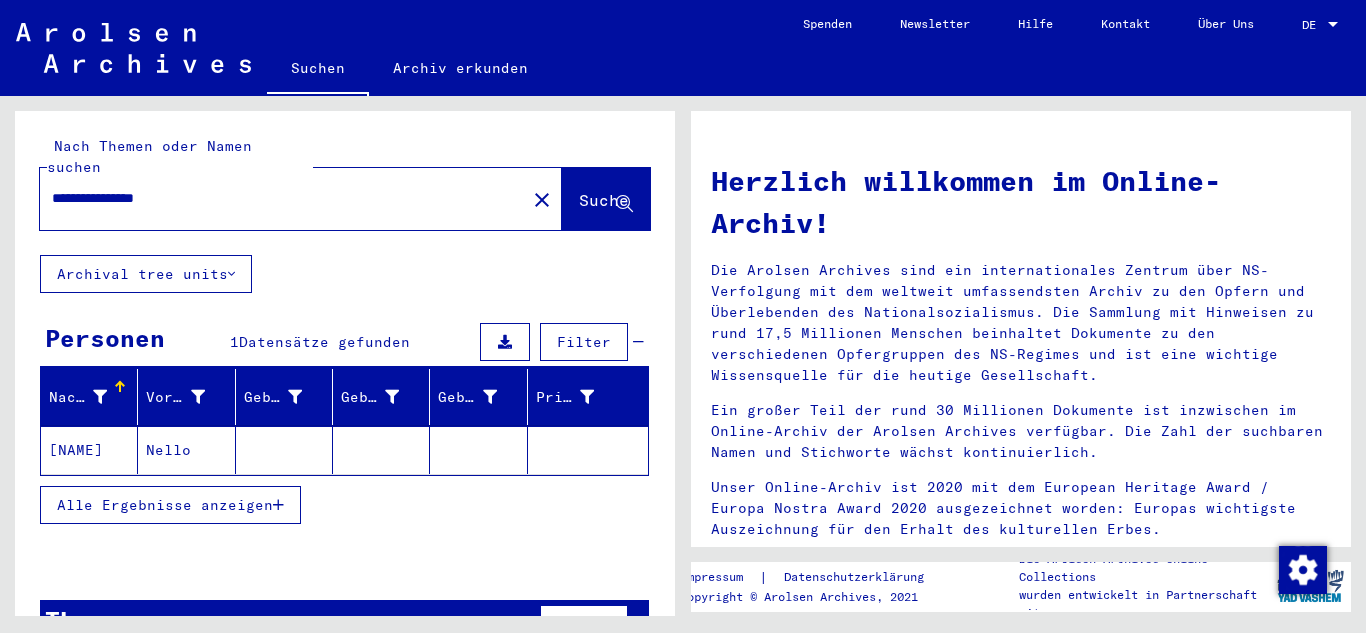 type on "**********" 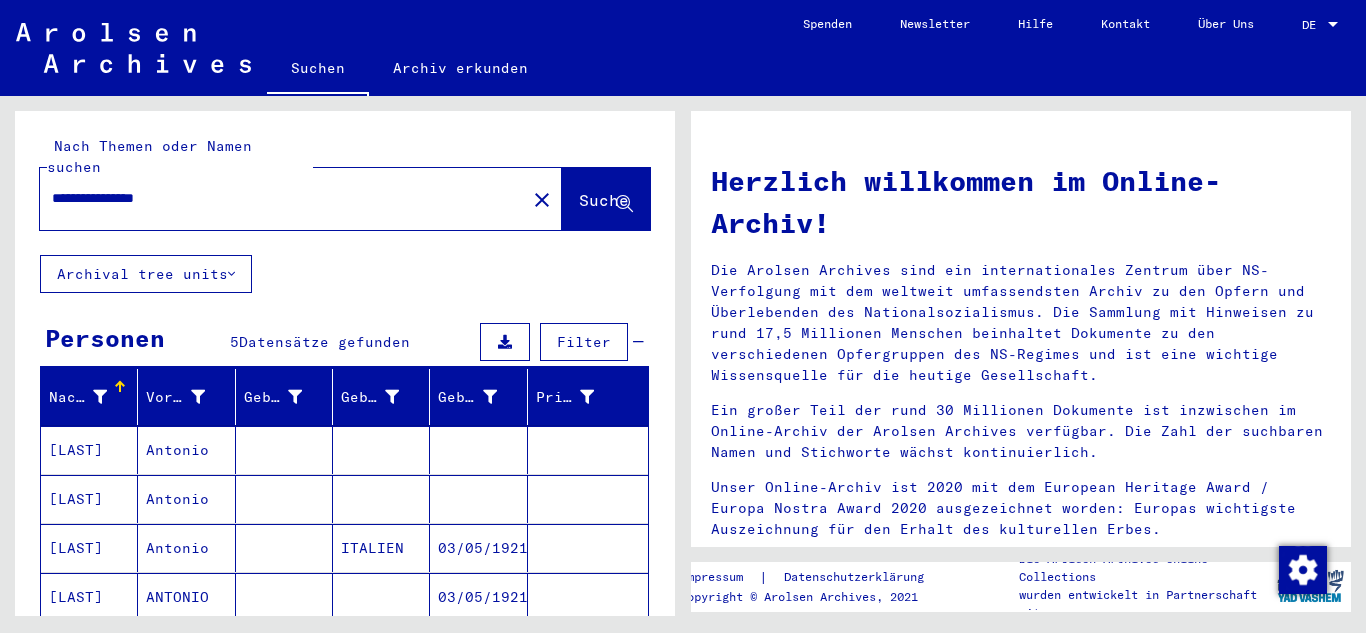 click on "[LAST]" at bounding box center (89, 499) 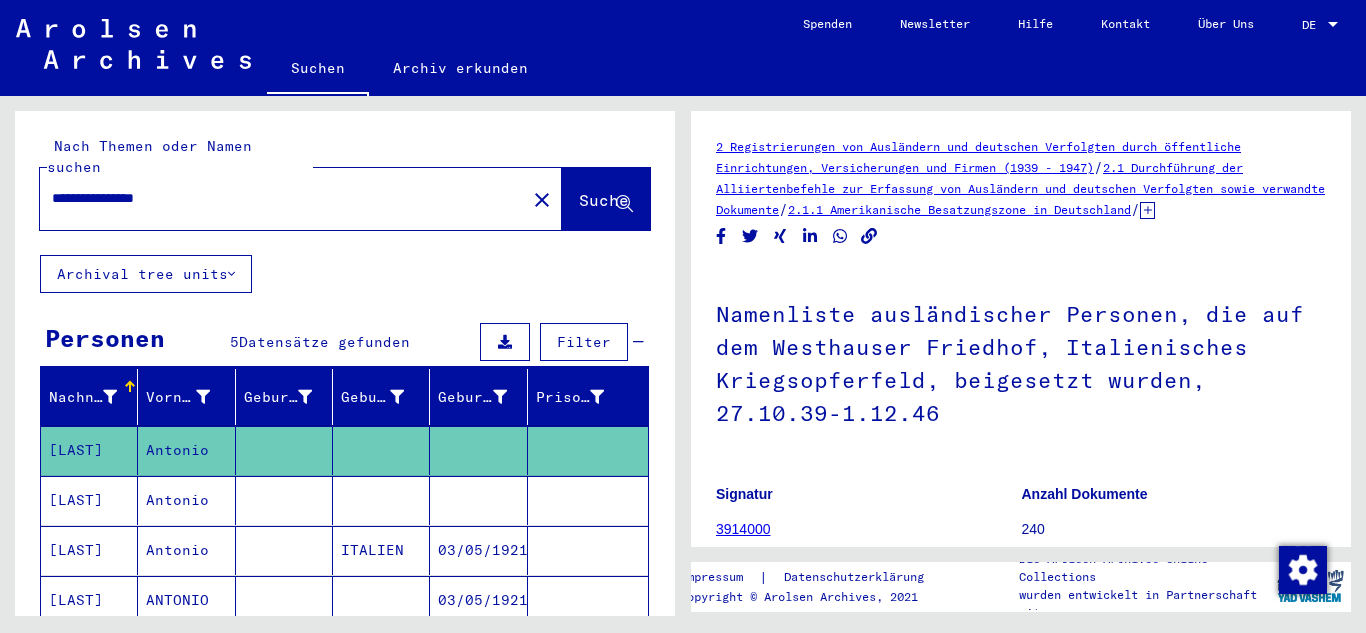 scroll, scrollTop: 0, scrollLeft: 0, axis: both 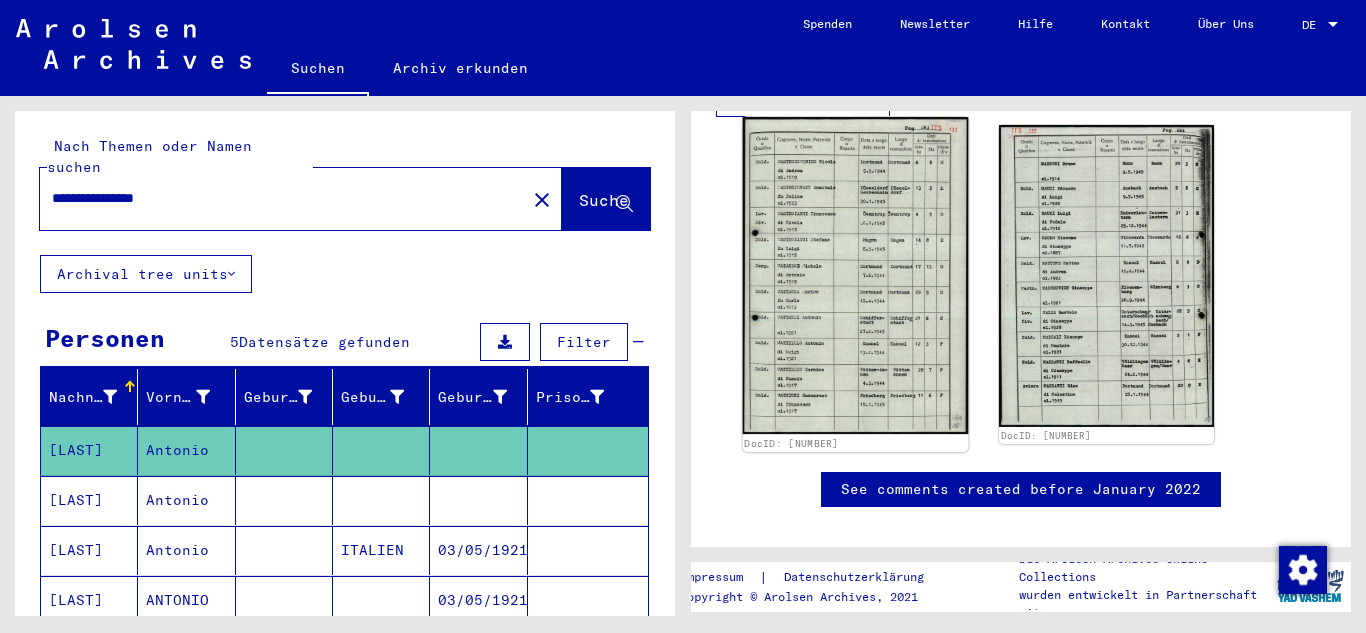 click 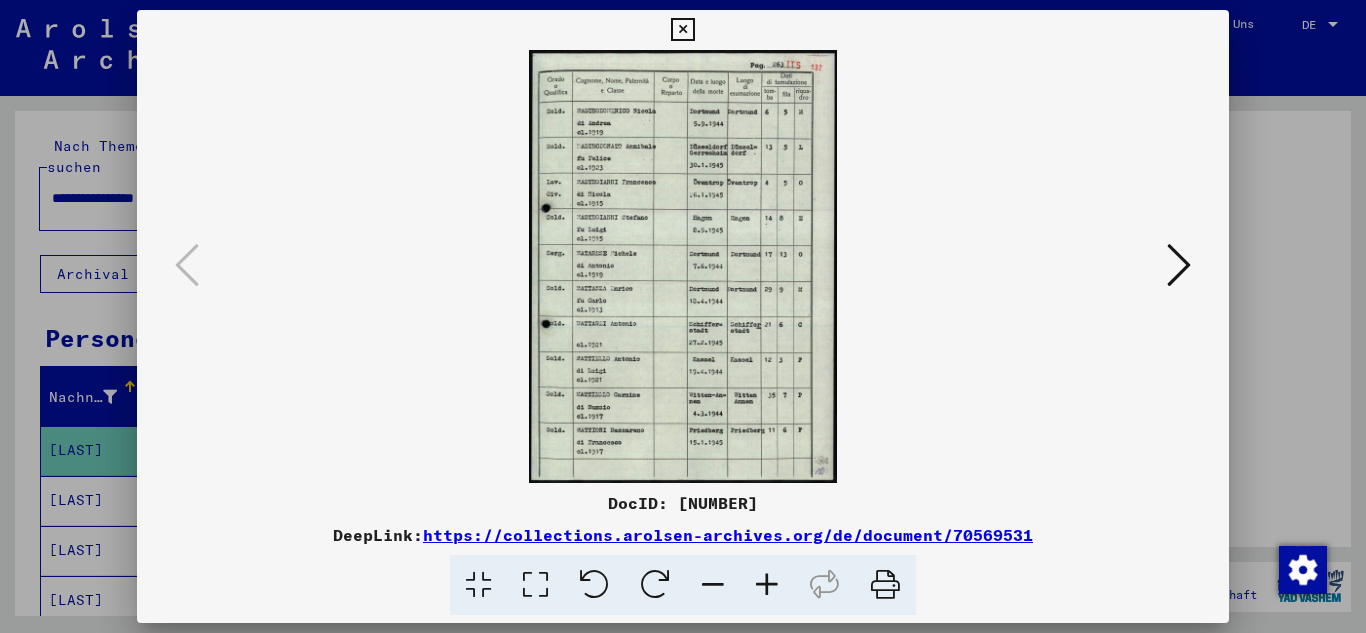 click at bounding box center [683, 266] 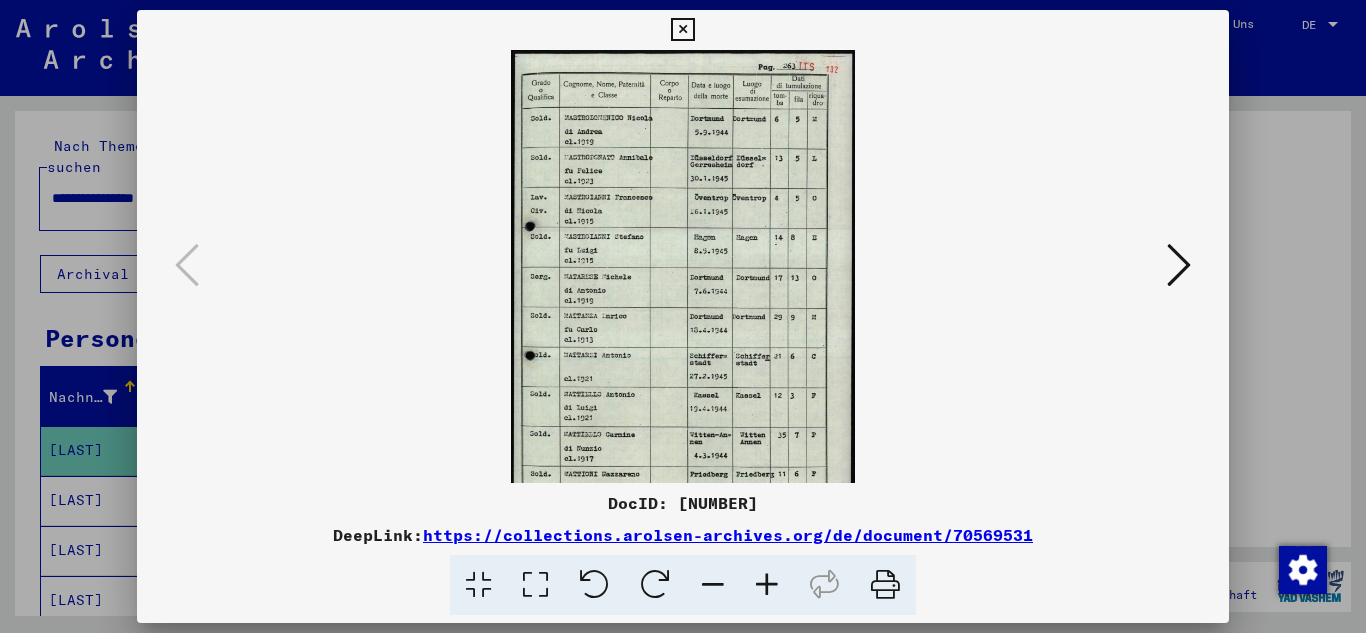 click at bounding box center [767, 585] 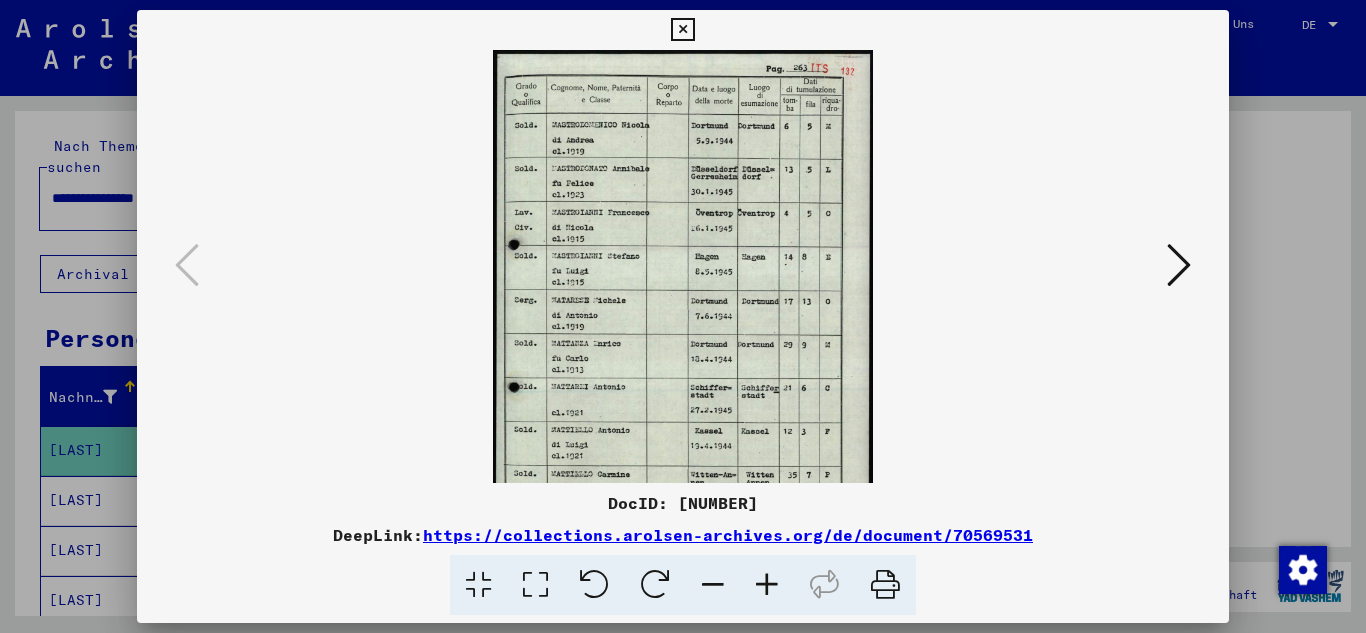 click at bounding box center [767, 585] 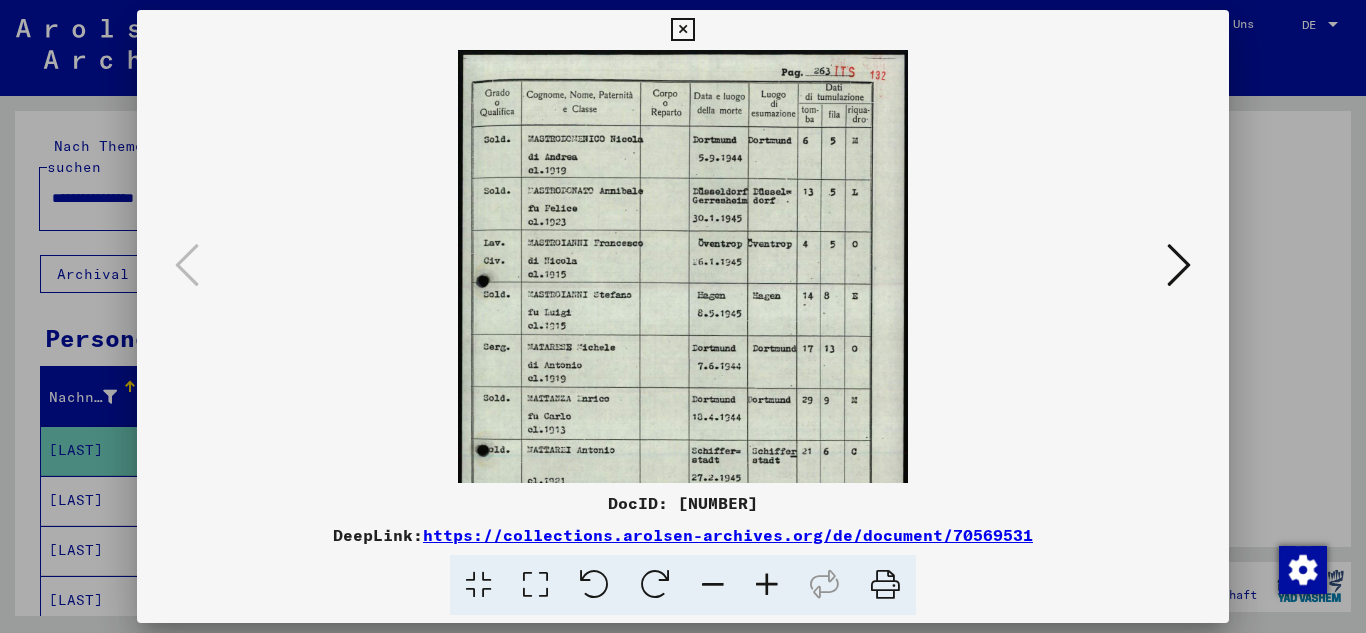 click at bounding box center (767, 585) 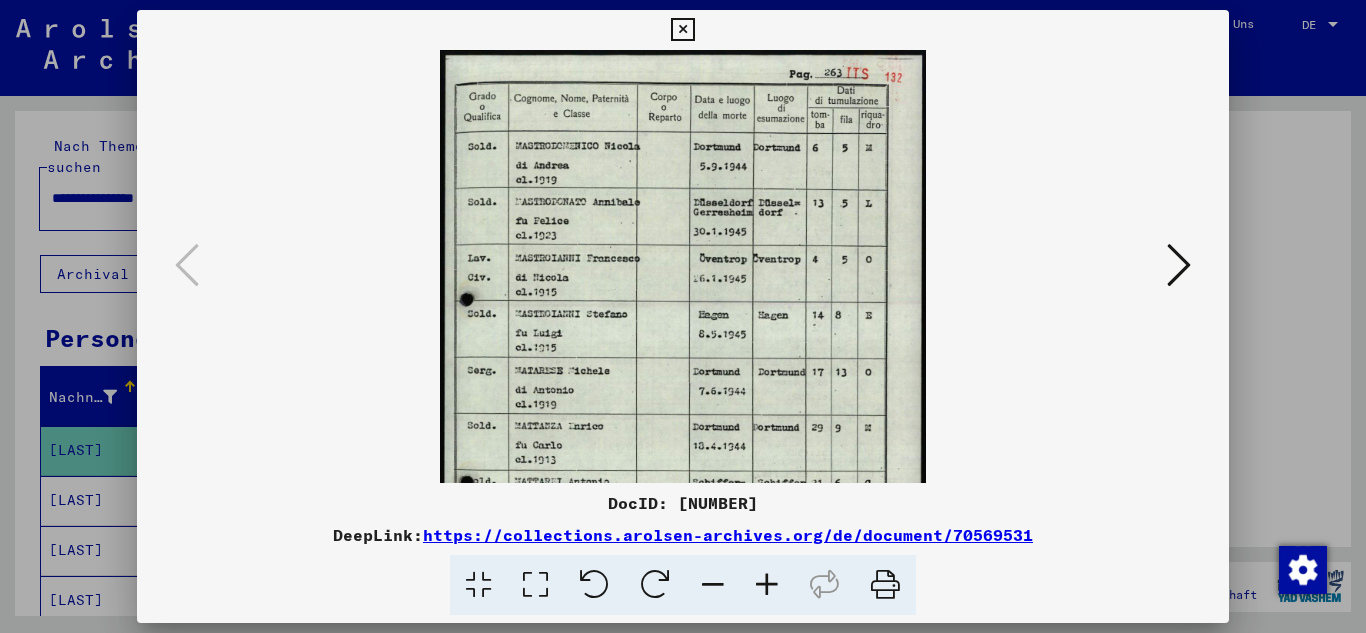 click at bounding box center (767, 585) 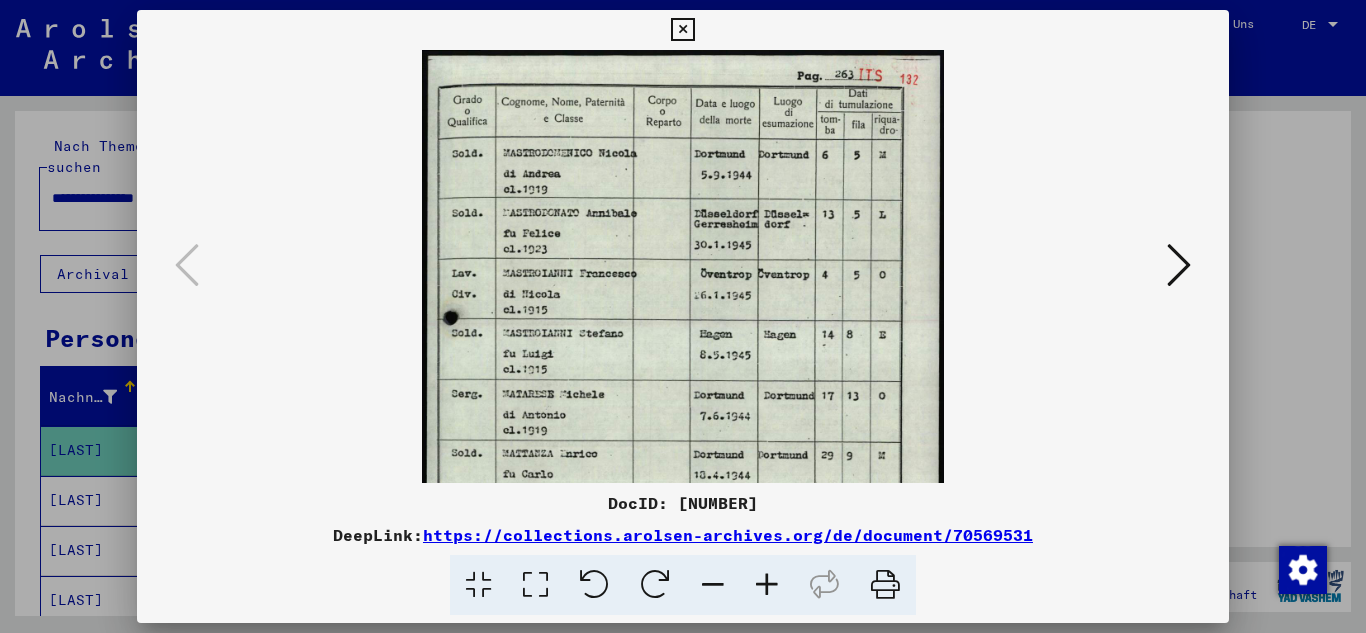 click at bounding box center [767, 585] 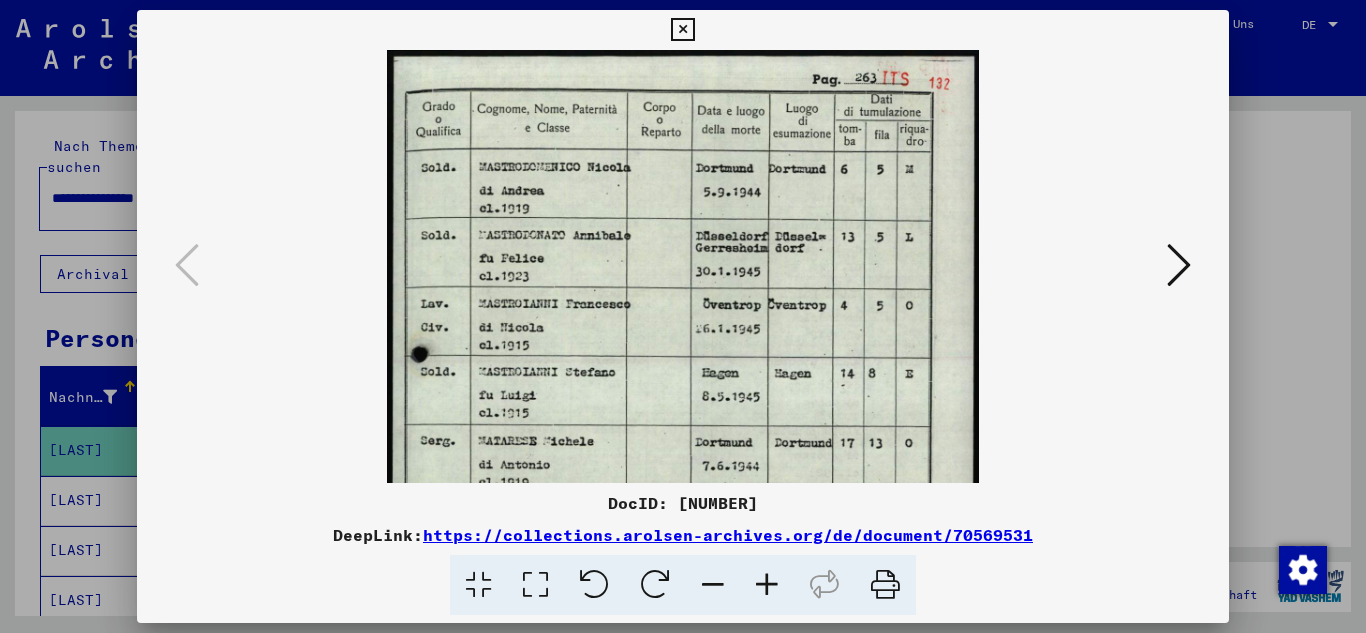 click at bounding box center [767, 585] 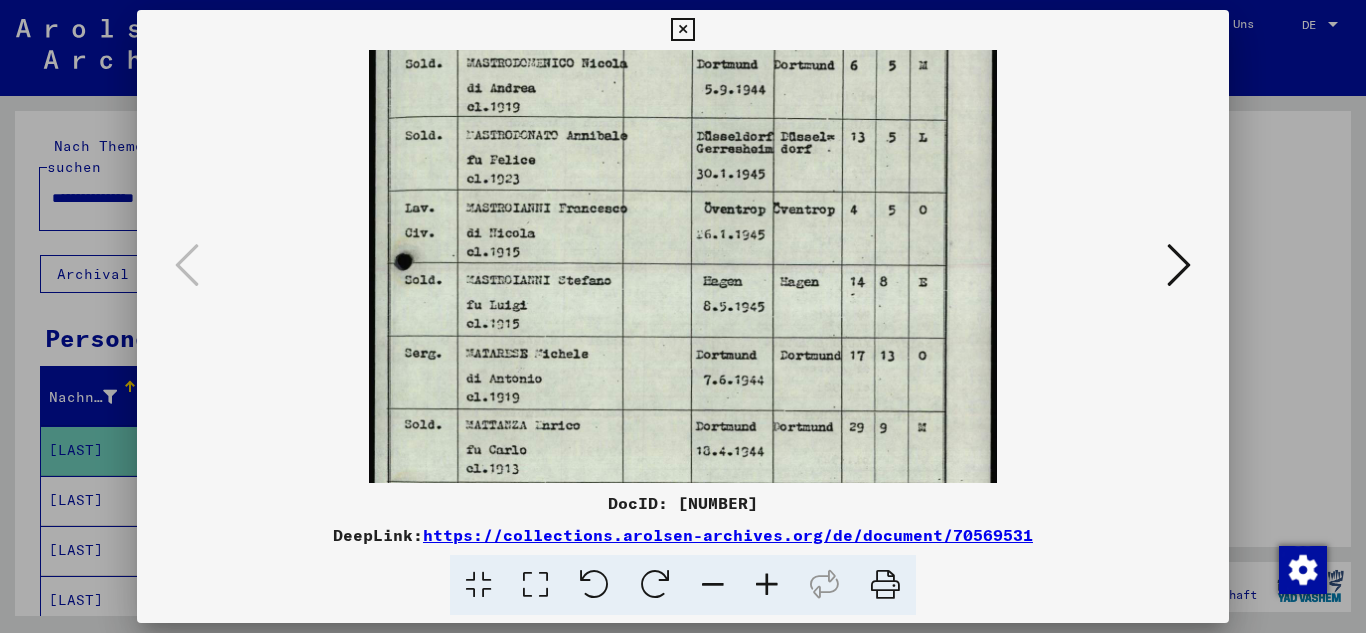 scroll, scrollTop: 114, scrollLeft: 0, axis: vertical 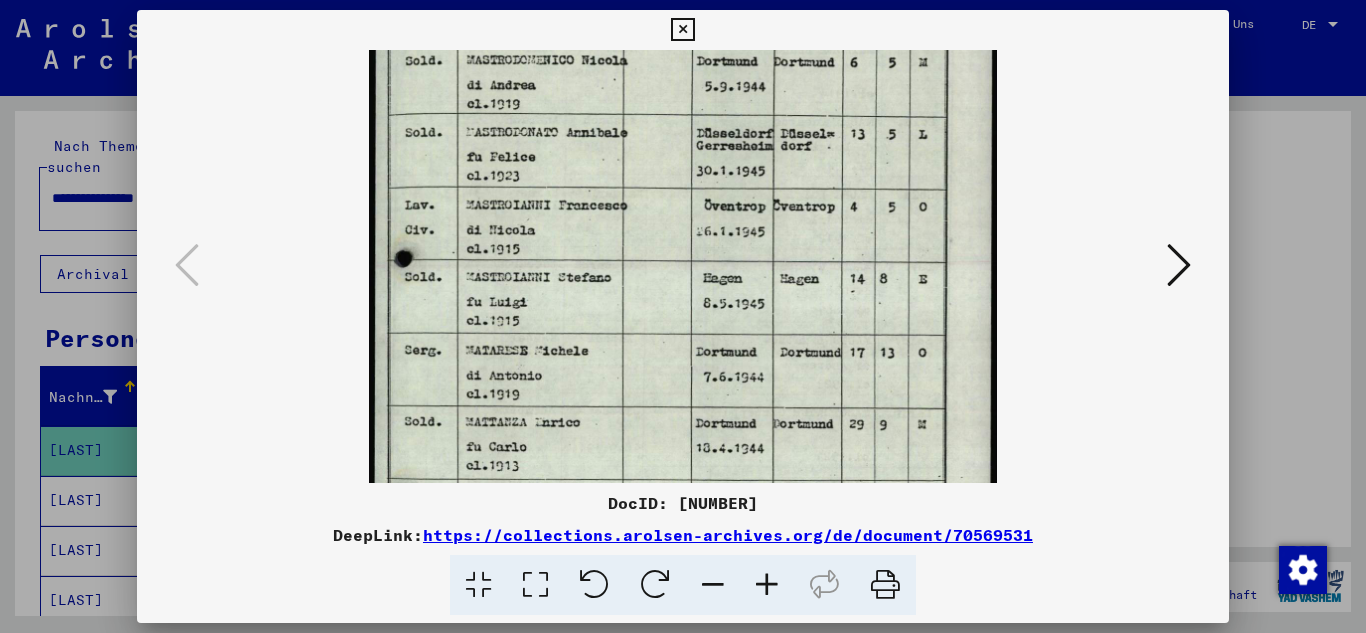 drag, startPoint x: 629, startPoint y: 420, endPoint x: 634, endPoint y: 306, distance: 114.1096 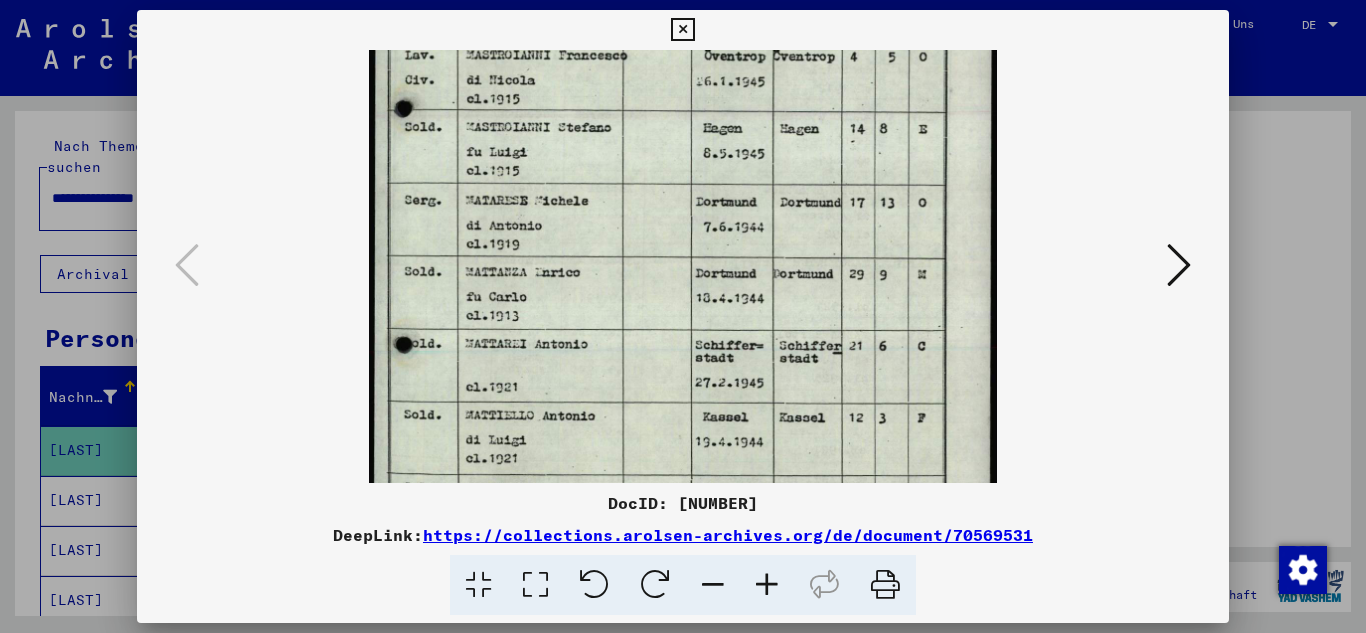scroll, scrollTop: 277, scrollLeft: 0, axis: vertical 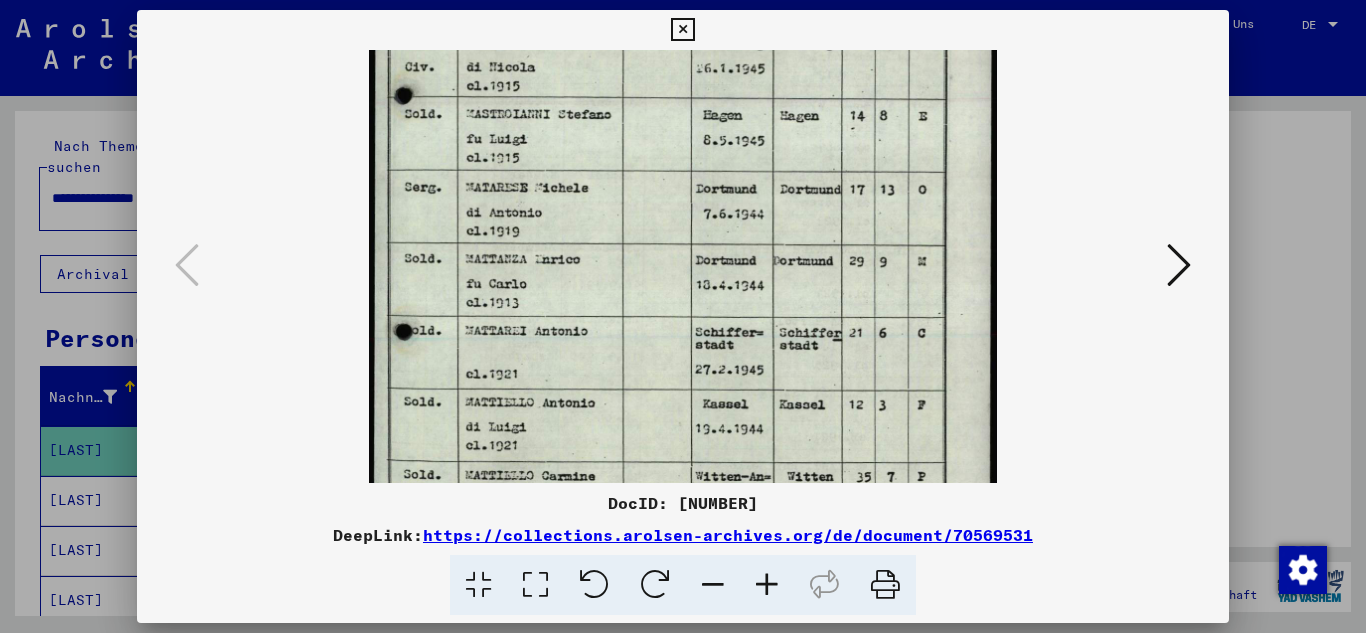 drag, startPoint x: 610, startPoint y: 418, endPoint x: 603, endPoint y: 255, distance: 163.15024 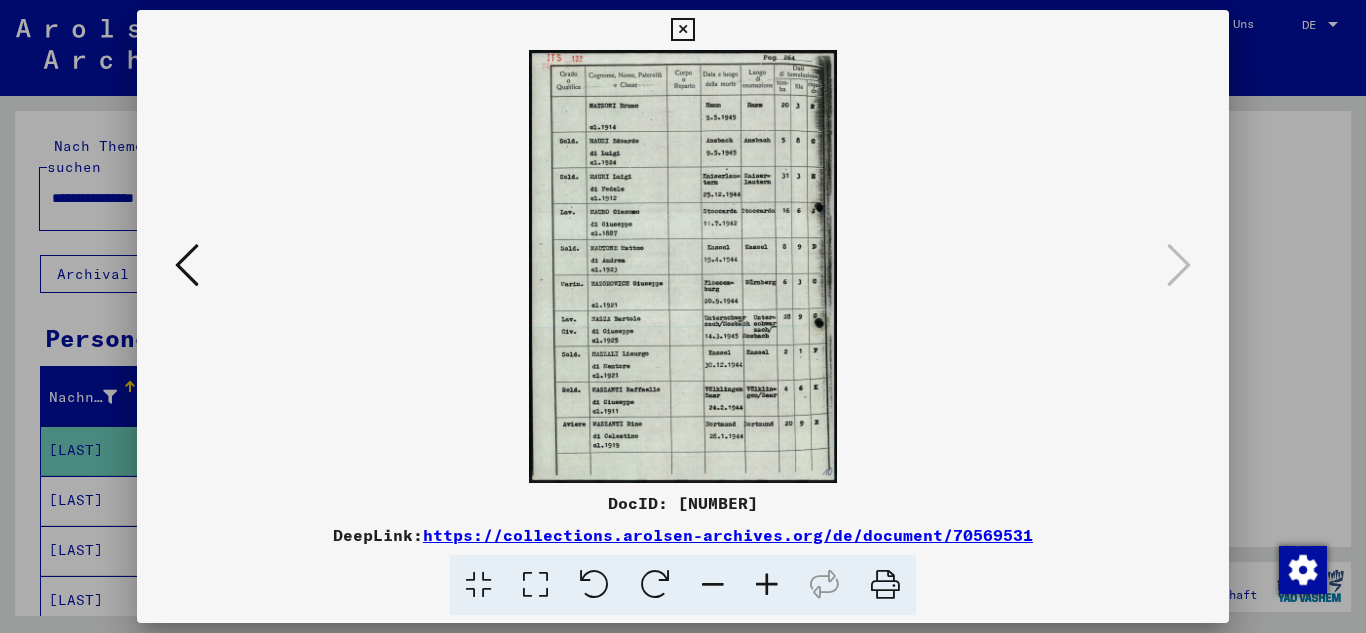 click at bounding box center [767, 585] 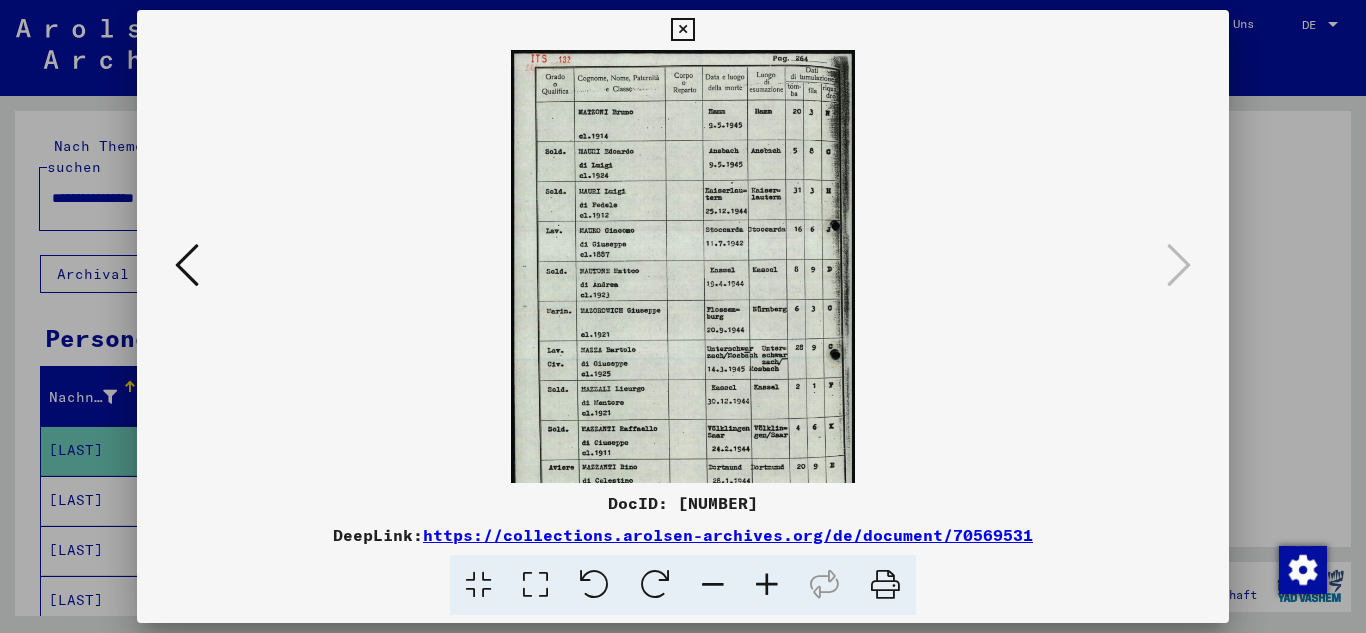 click at bounding box center (767, 585) 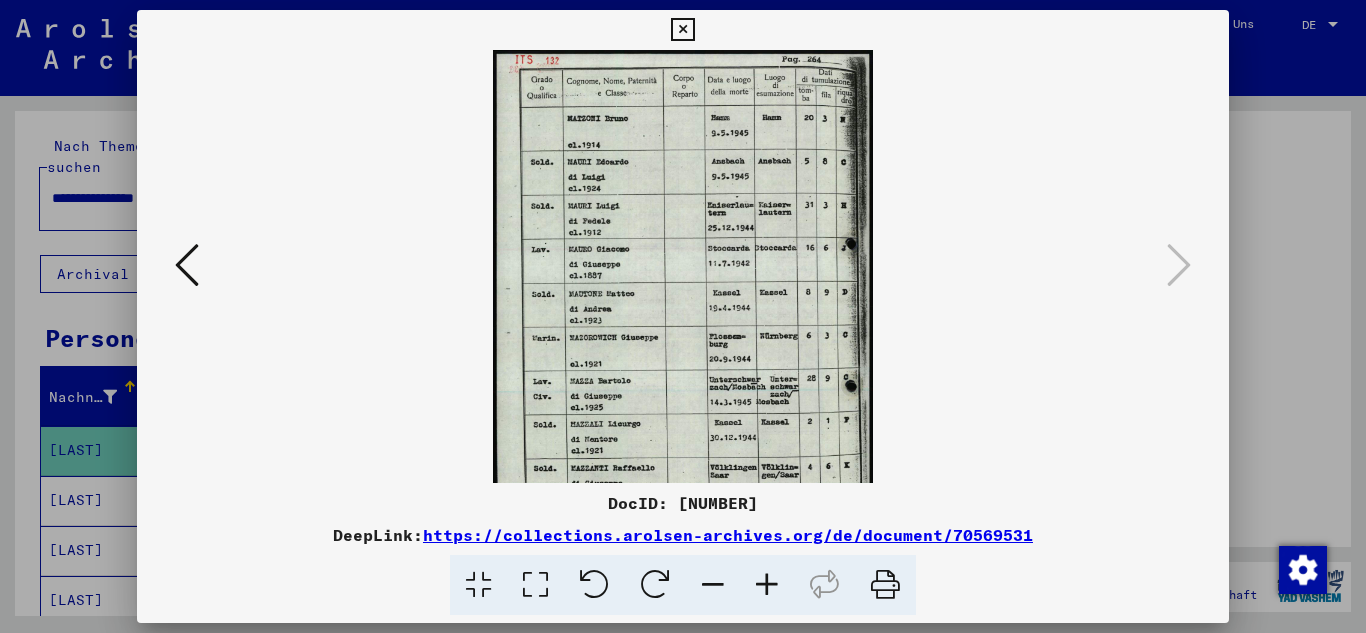 click at bounding box center [767, 585] 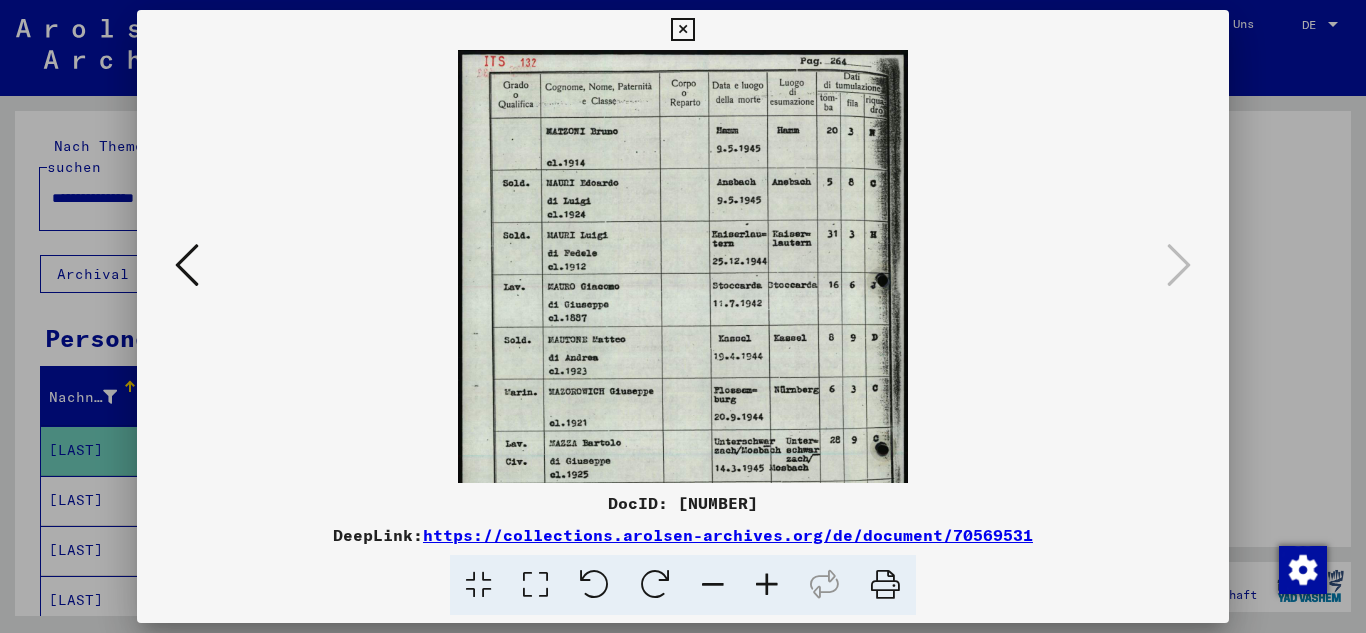 click at bounding box center (767, 585) 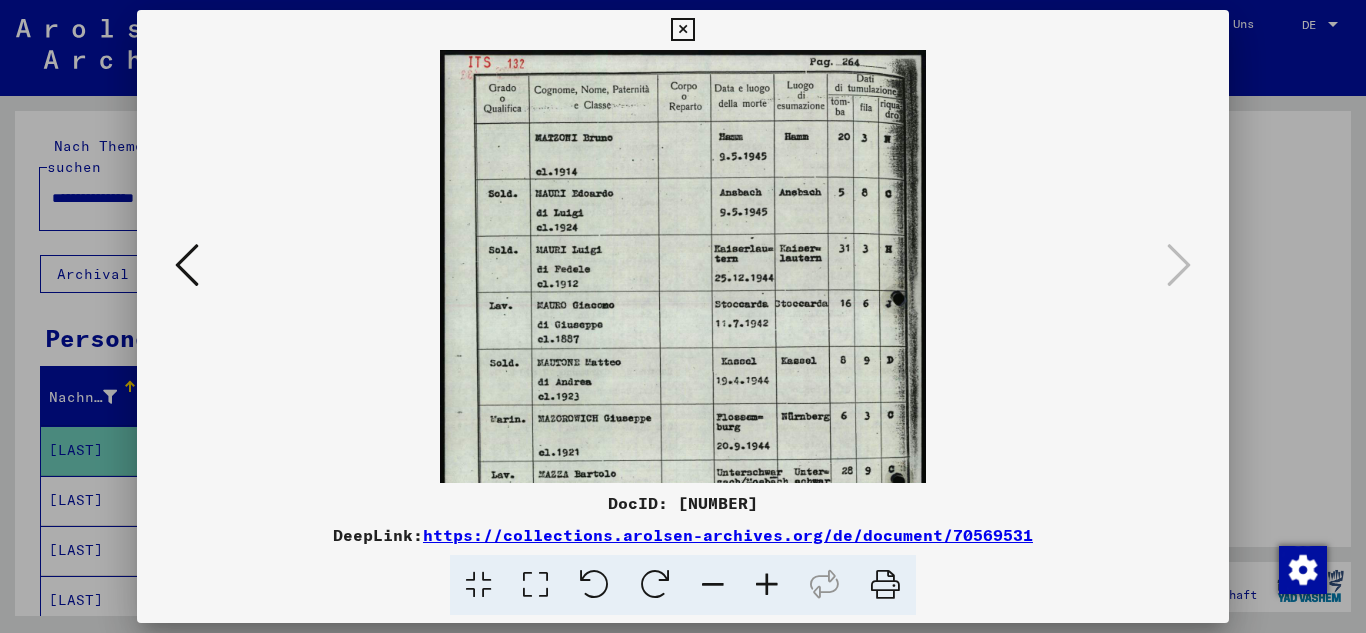 click at bounding box center (767, 585) 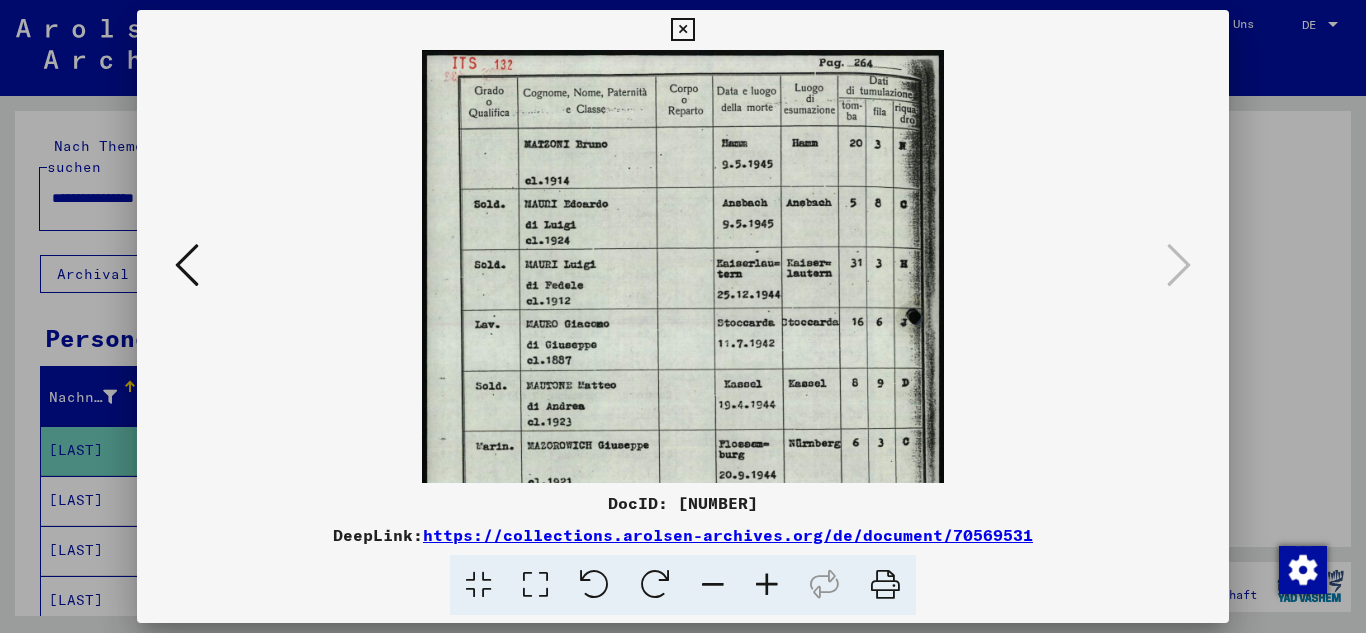 click at bounding box center (767, 585) 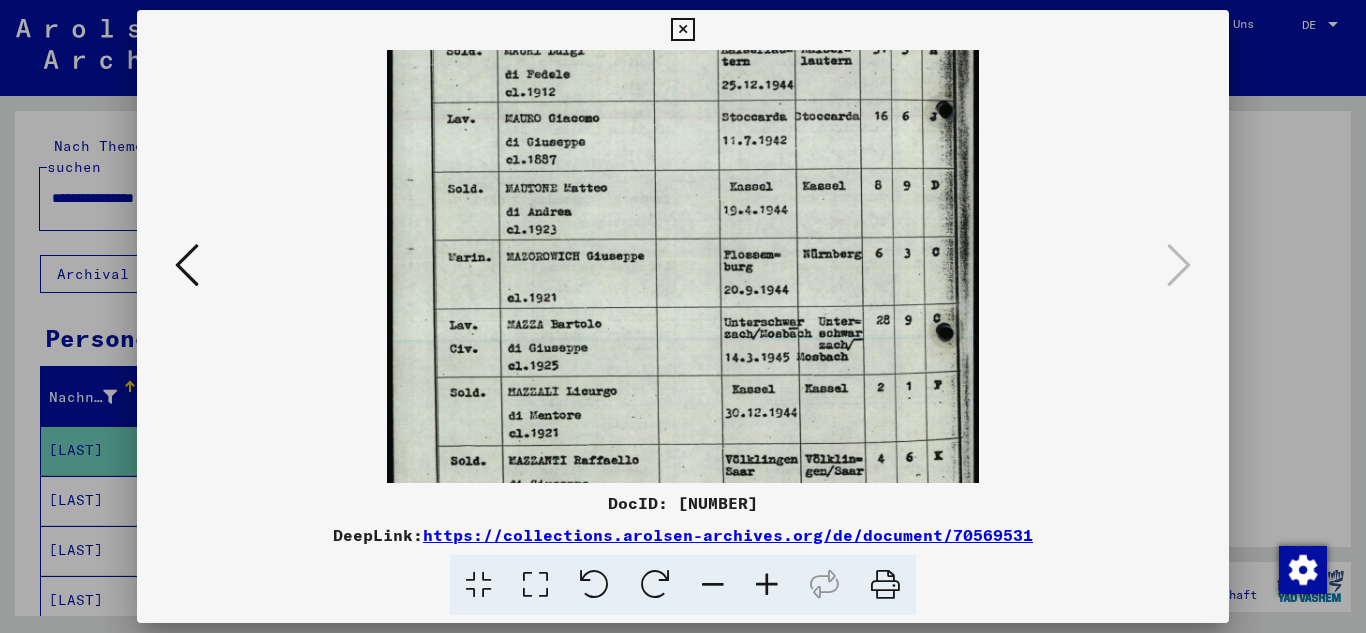 scroll, scrollTop: 248, scrollLeft: 0, axis: vertical 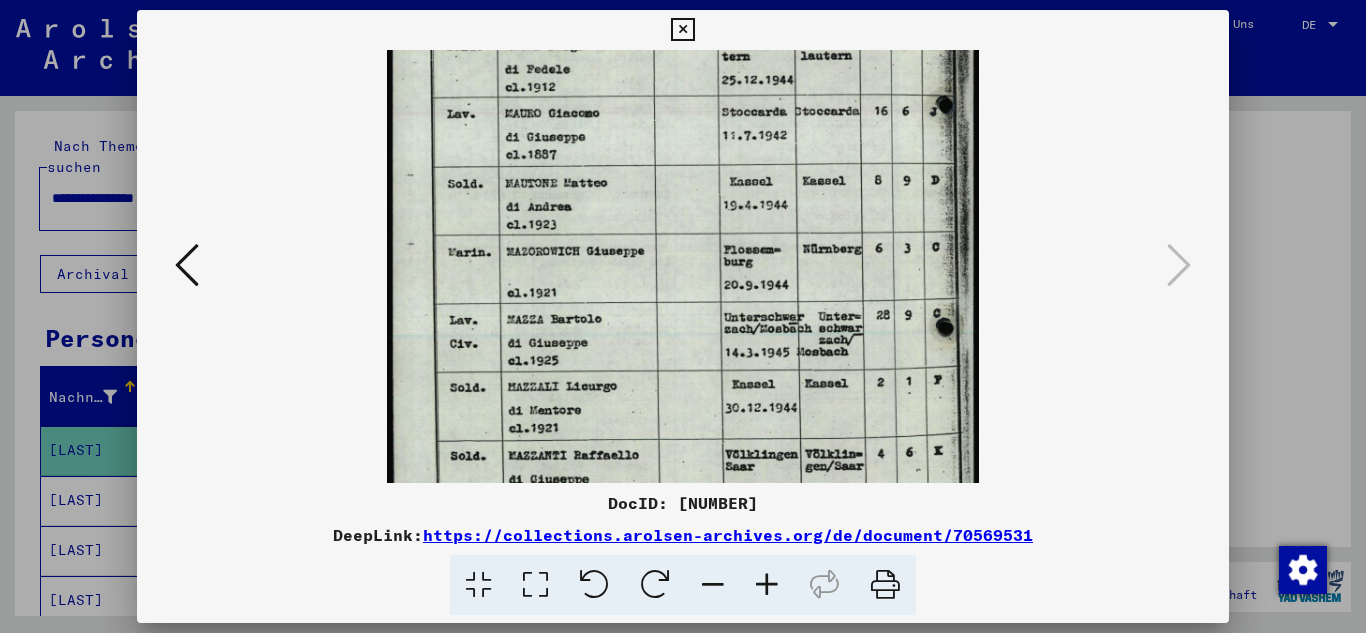 drag, startPoint x: 733, startPoint y: 382, endPoint x: 746, endPoint y: 134, distance: 248.34048 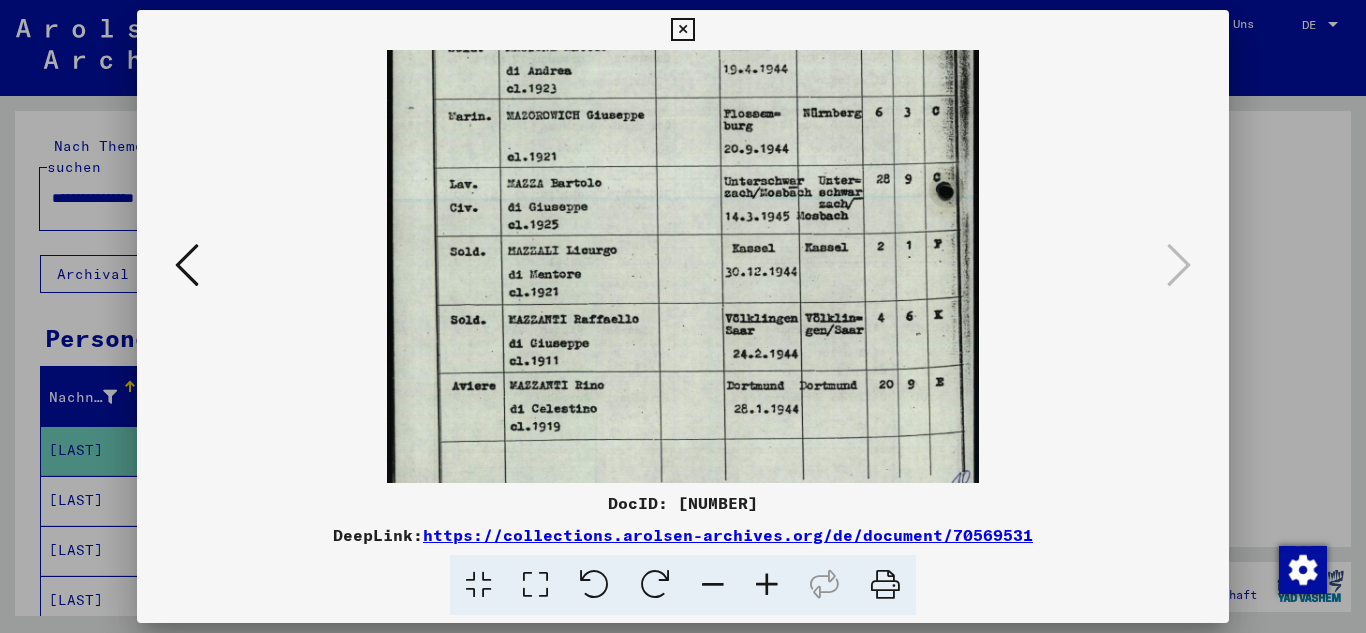 scroll, scrollTop: 400, scrollLeft: 0, axis: vertical 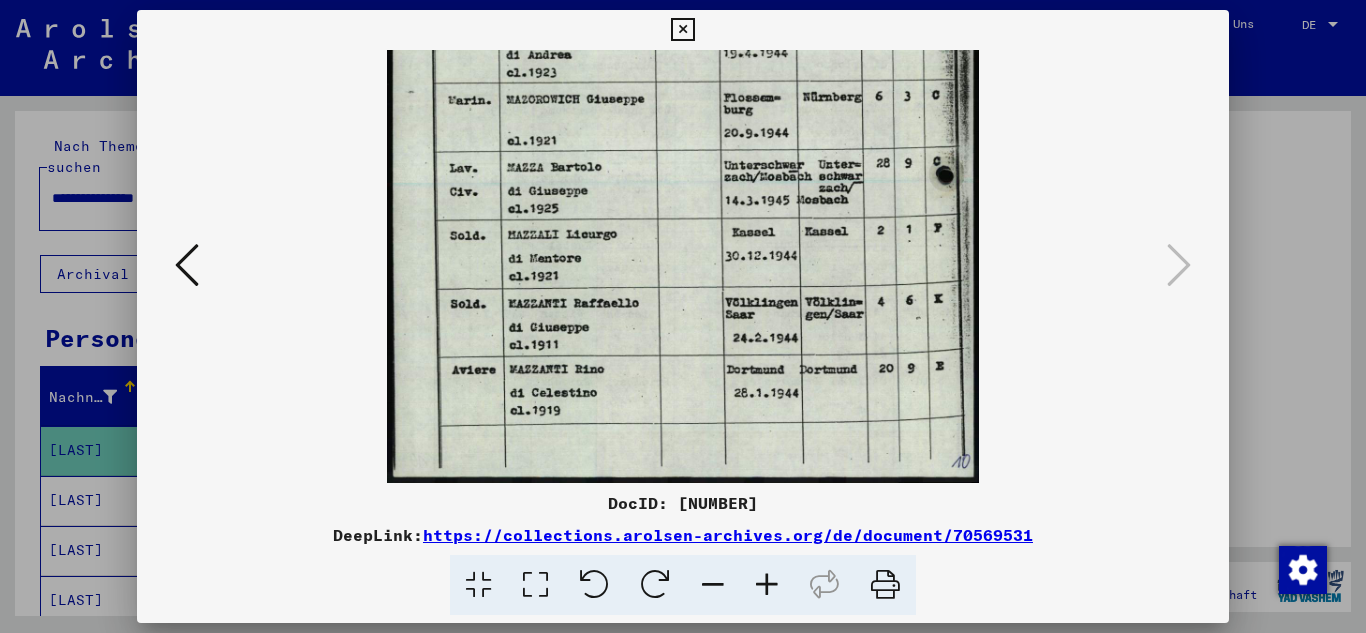 drag, startPoint x: 686, startPoint y: 435, endPoint x: 698, endPoint y: 232, distance: 203.35437 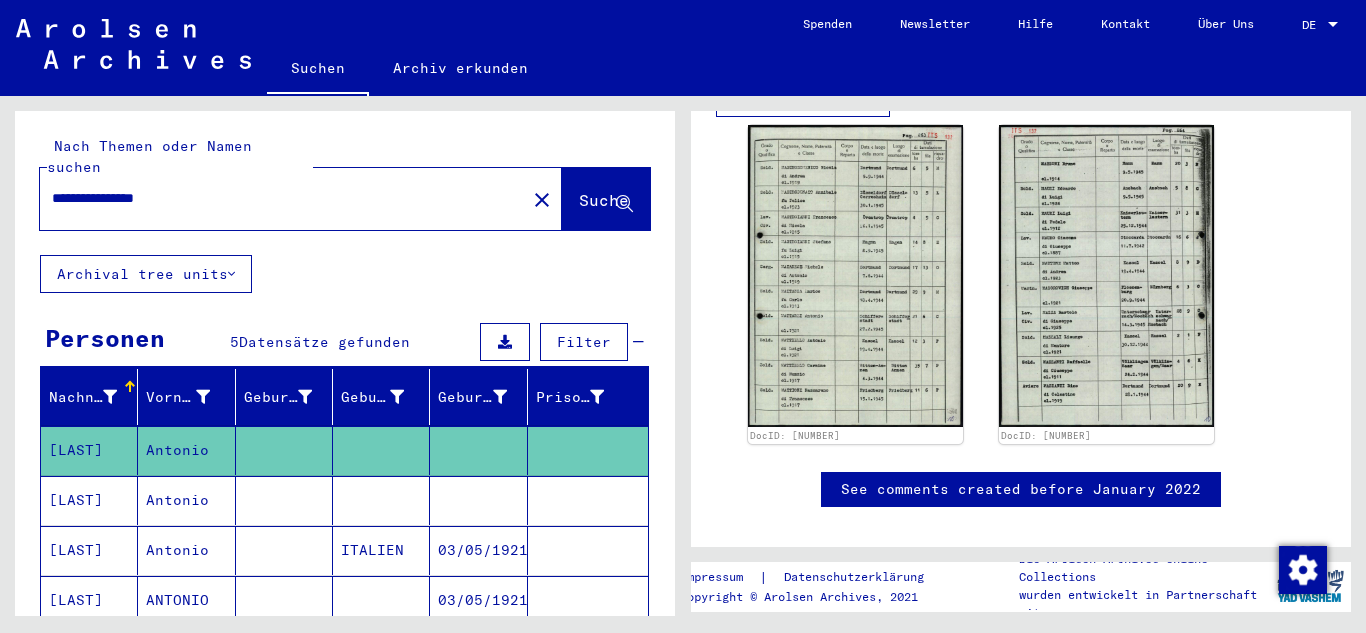click on "Antonio" at bounding box center [186, 550] 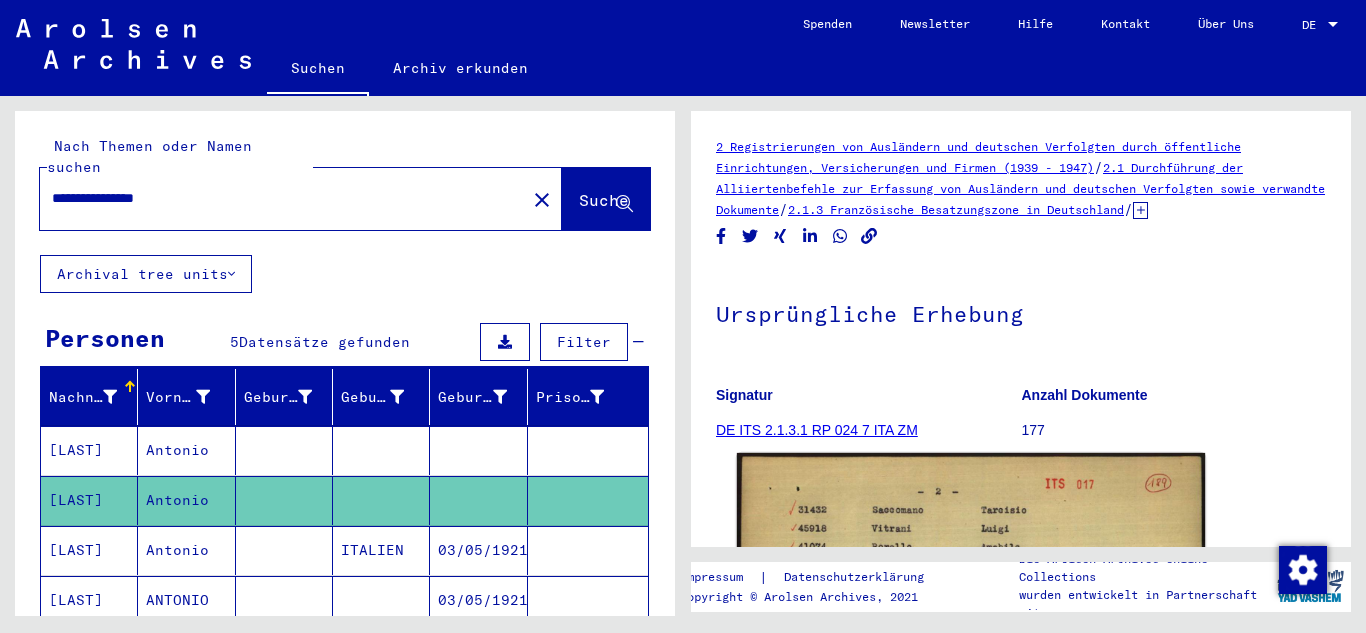 scroll, scrollTop: 0, scrollLeft: 0, axis: both 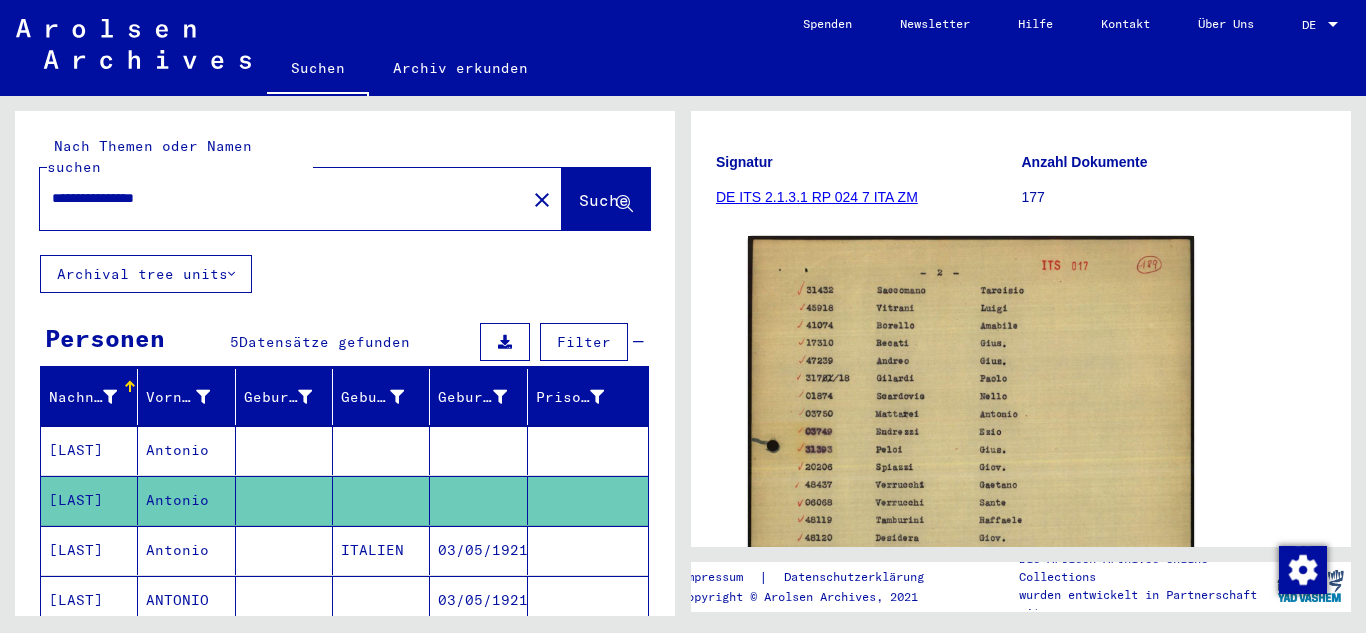 click on "Antonio" at bounding box center (186, 600) 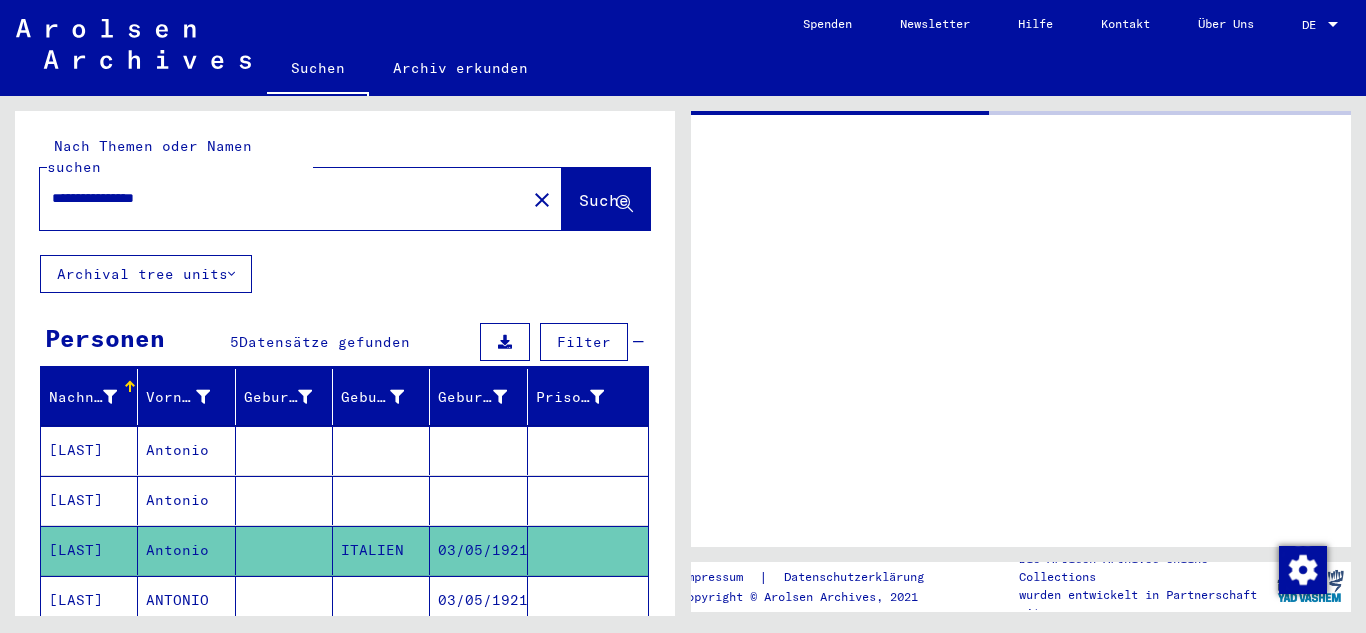 scroll, scrollTop: 0, scrollLeft: 0, axis: both 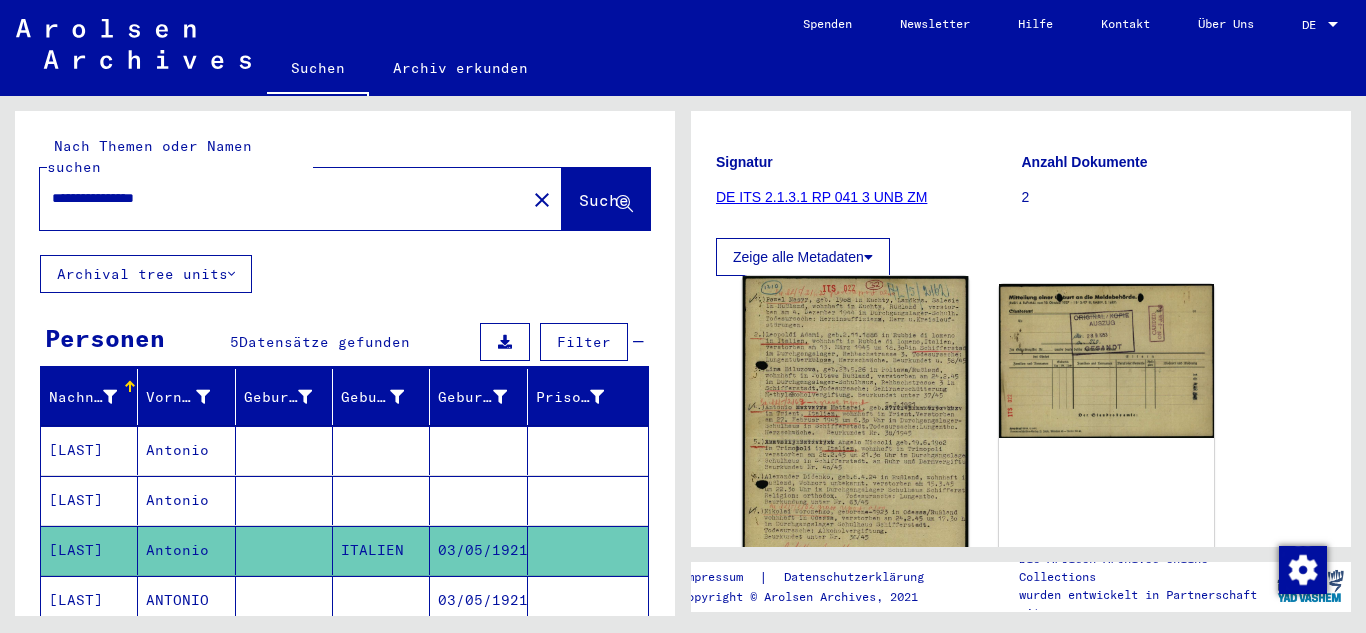 click 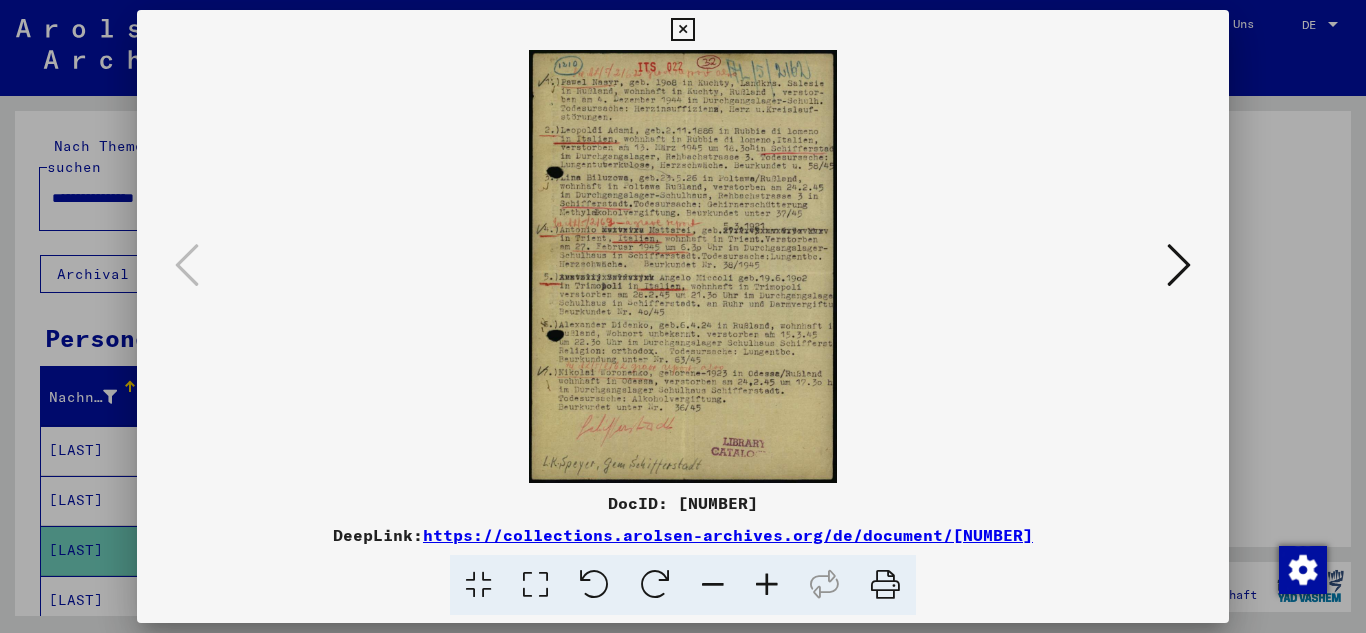click at bounding box center [767, 585] 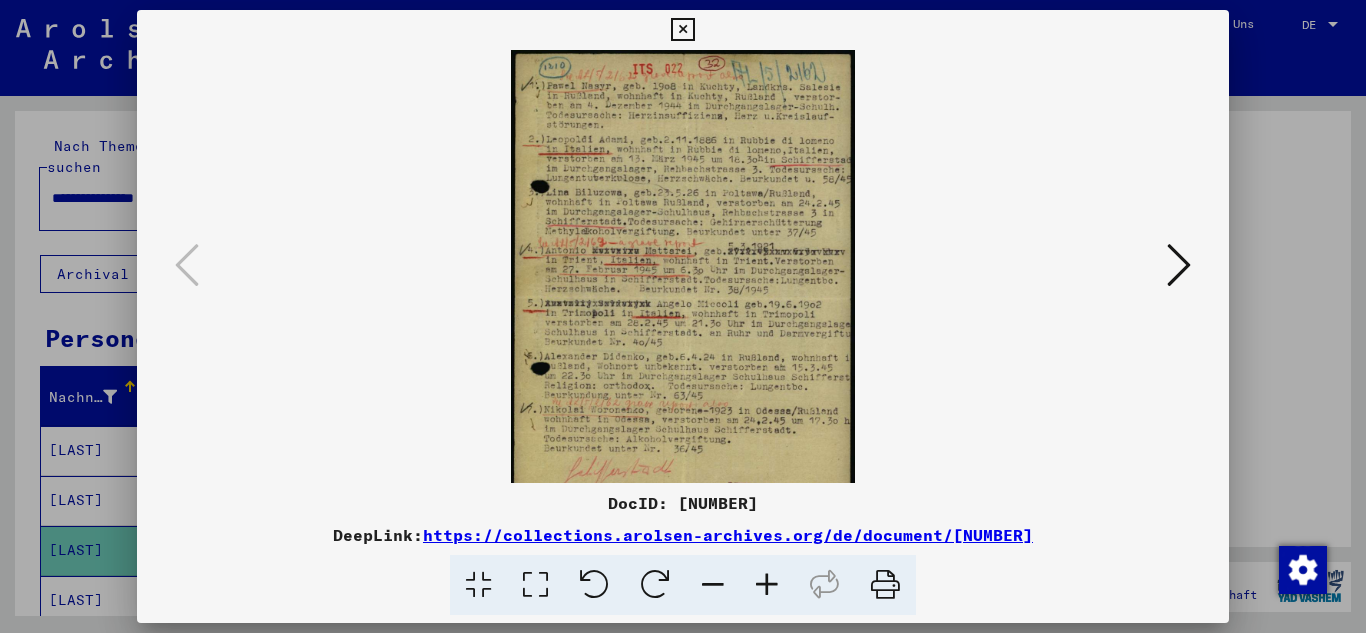 click at bounding box center (767, 585) 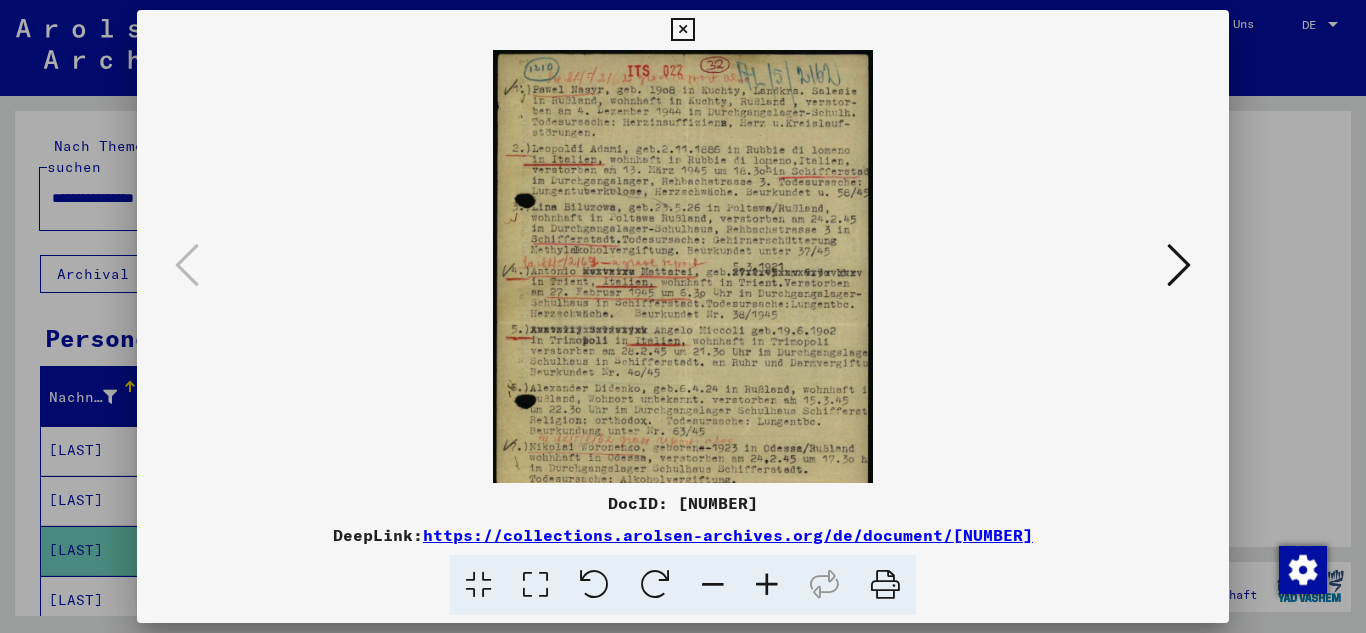 click at bounding box center [767, 585] 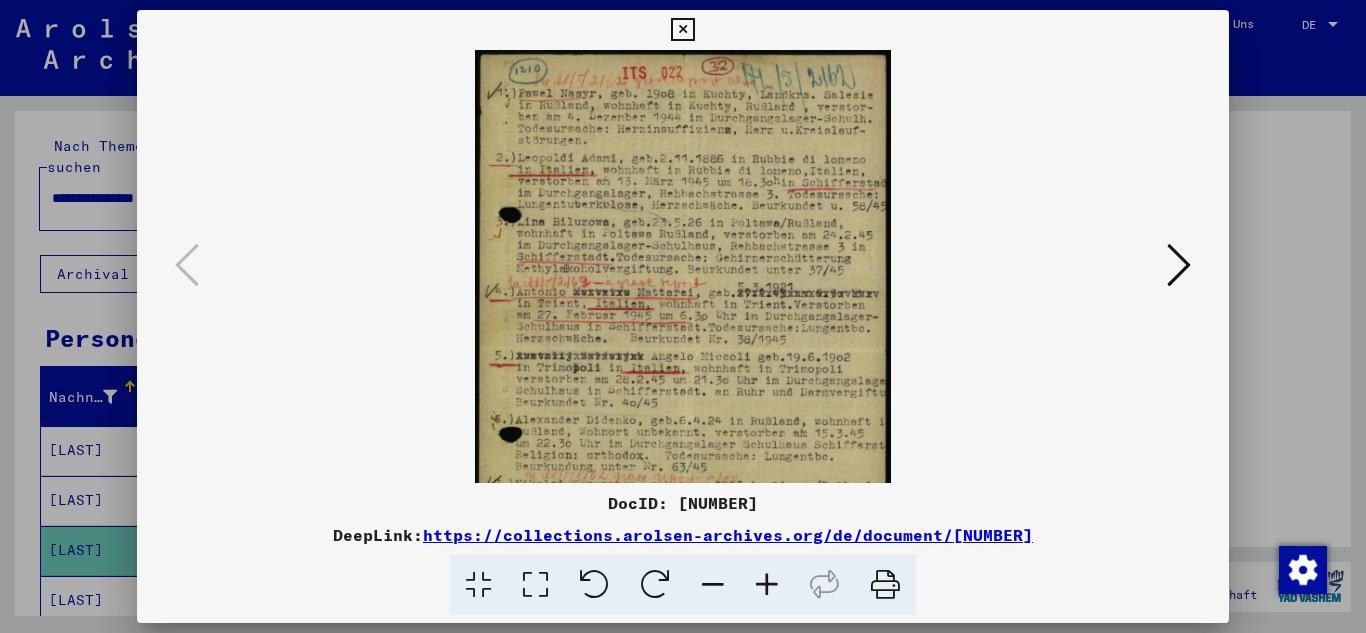 click at bounding box center [767, 585] 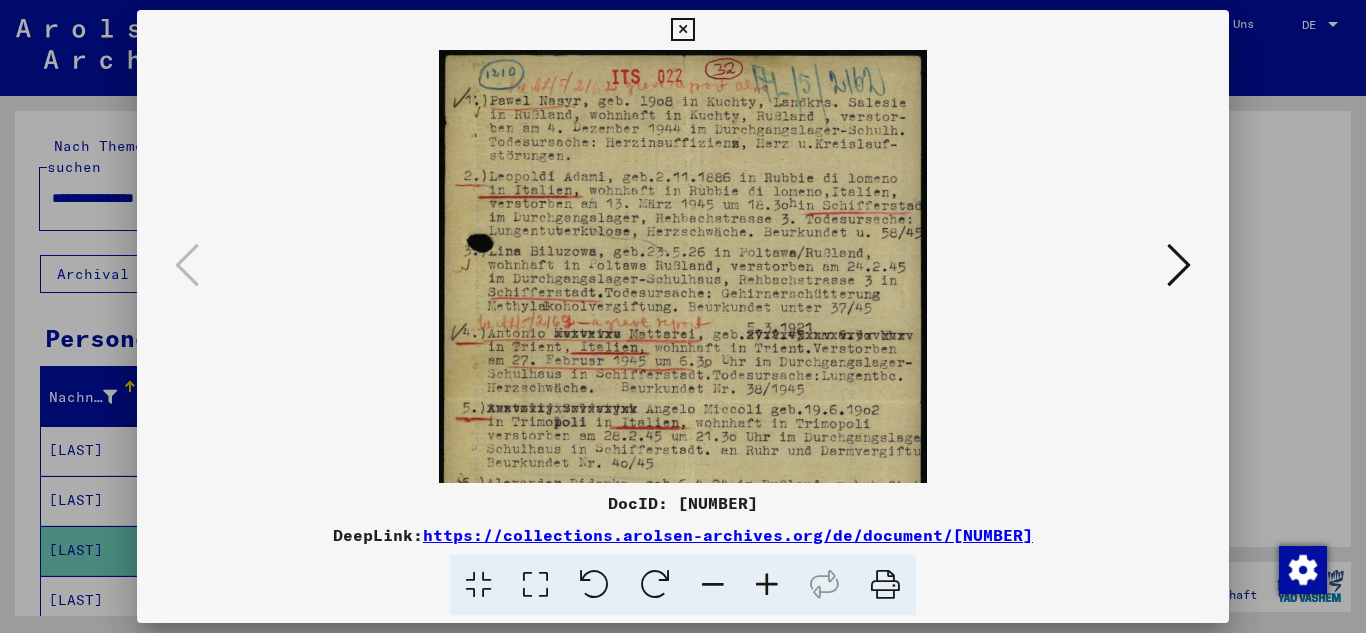 click at bounding box center [767, 585] 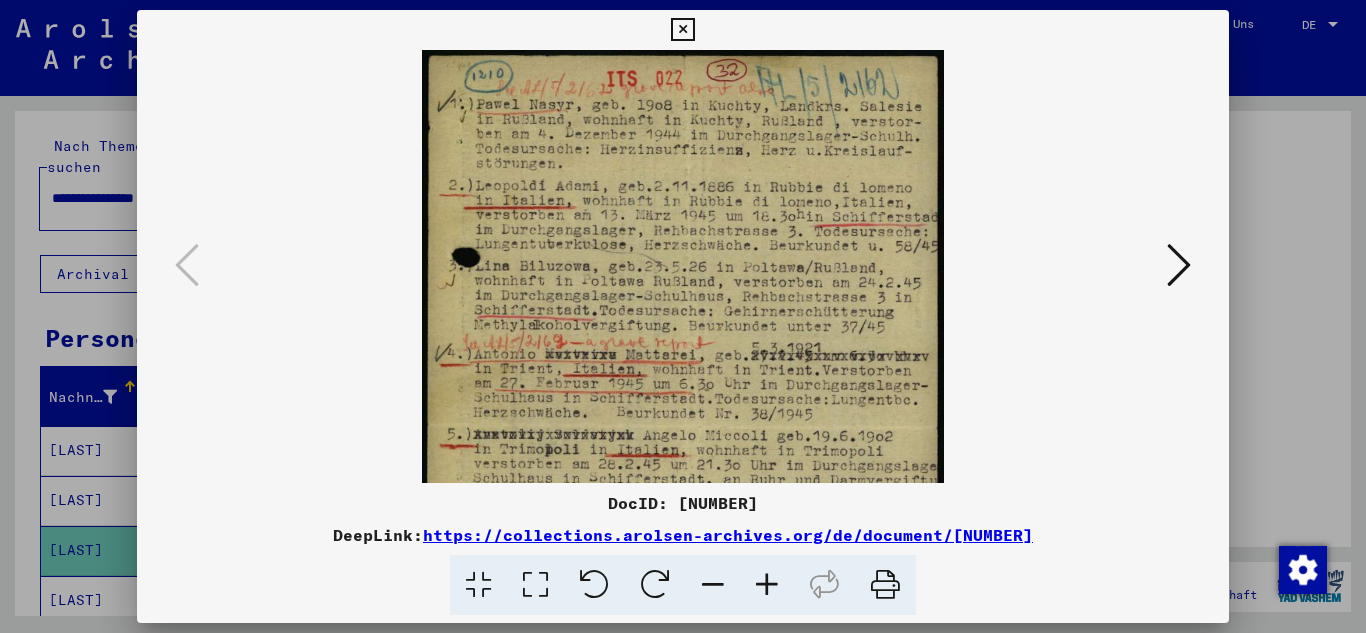 click at bounding box center (767, 585) 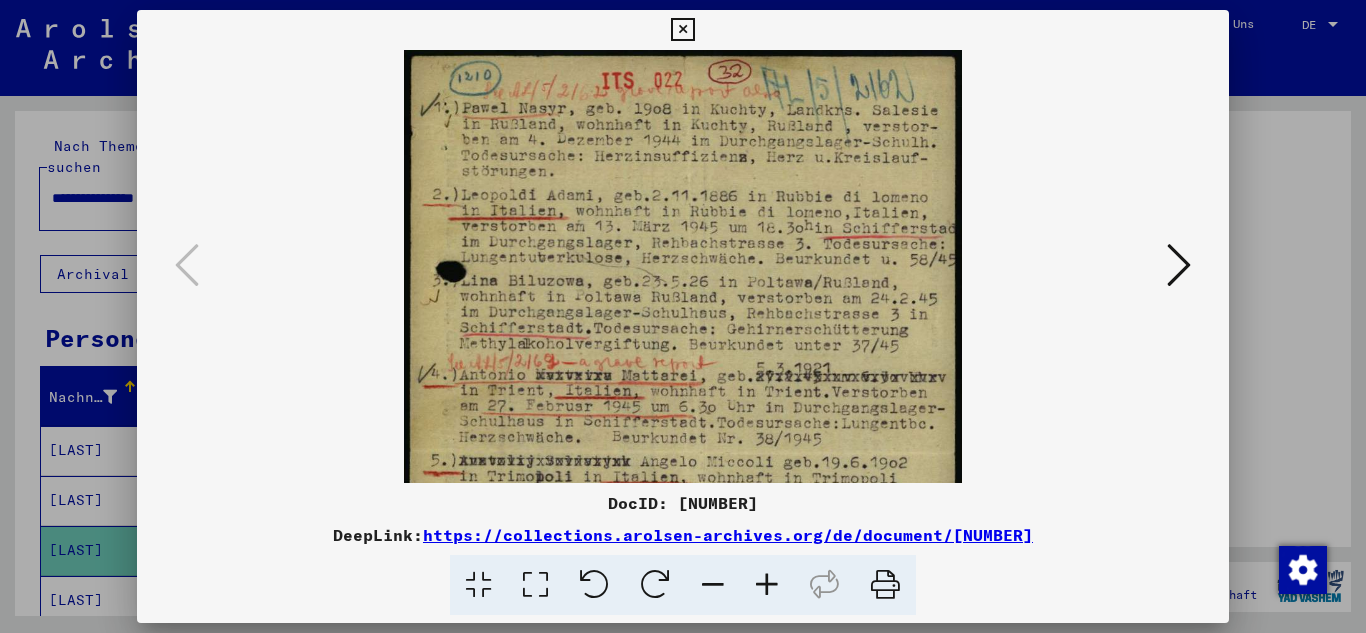 click at bounding box center (683, 441) 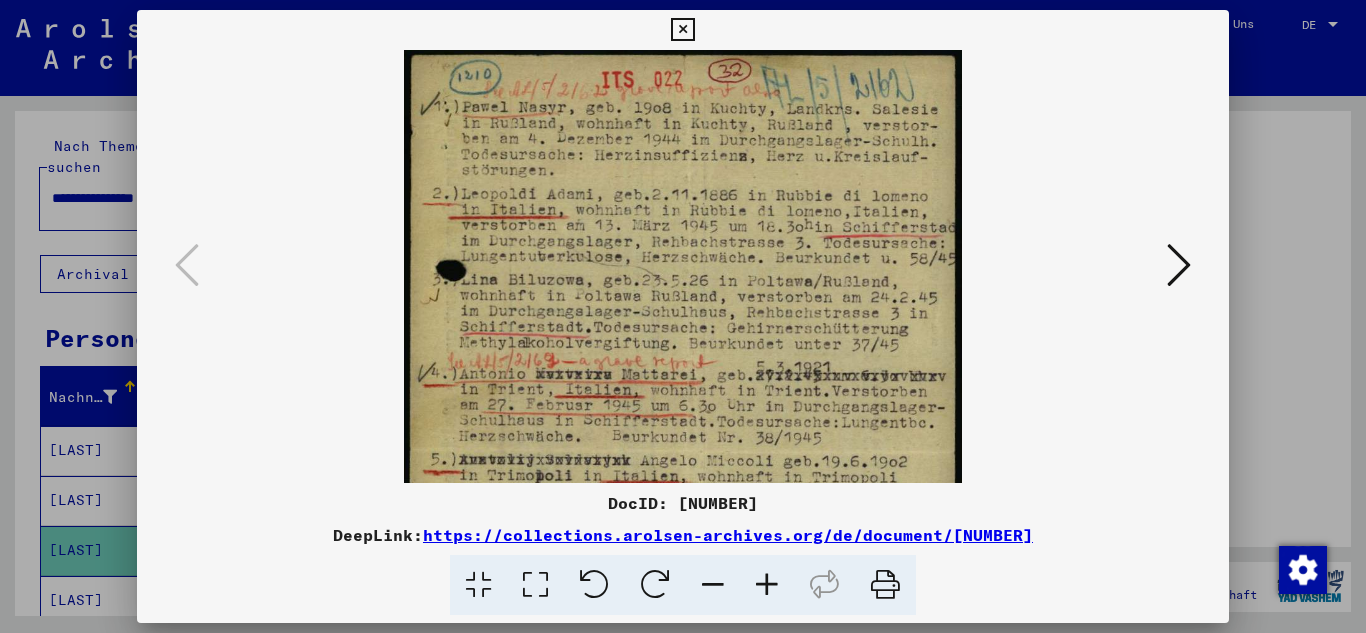 drag, startPoint x: 1128, startPoint y: 511, endPoint x: 1116, endPoint y: 487, distance: 26.832815 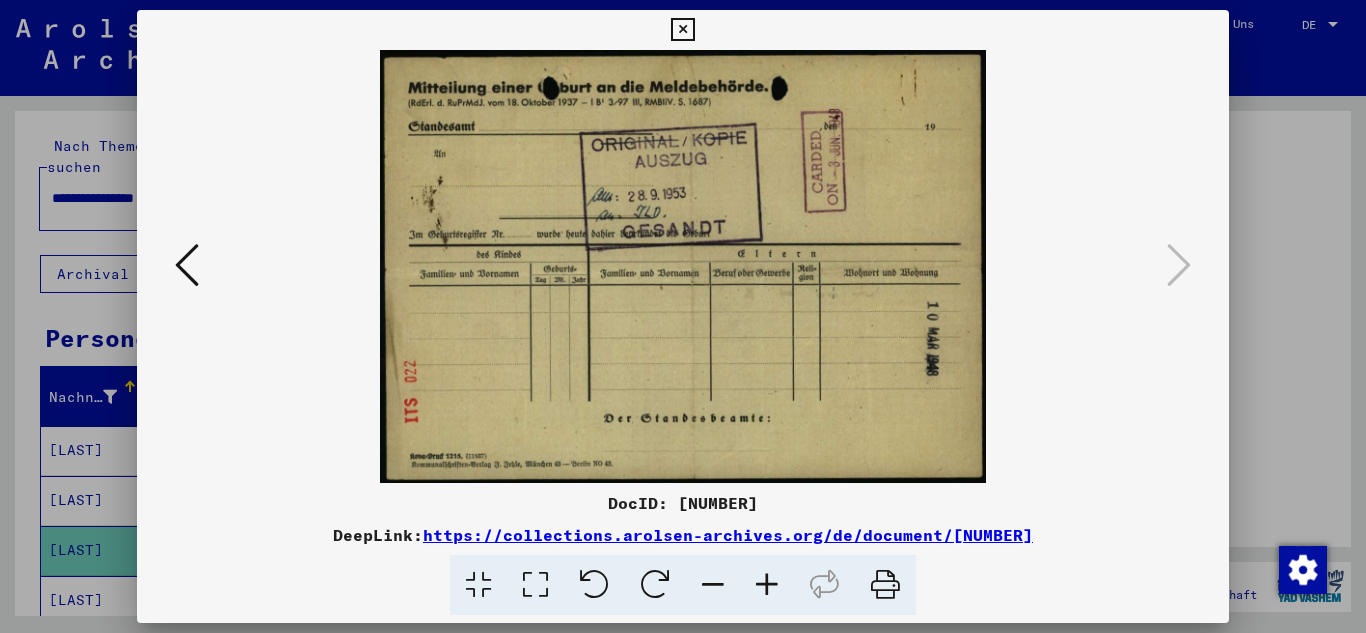 click at bounding box center (682, 30) 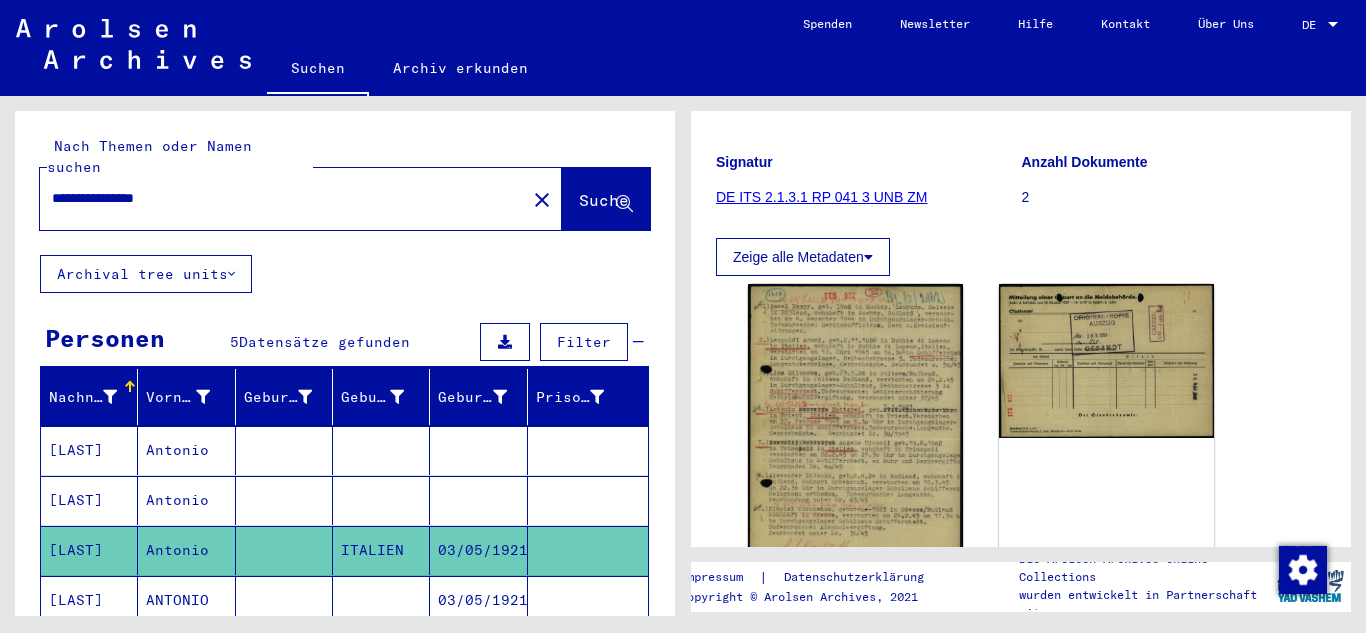 click on "ANTONIO" at bounding box center [186, 650] 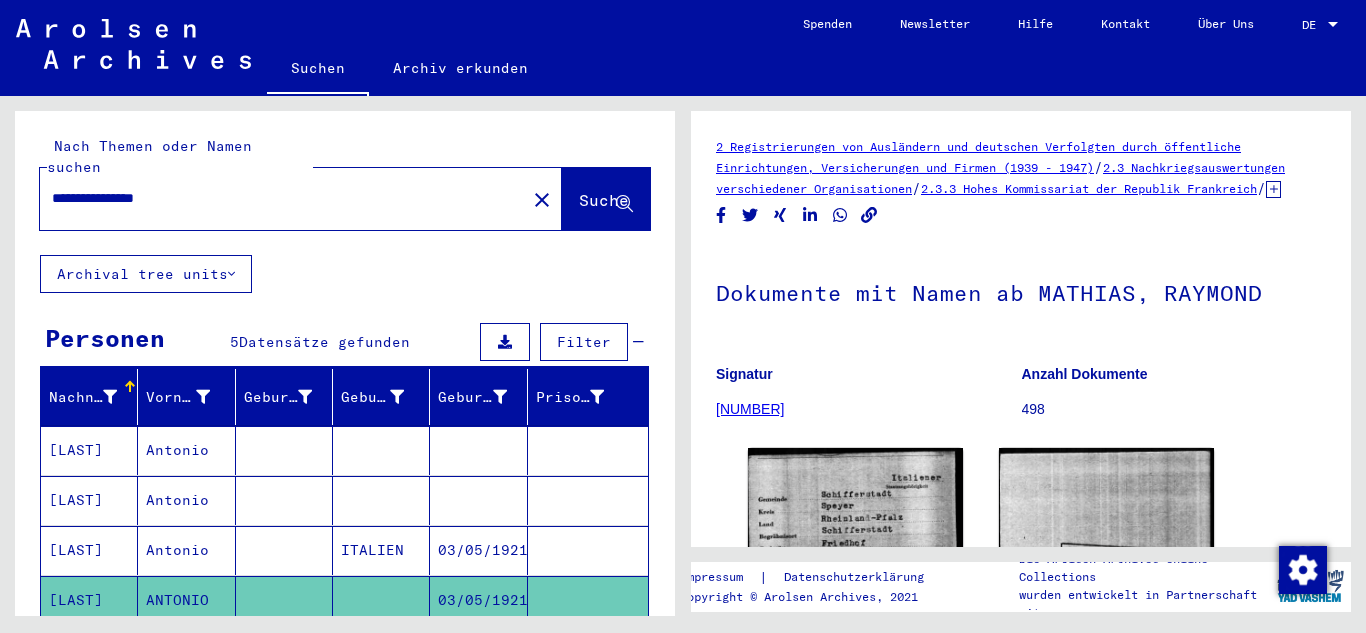 scroll, scrollTop: 467, scrollLeft: 0, axis: vertical 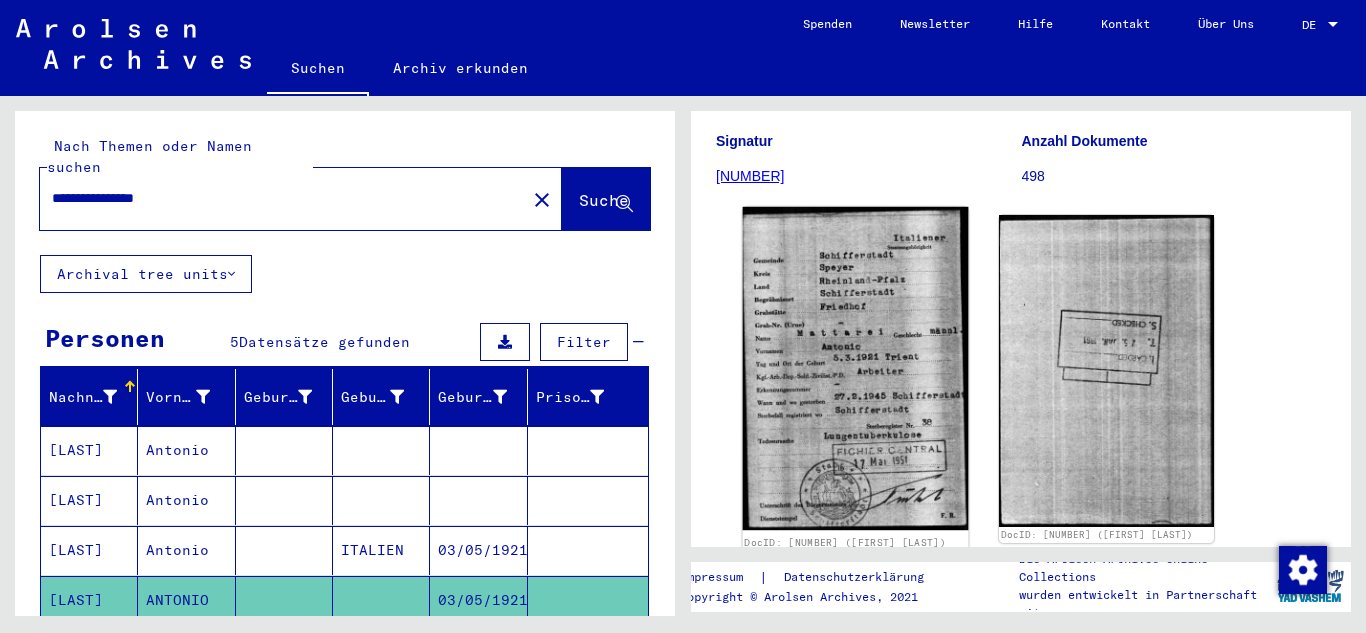 click 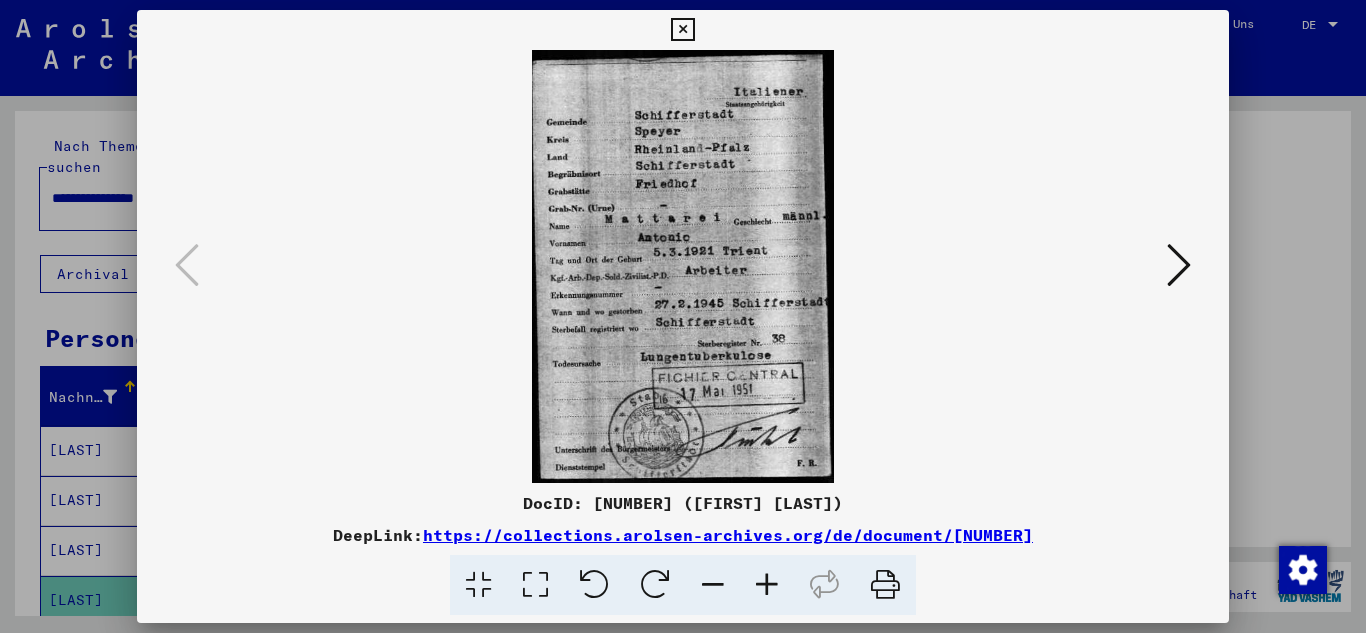click at bounding box center (683, 266) 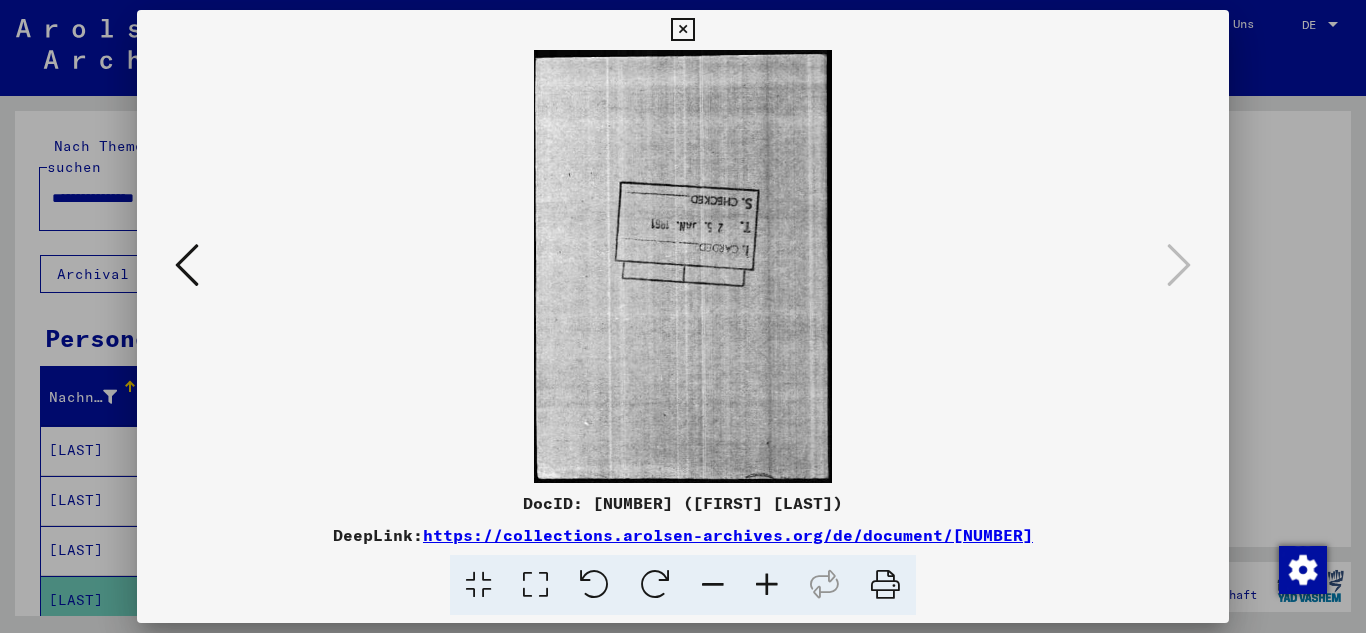click at bounding box center (682, 30) 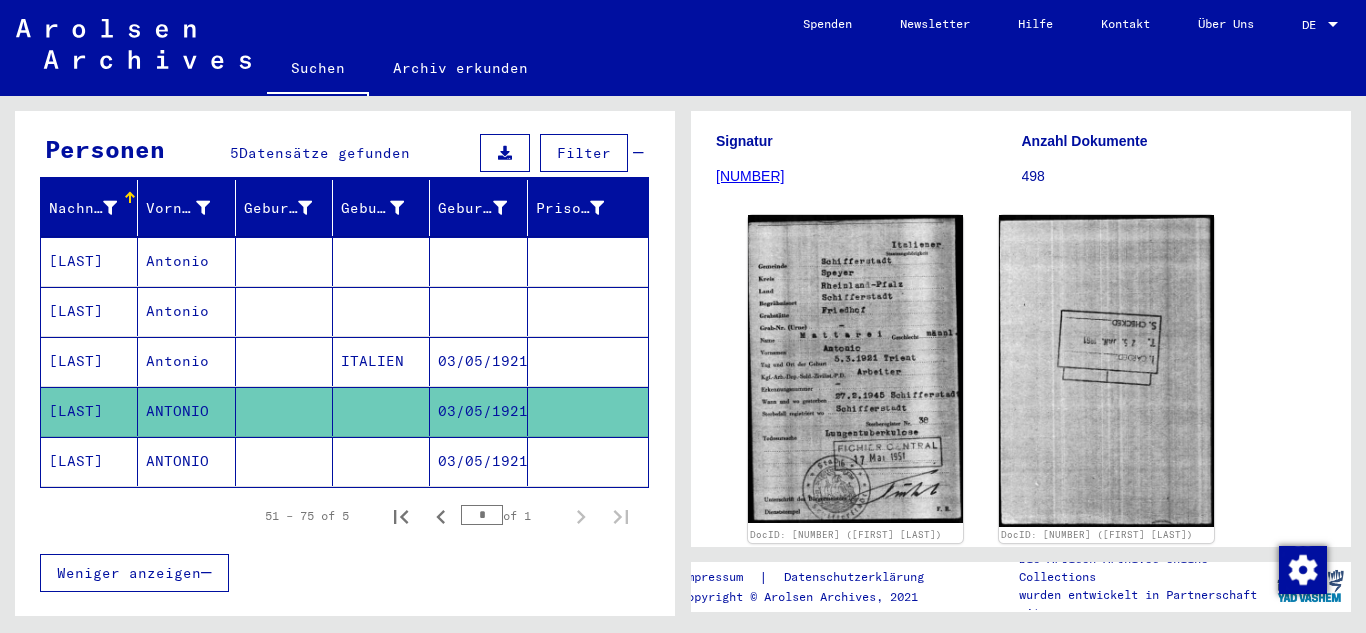 scroll, scrollTop: 233, scrollLeft: 0, axis: vertical 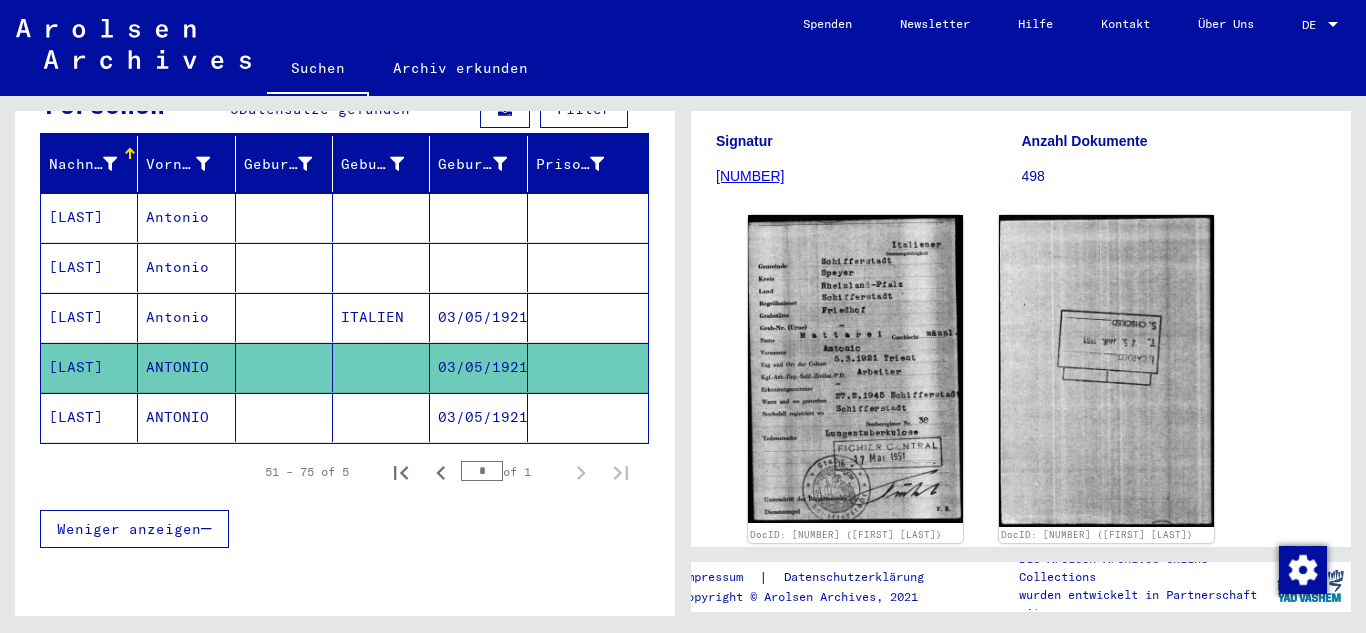 click on "ANTONIO" 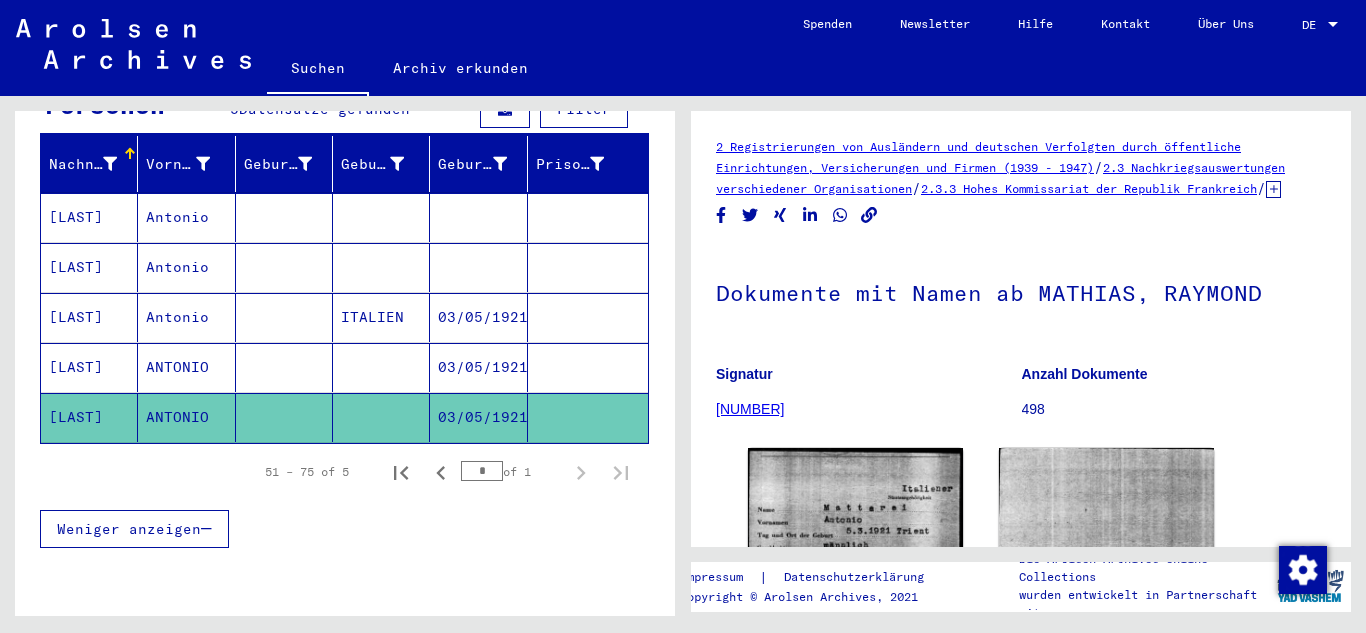 scroll, scrollTop: 0, scrollLeft: 0, axis: both 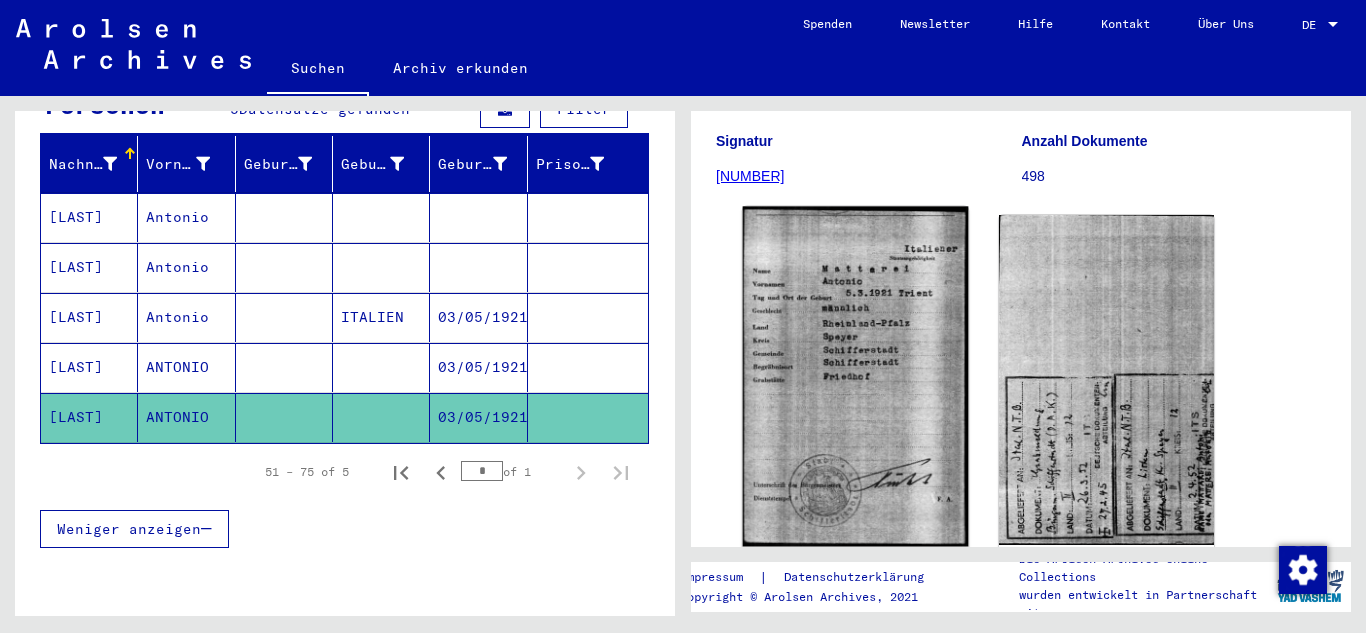 click 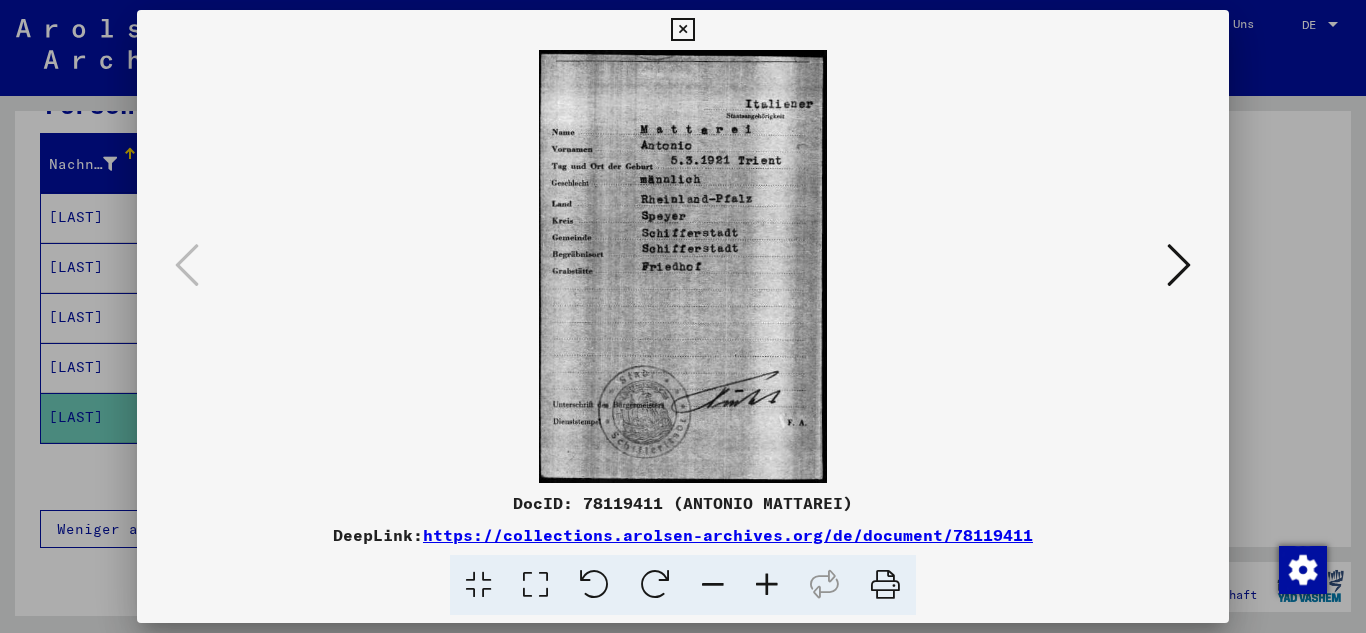 click at bounding box center (1179, 265) 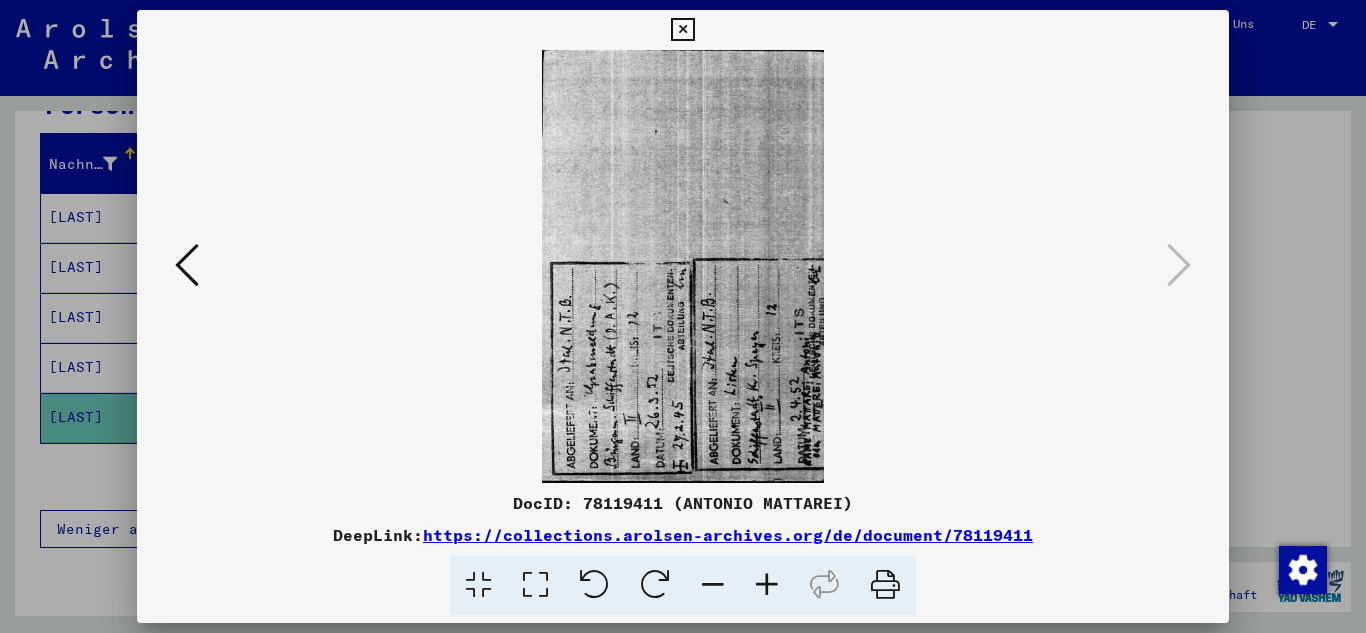 click at bounding box center (682, 30) 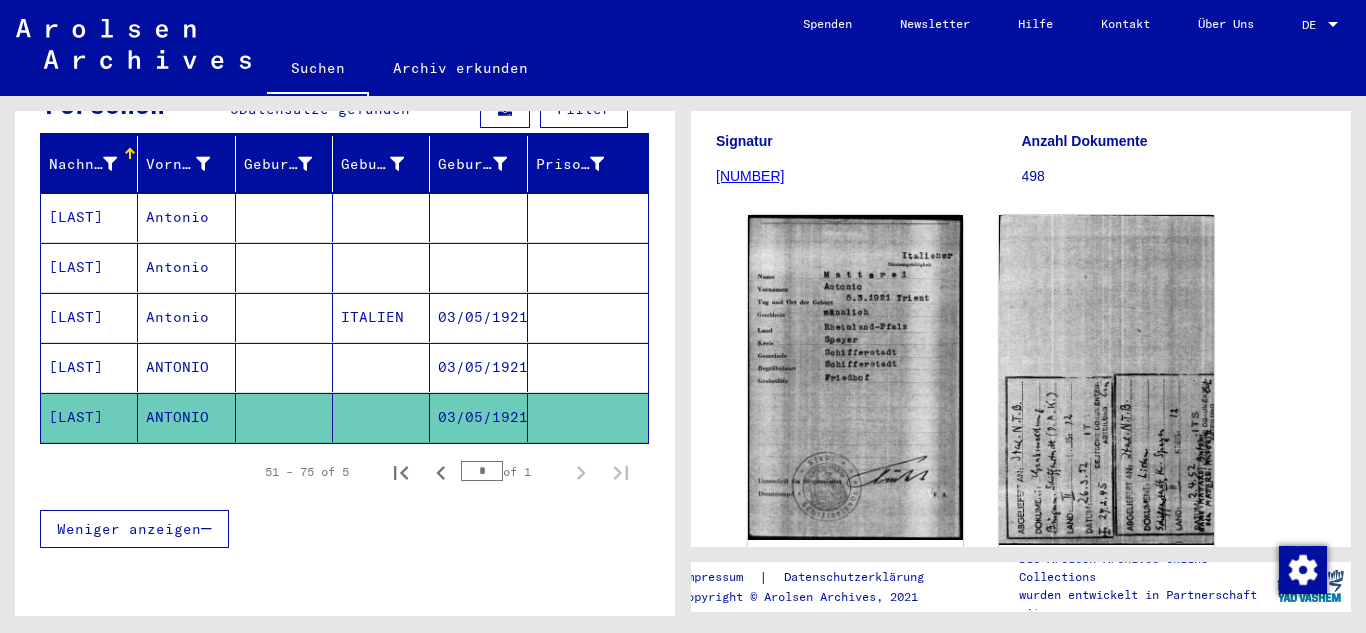 click on "Antonio" at bounding box center (186, 267) 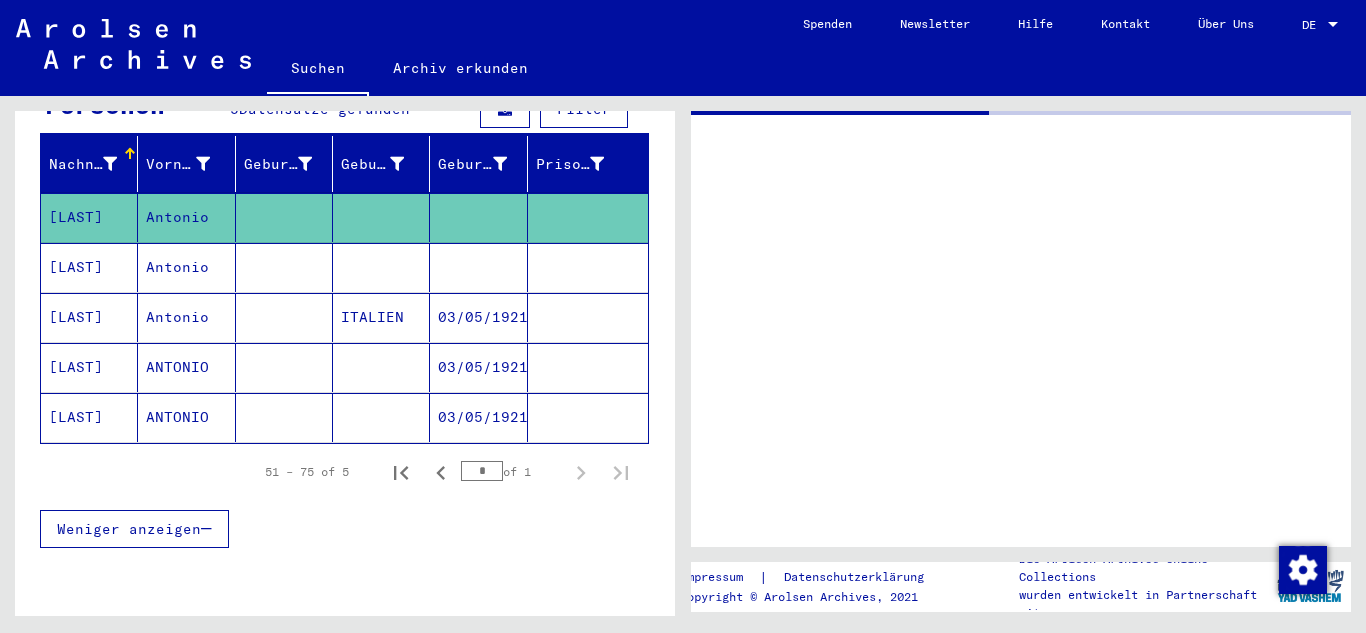 scroll, scrollTop: 0, scrollLeft: 0, axis: both 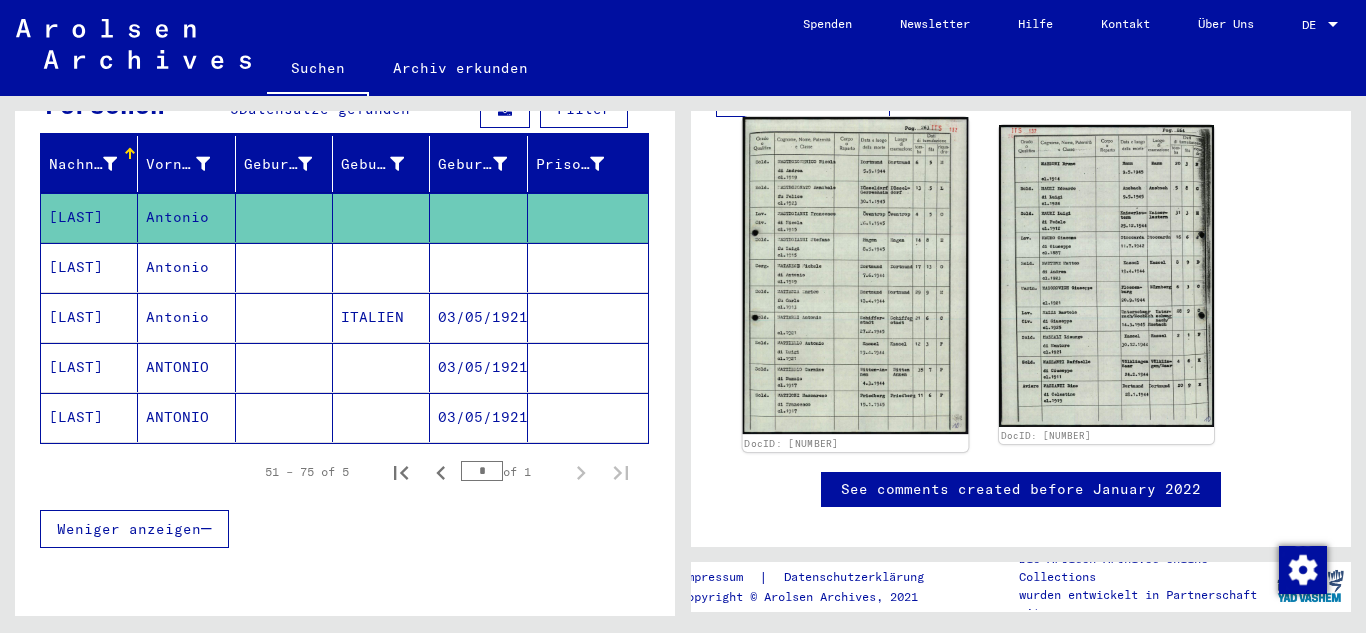 click 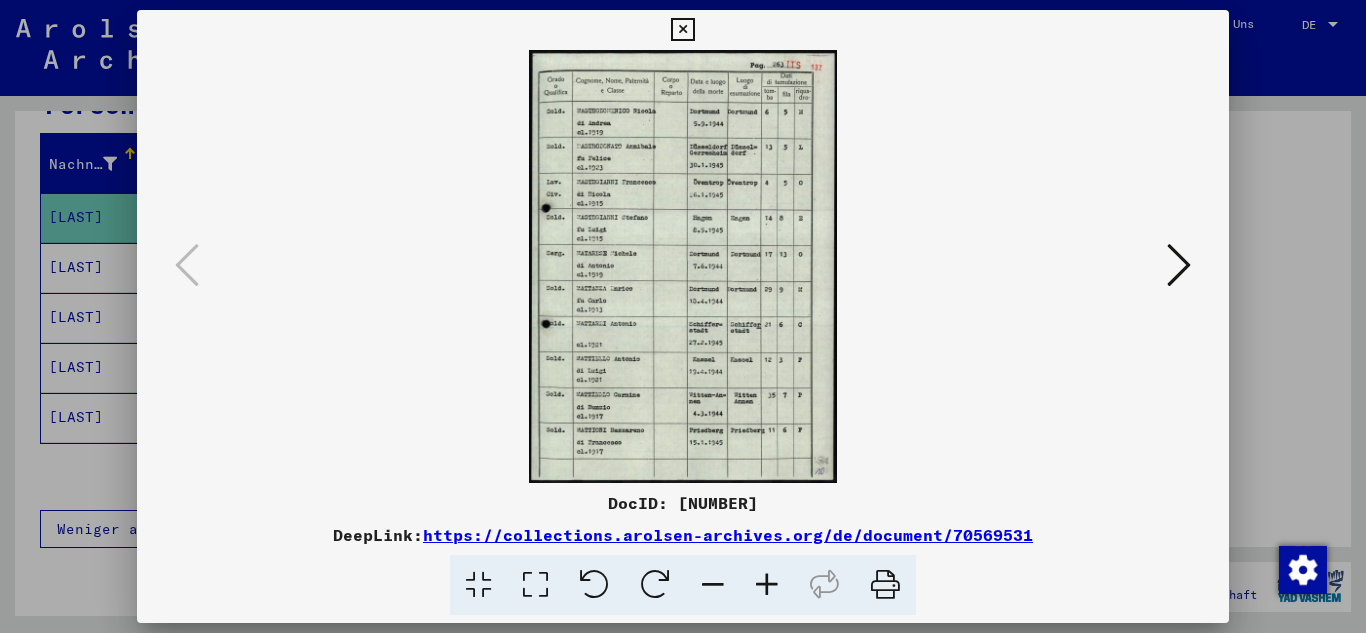 click at bounding box center [683, 266] 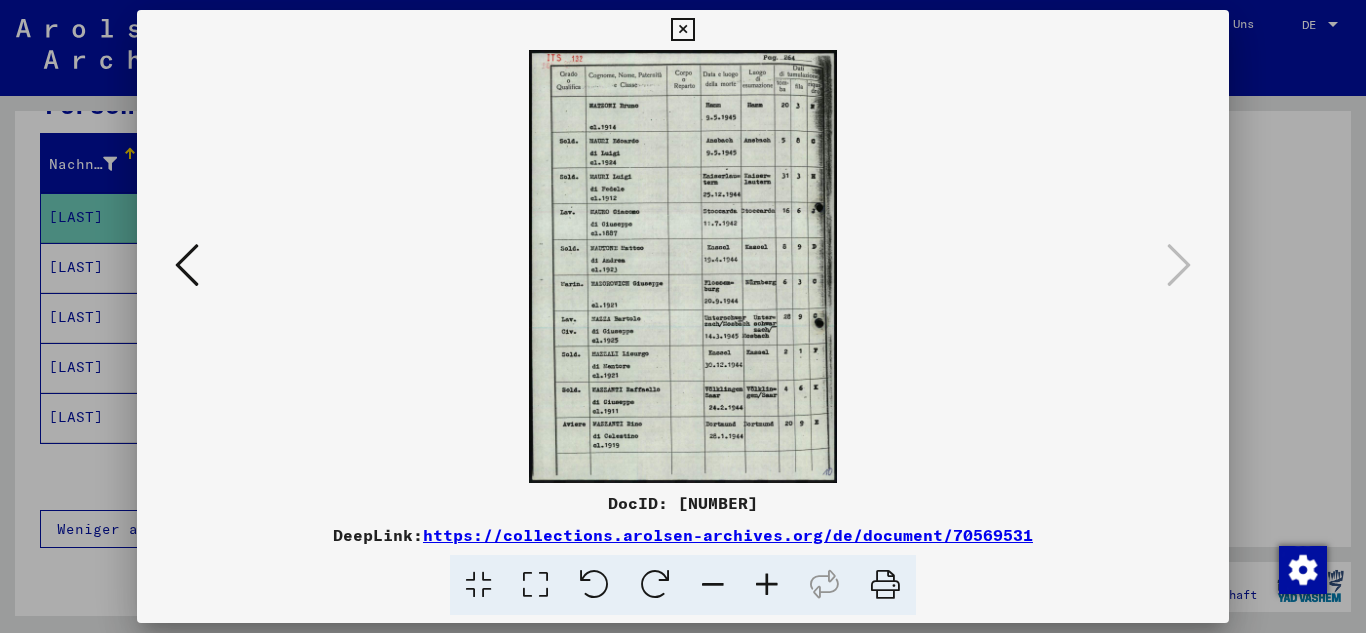 click at bounding box center [682, 30] 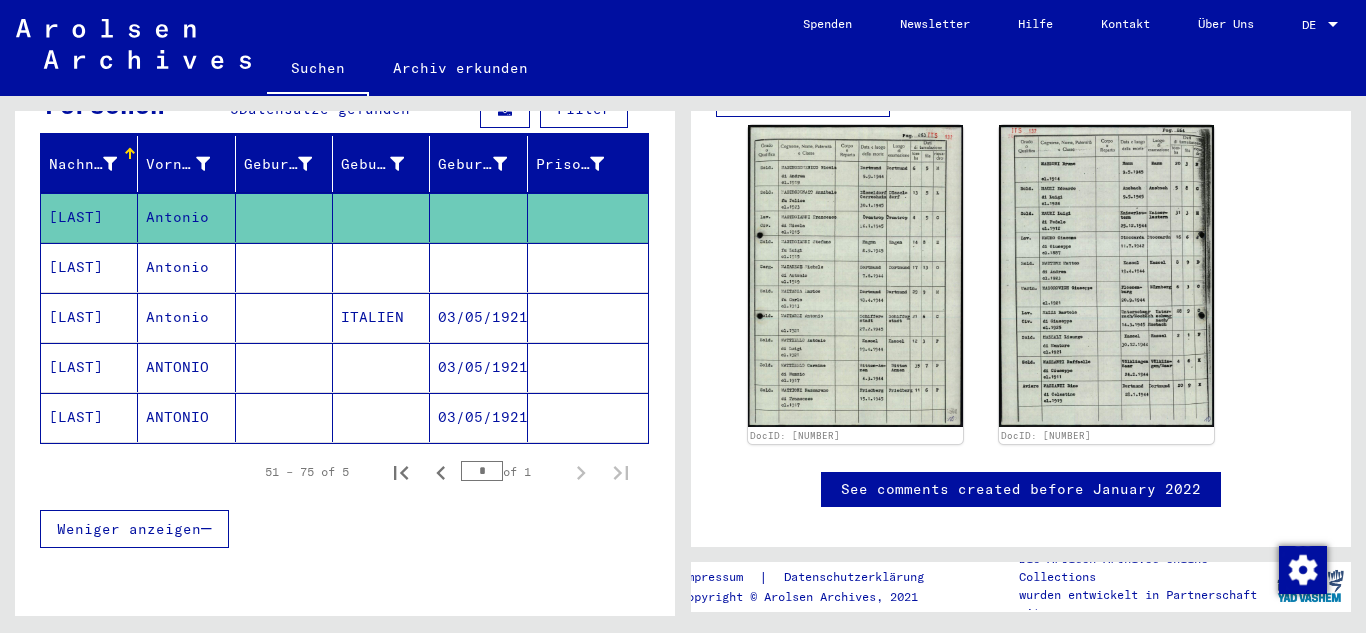 click on "Antonio" at bounding box center [186, 317] 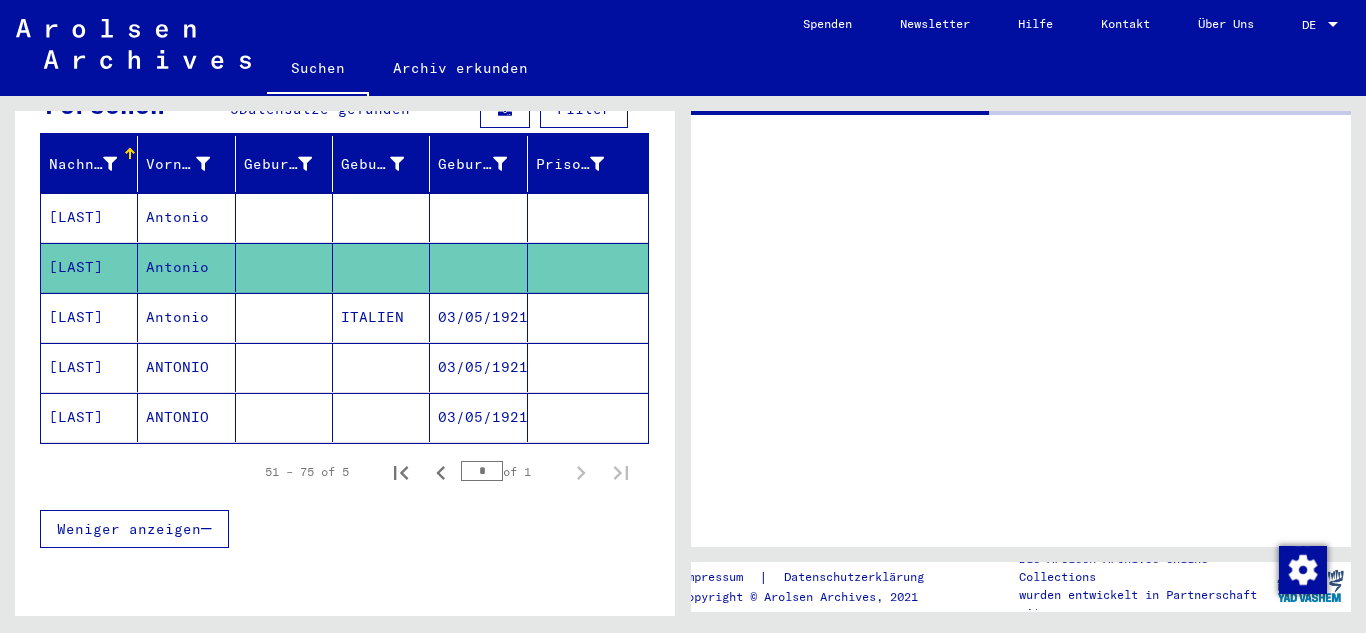 scroll, scrollTop: 0, scrollLeft: 0, axis: both 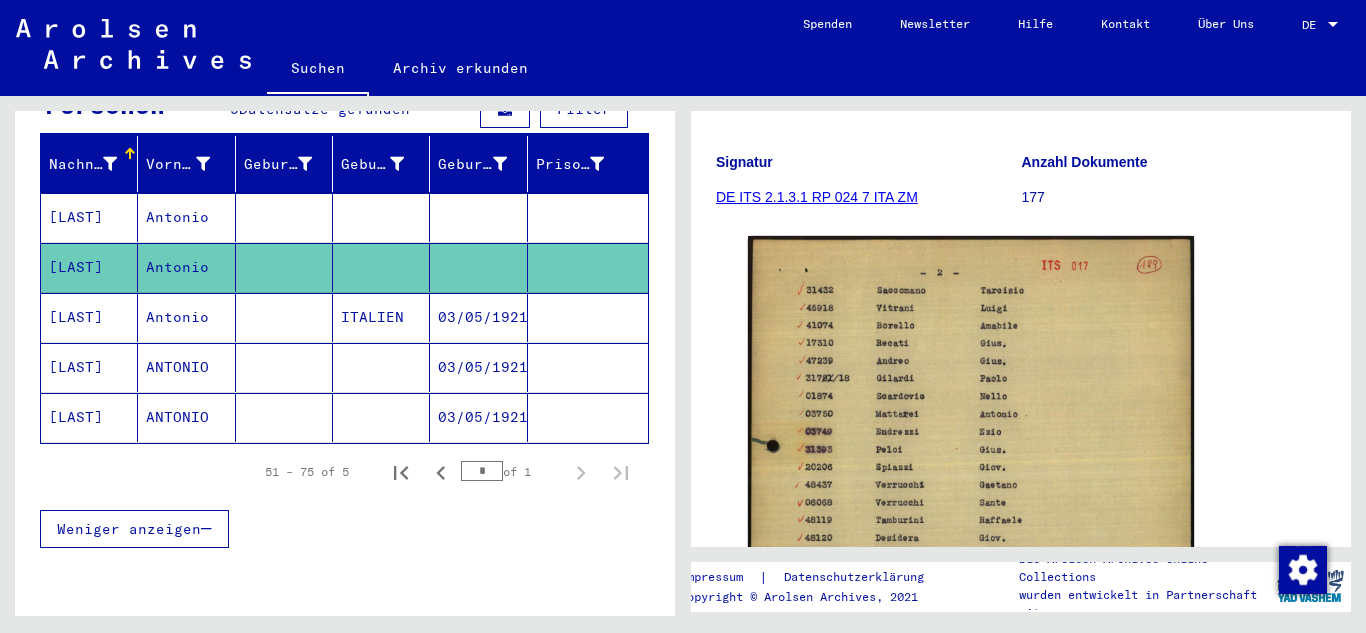 click on "Antonio" at bounding box center (186, 267) 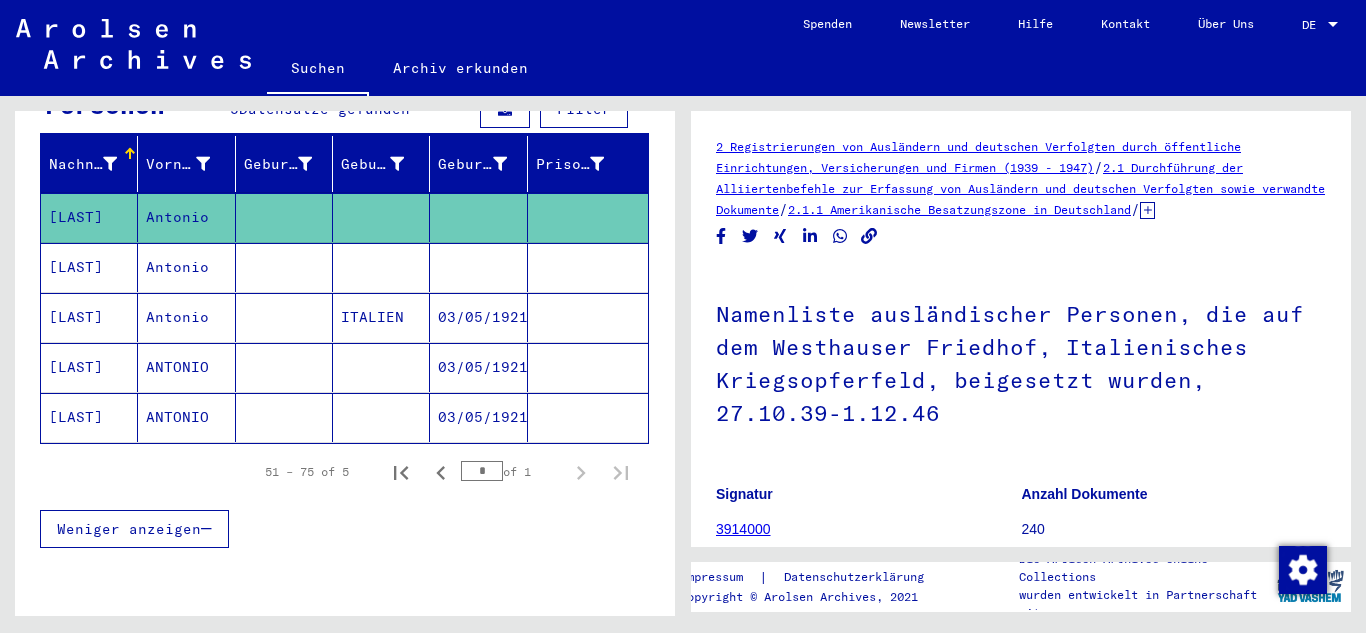 scroll, scrollTop: 0, scrollLeft: 0, axis: both 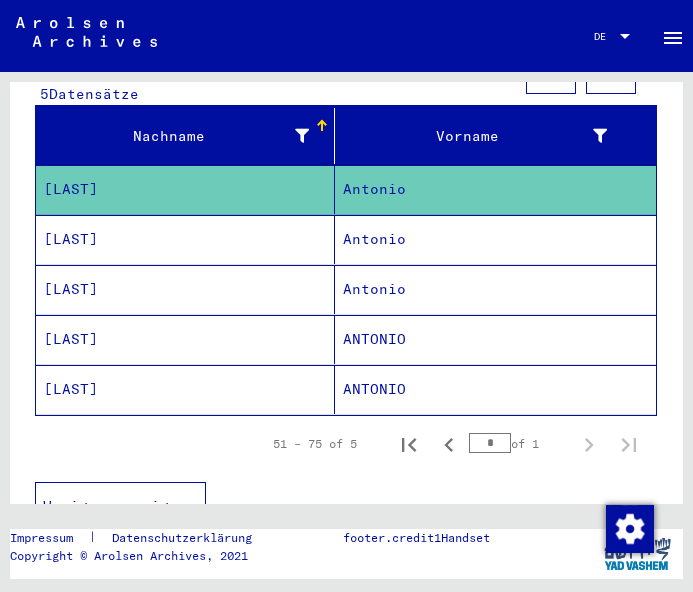 drag, startPoint x: 319, startPoint y: 515, endPoint x: 632, endPoint y: 532, distance: 313.46133 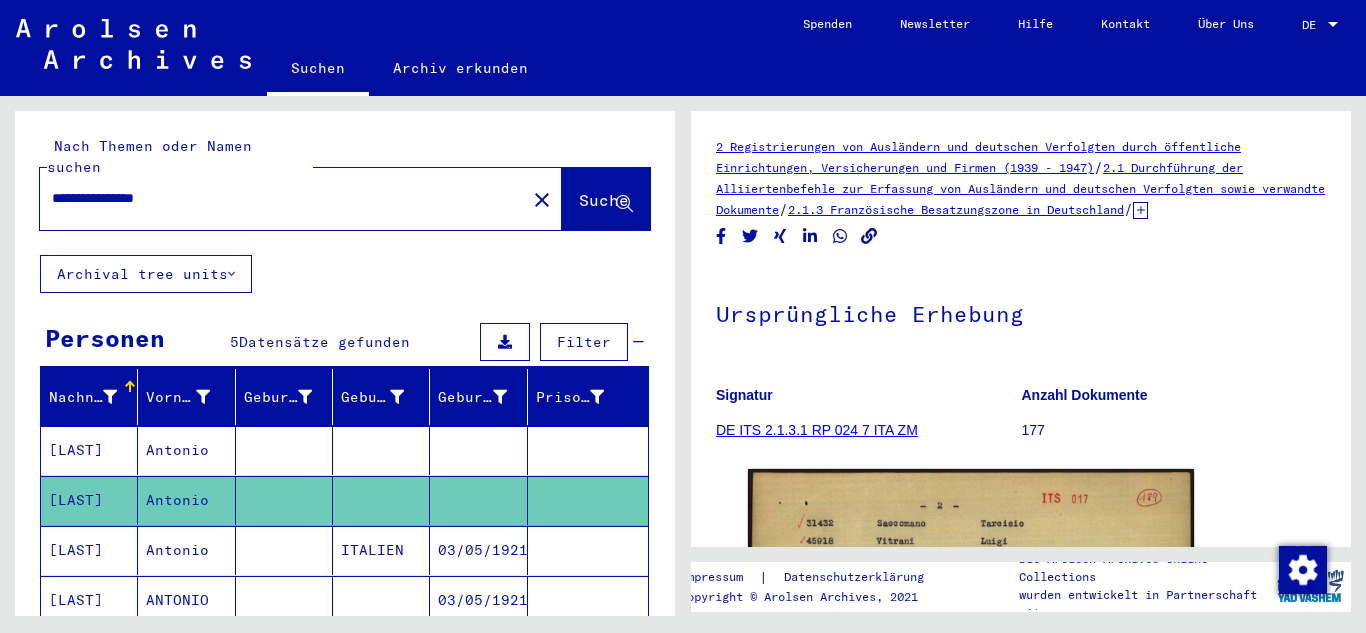 scroll, scrollTop: 0, scrollLeft: 0, axis: both 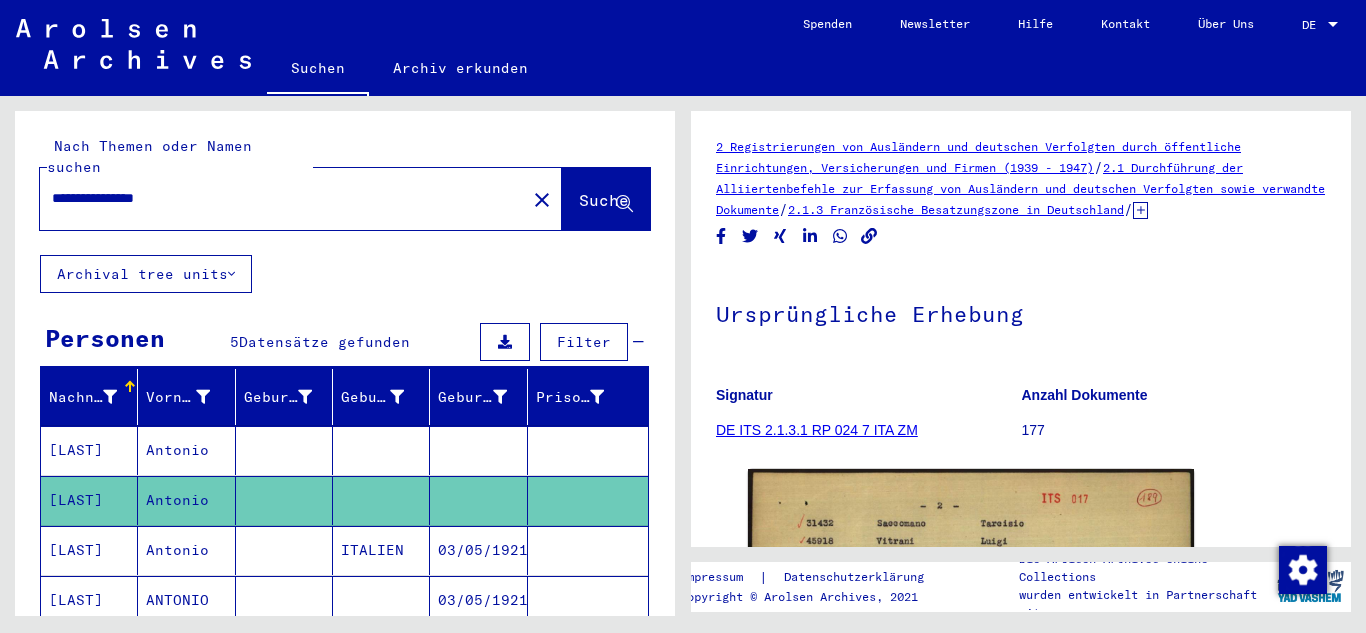 click on "Antonio" at bounding box center [186, 600] 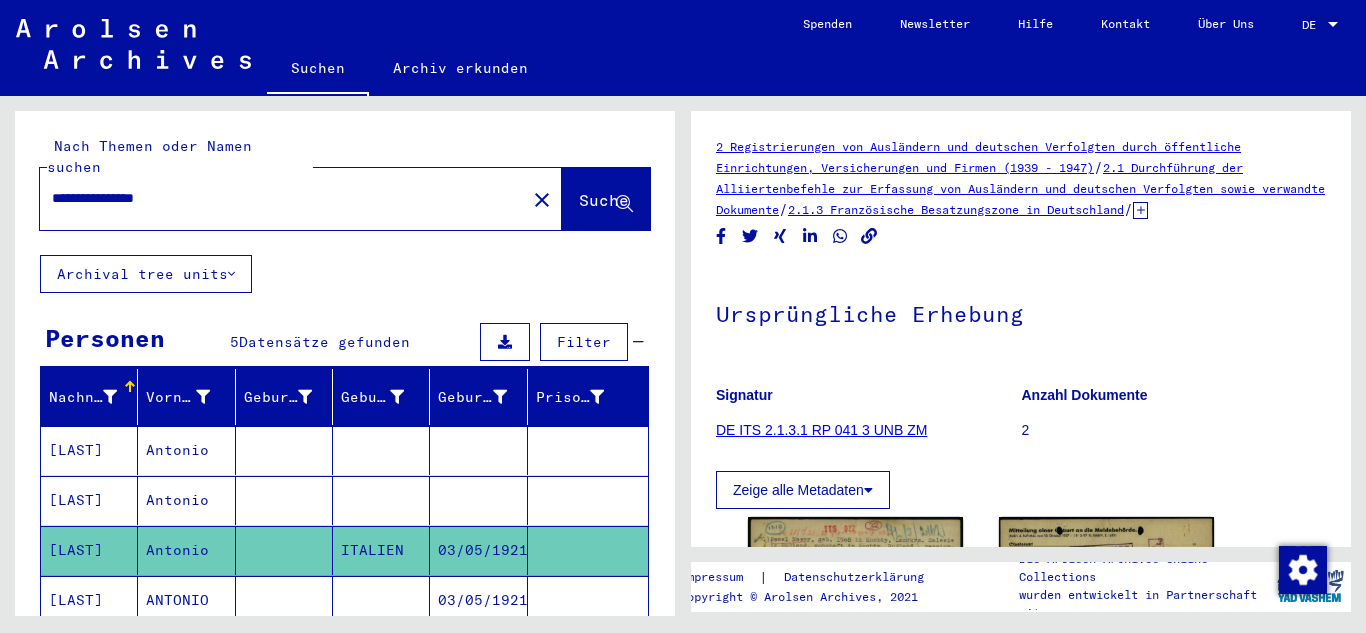 scroll, scrollTop: 0, scrollLeft: 0, axis: both 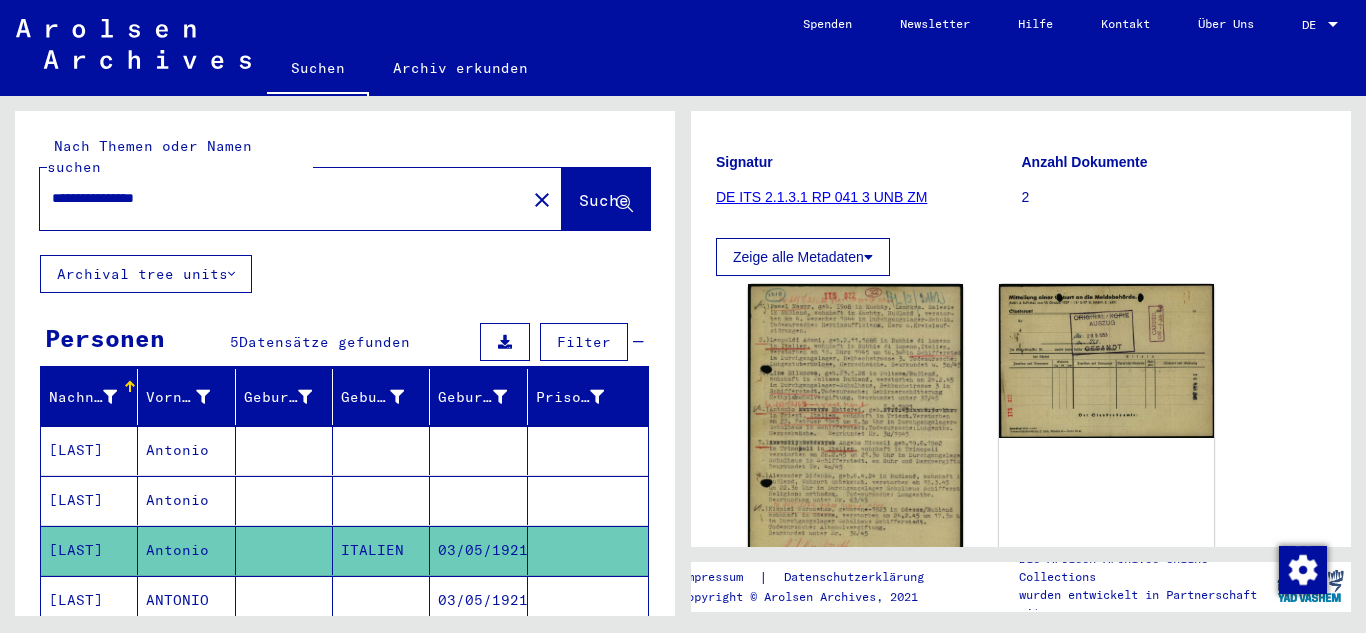 click on "ANTONIO" at bounding box center (186, 650) 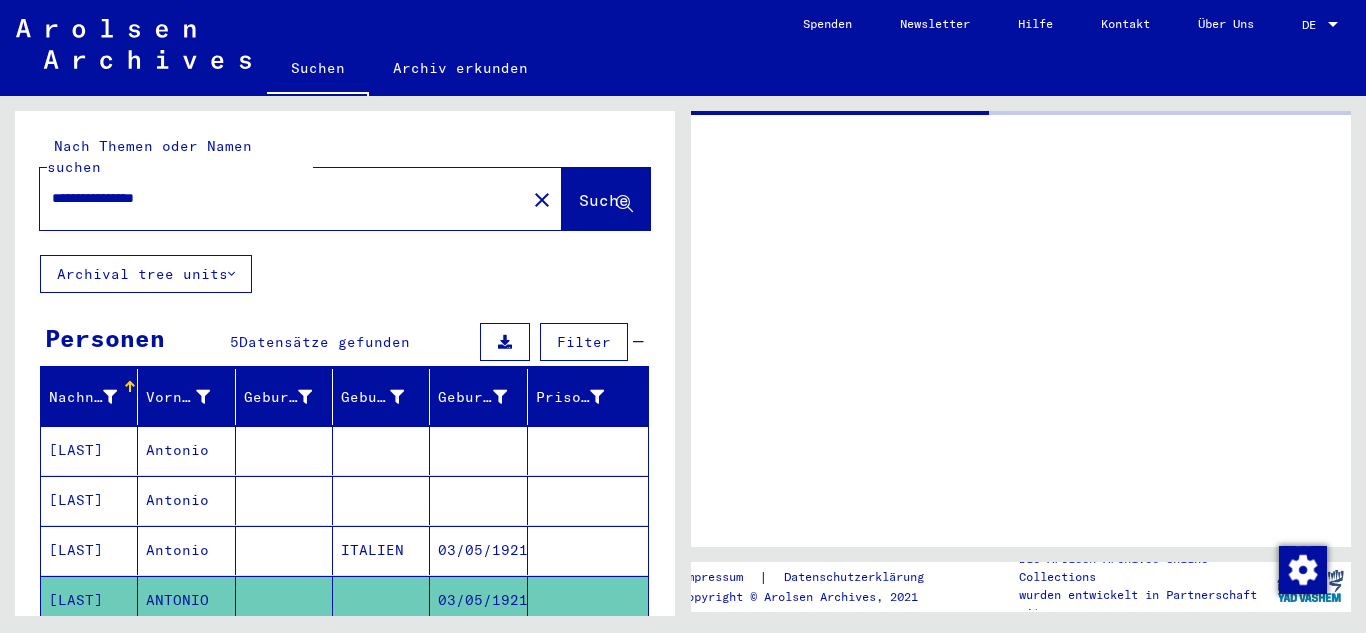 scroll, scrollTop: 0, scrollLeft: 0, axis: both 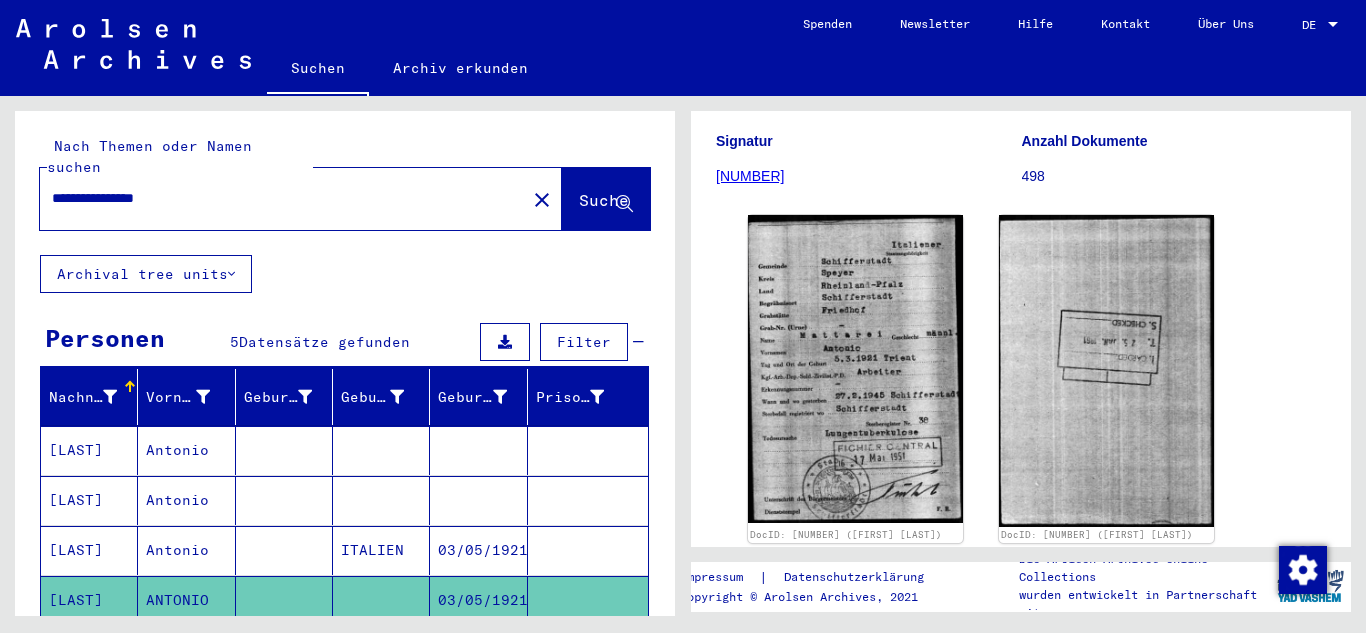 click on "ANTONIO" 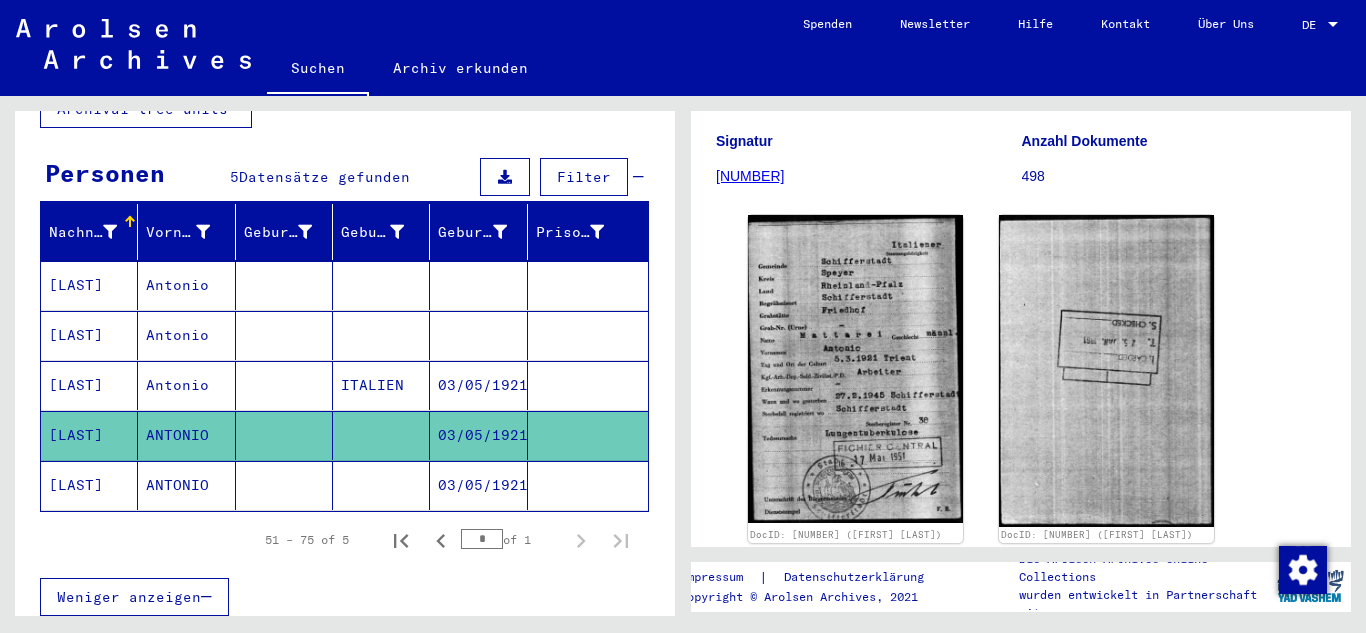 scroll, scrollTop: 233, scrollLeft: 0, axis: vertical 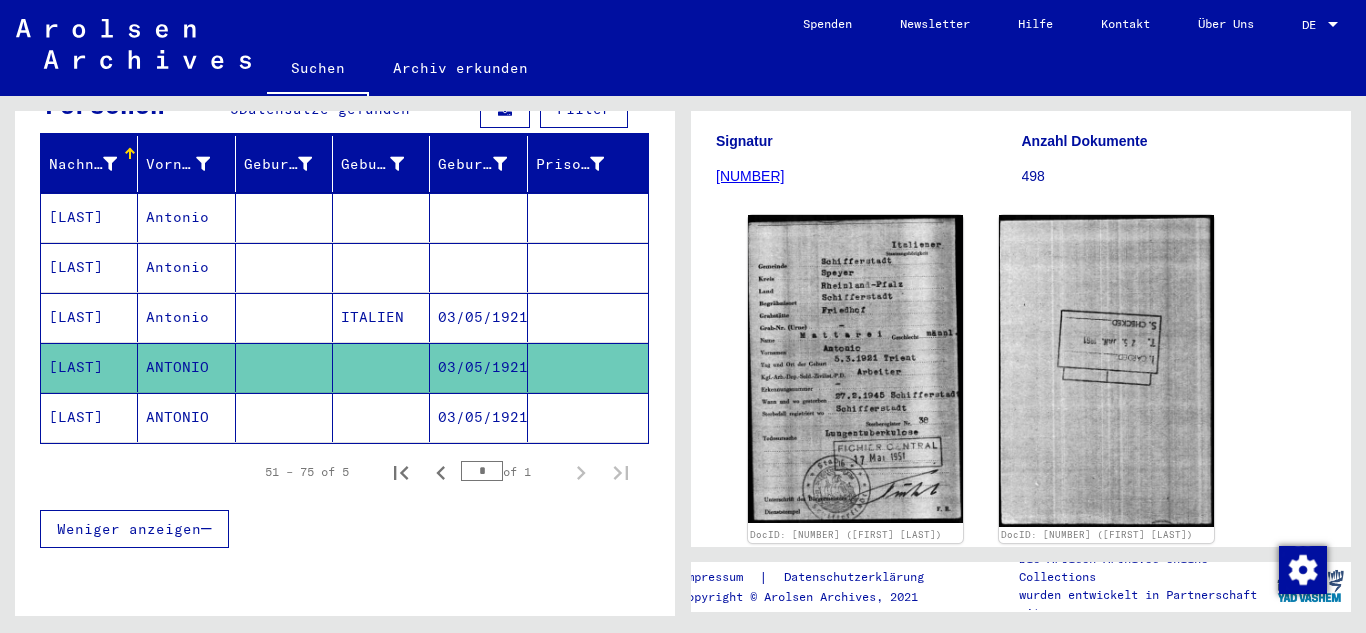 click on "ANTONIO" 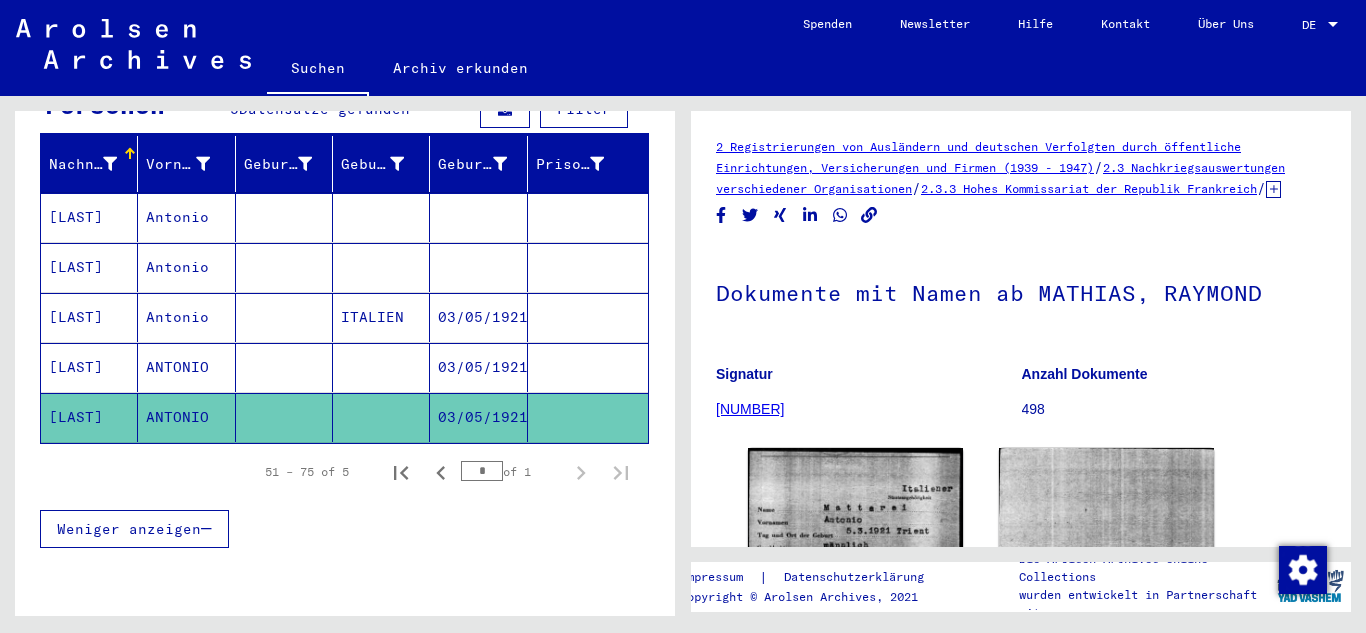 scroll, scrollTop: 0, scrollLeft: 0, axis: both 